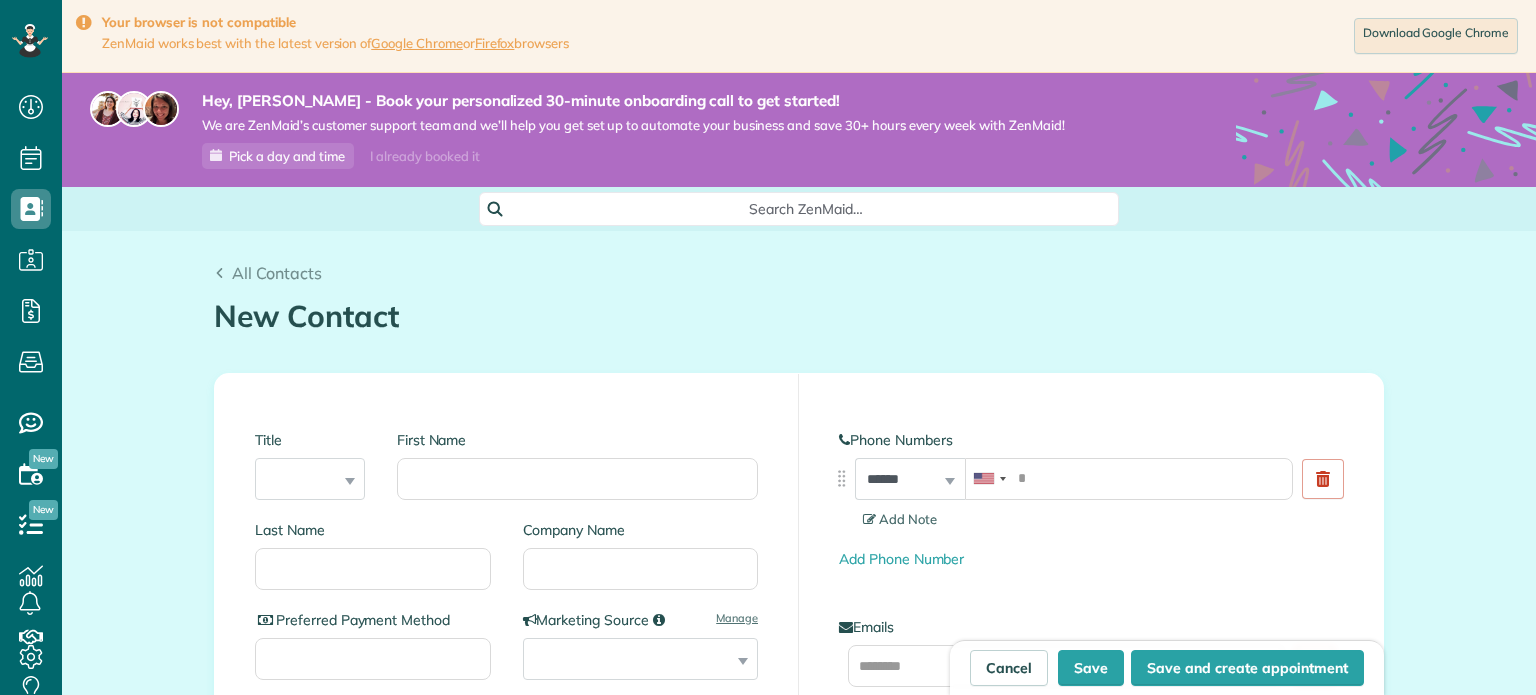 scroll, scrollTop: 0, scrollLeft: 0, axis: both 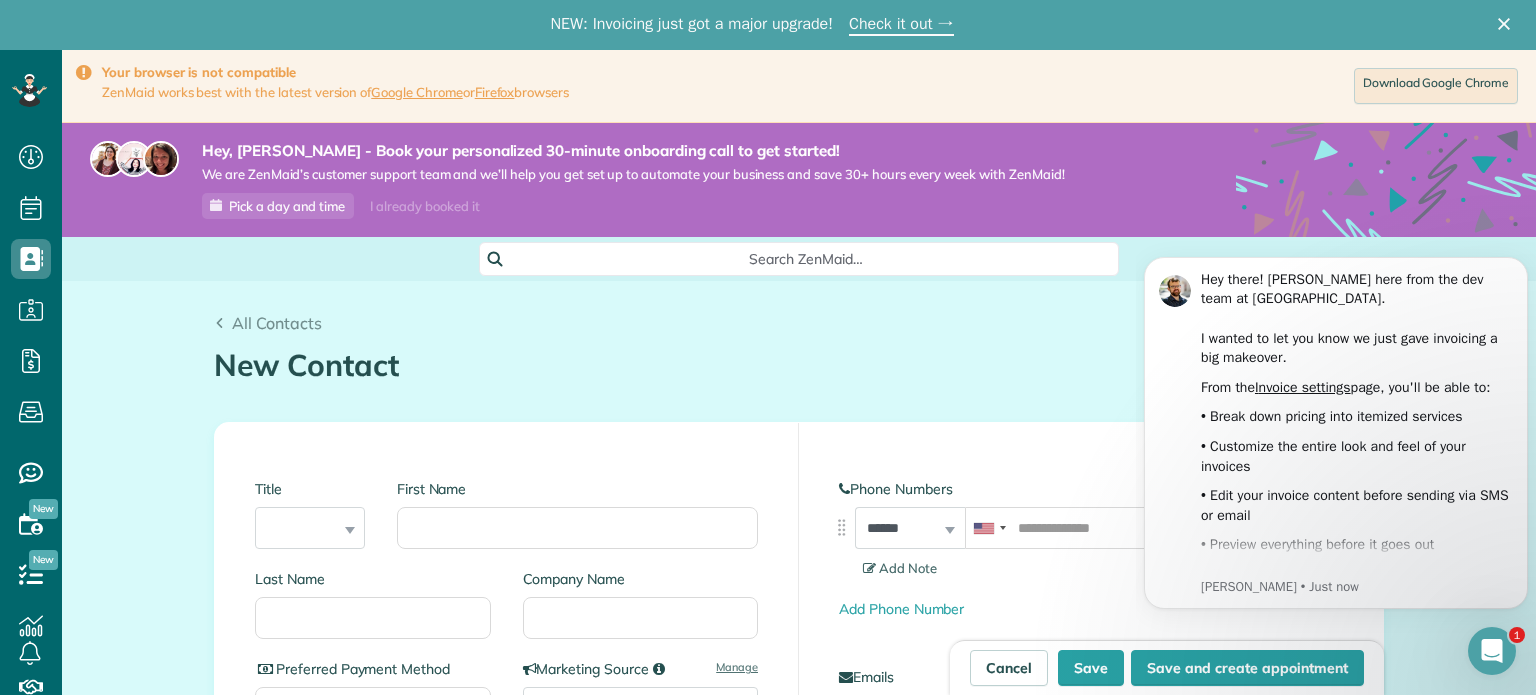 click on "**********" at bounding box center [1091, 541] 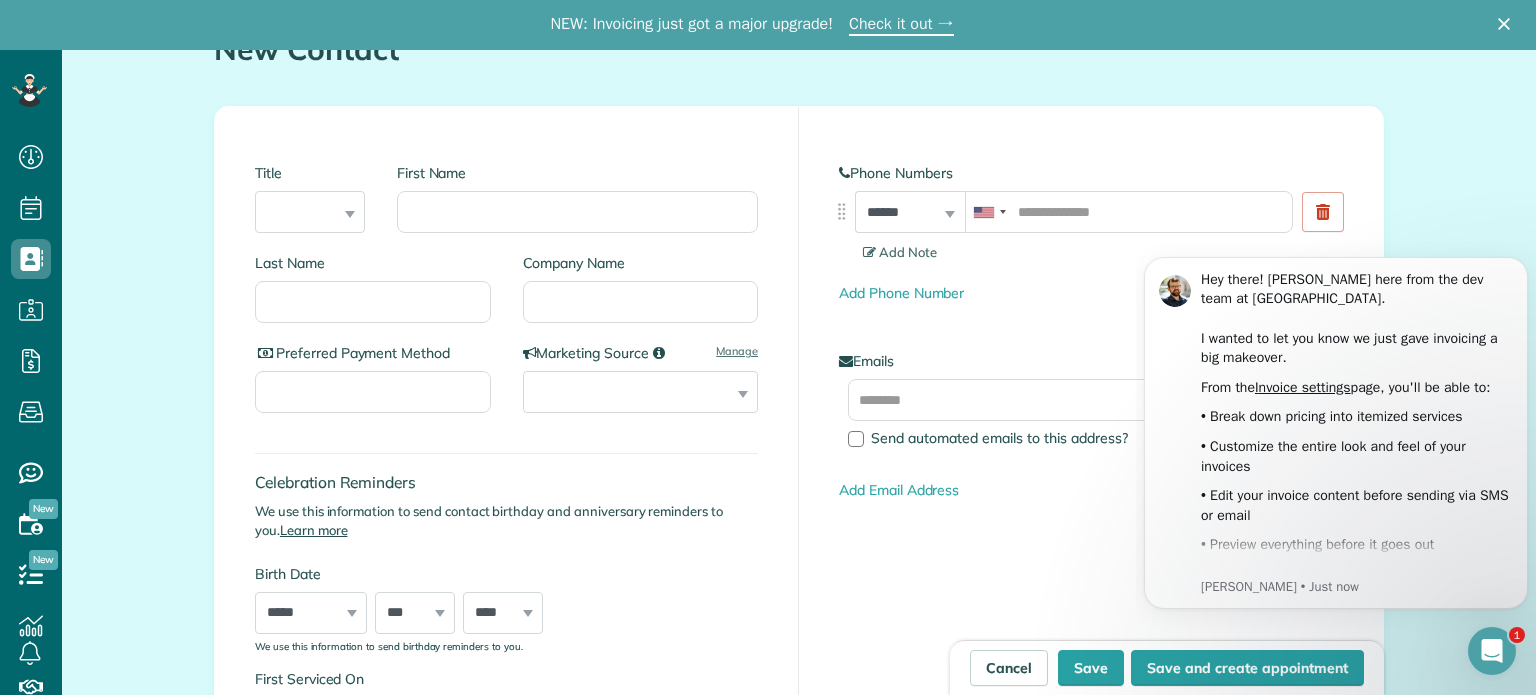 scroll, scrollTop: 320, scrollLeft: 0, axis: vertical 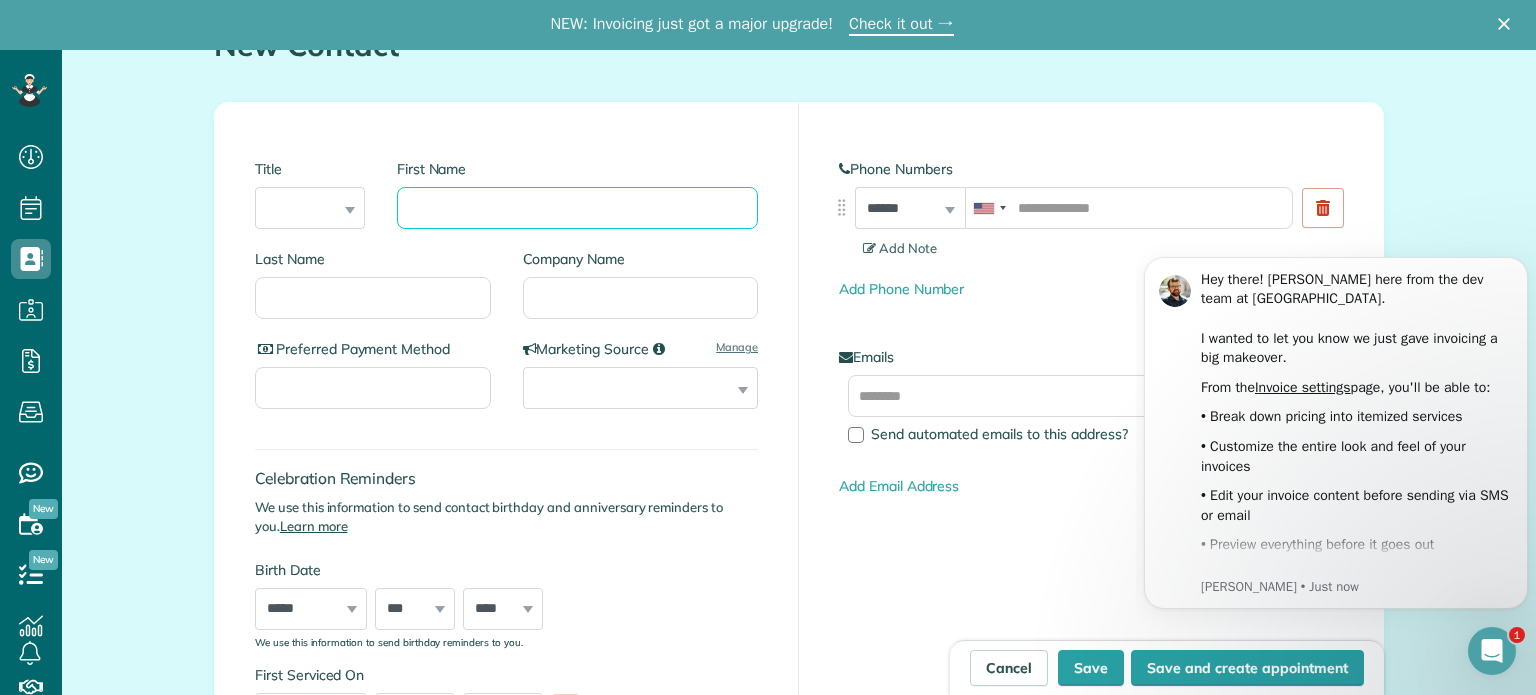 click on "First Name" at bounding box center (577, 208) 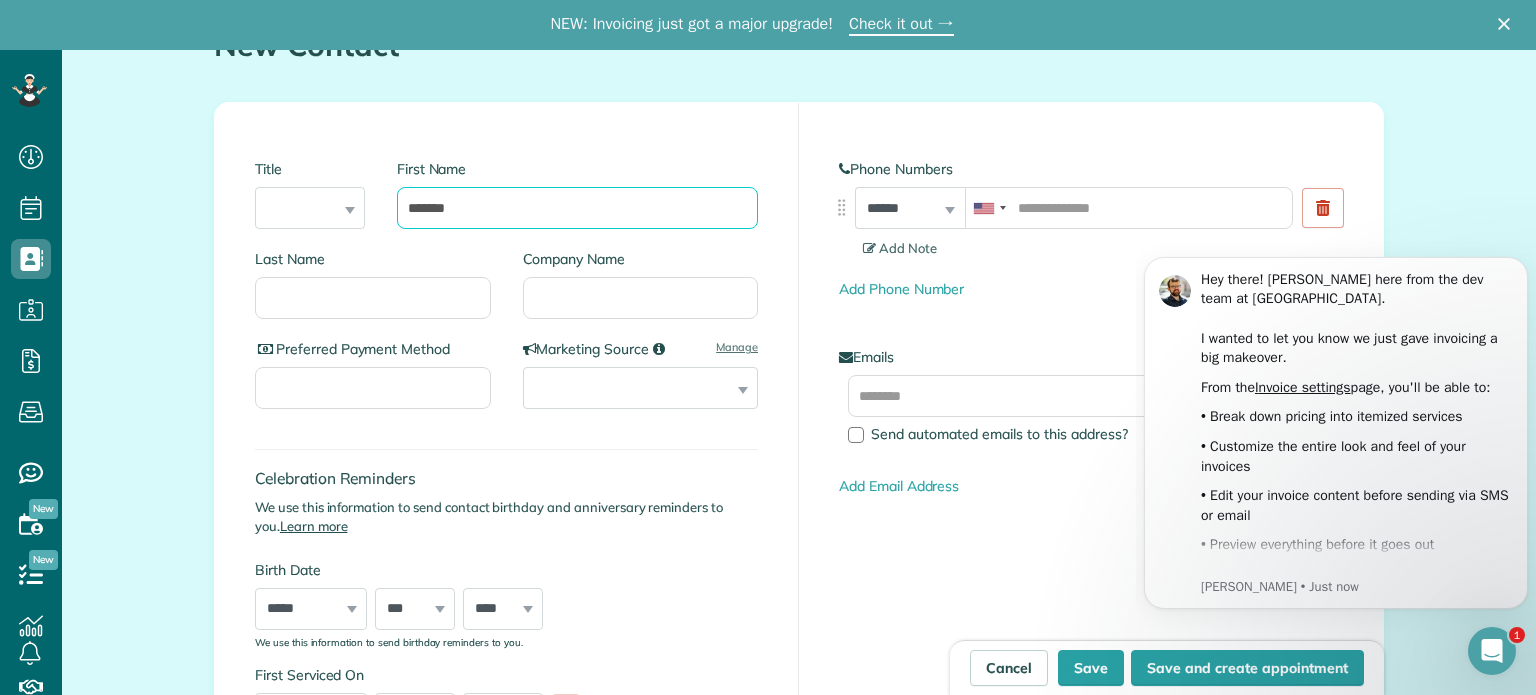 type on "*******" 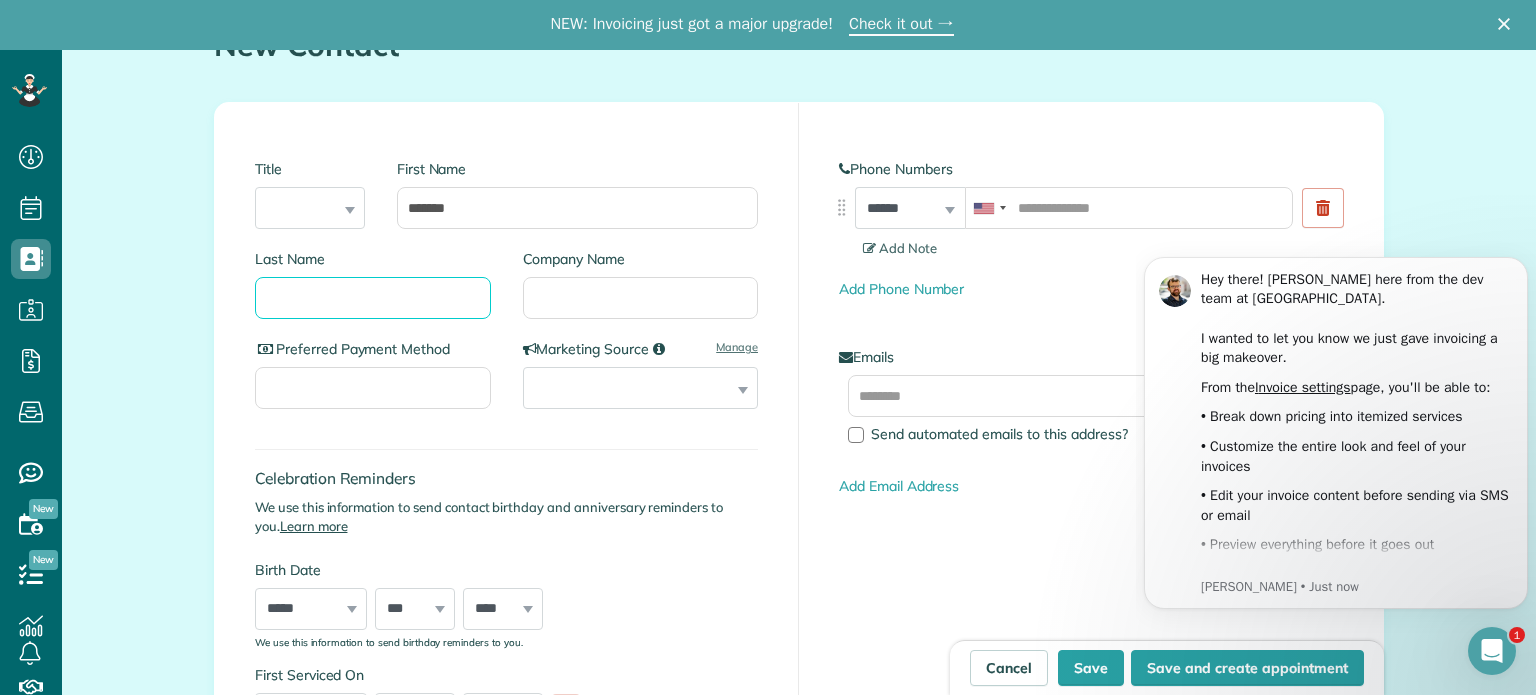 click on "Last Name" at bounding box center [373, 298] 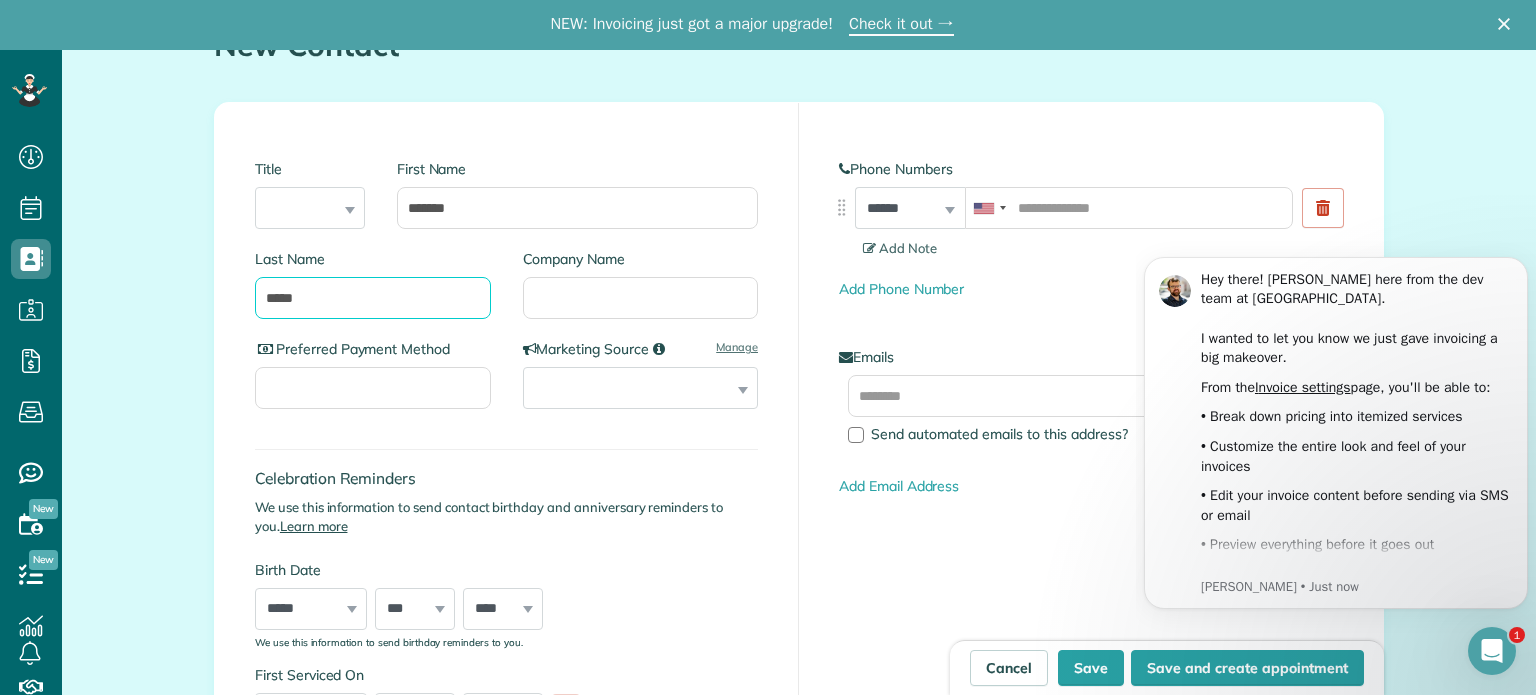 type on "*****" 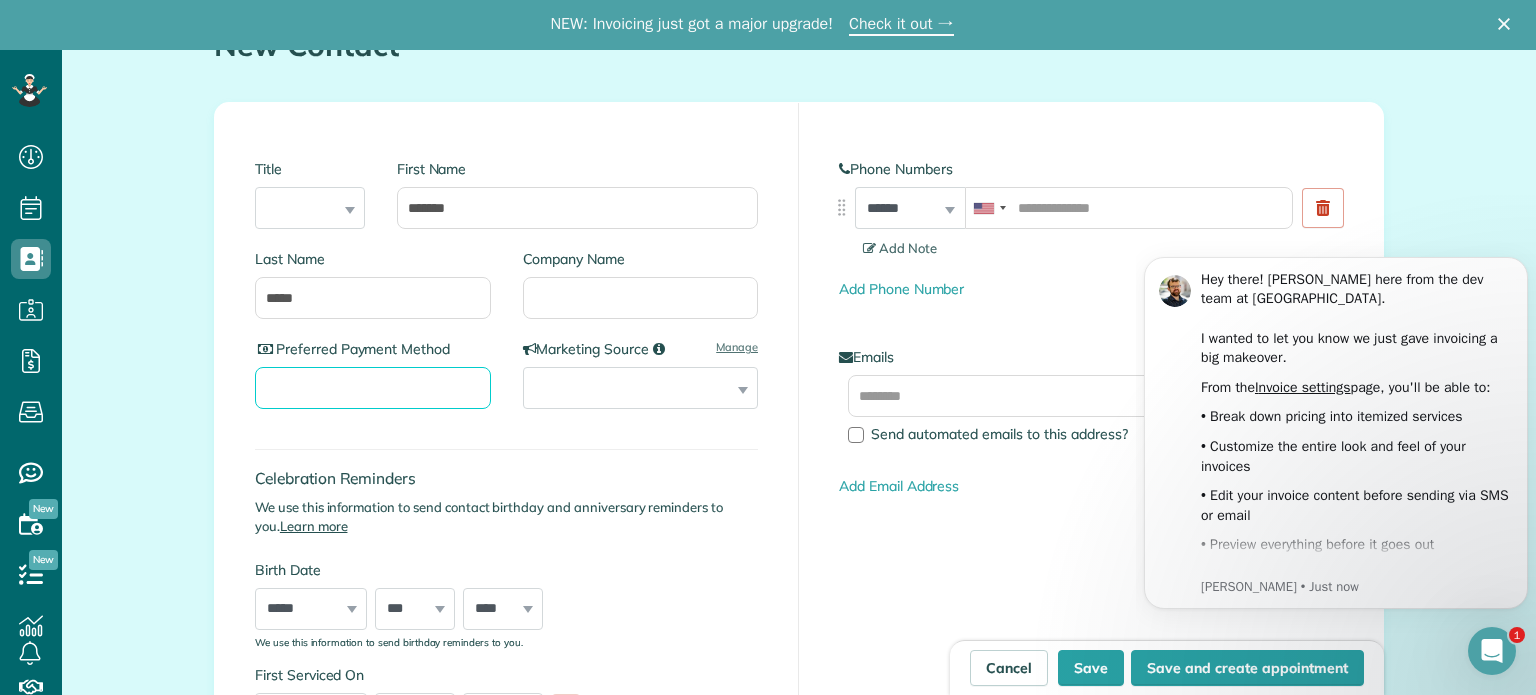 click on "Preferred Payment Method" at bounding box center [373, 388] 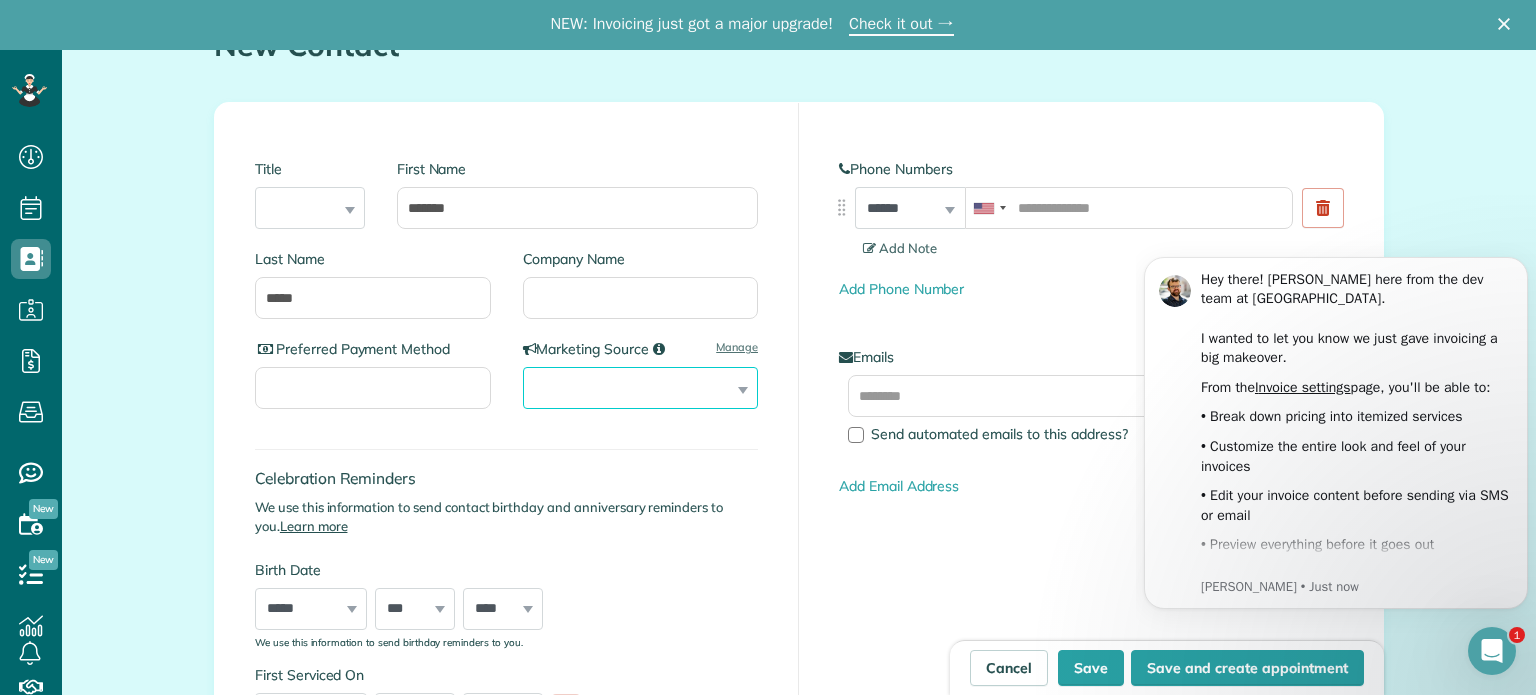 click on "**********" at bounding box center (641, 388) 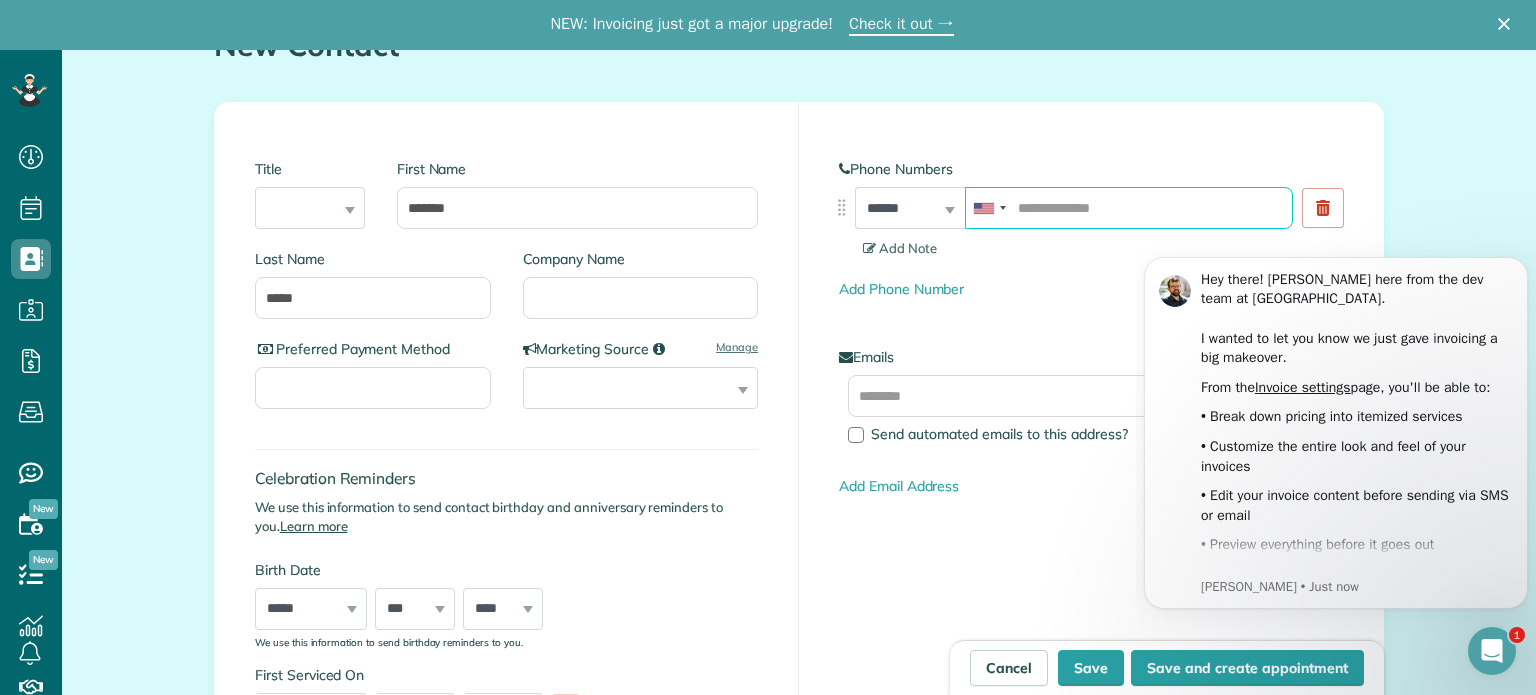 click at bounding box center [1129, 208] 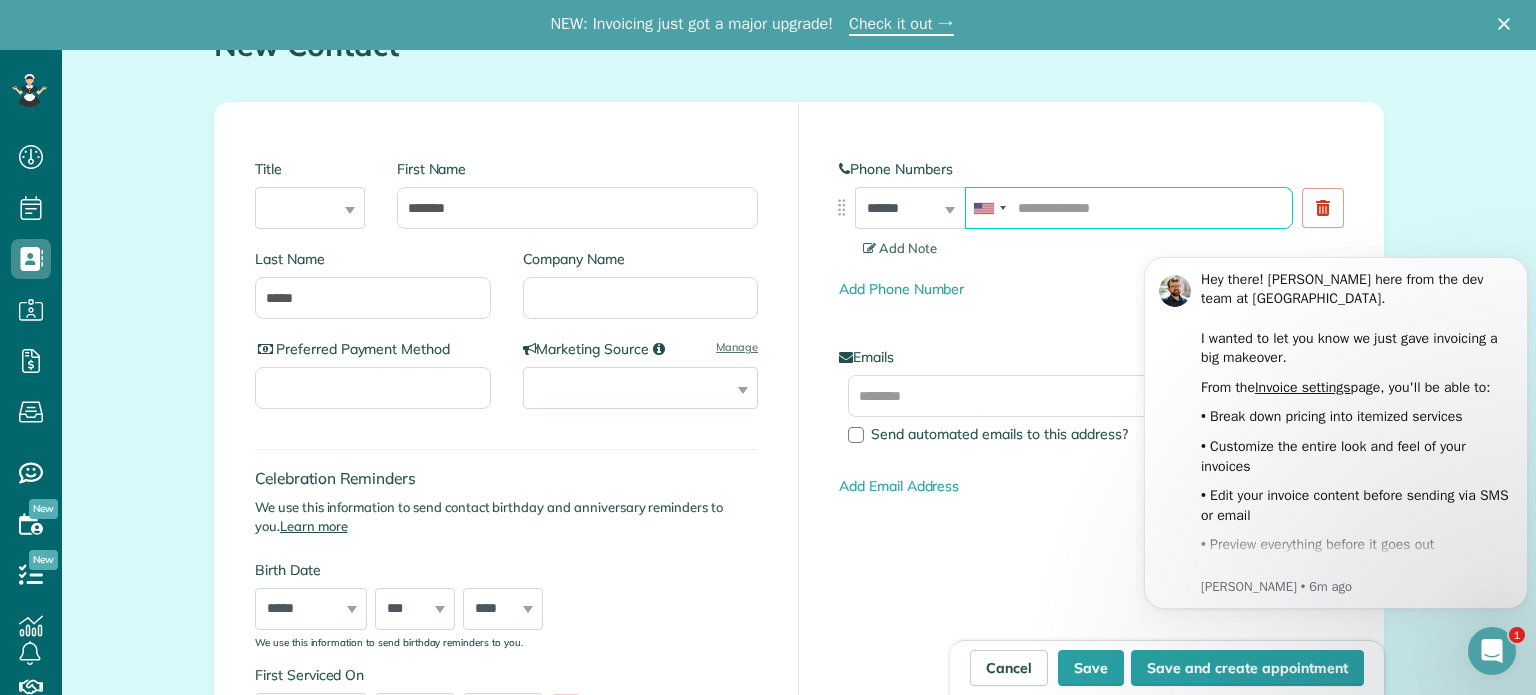click on "Save" at bounding box center [1091, 668] 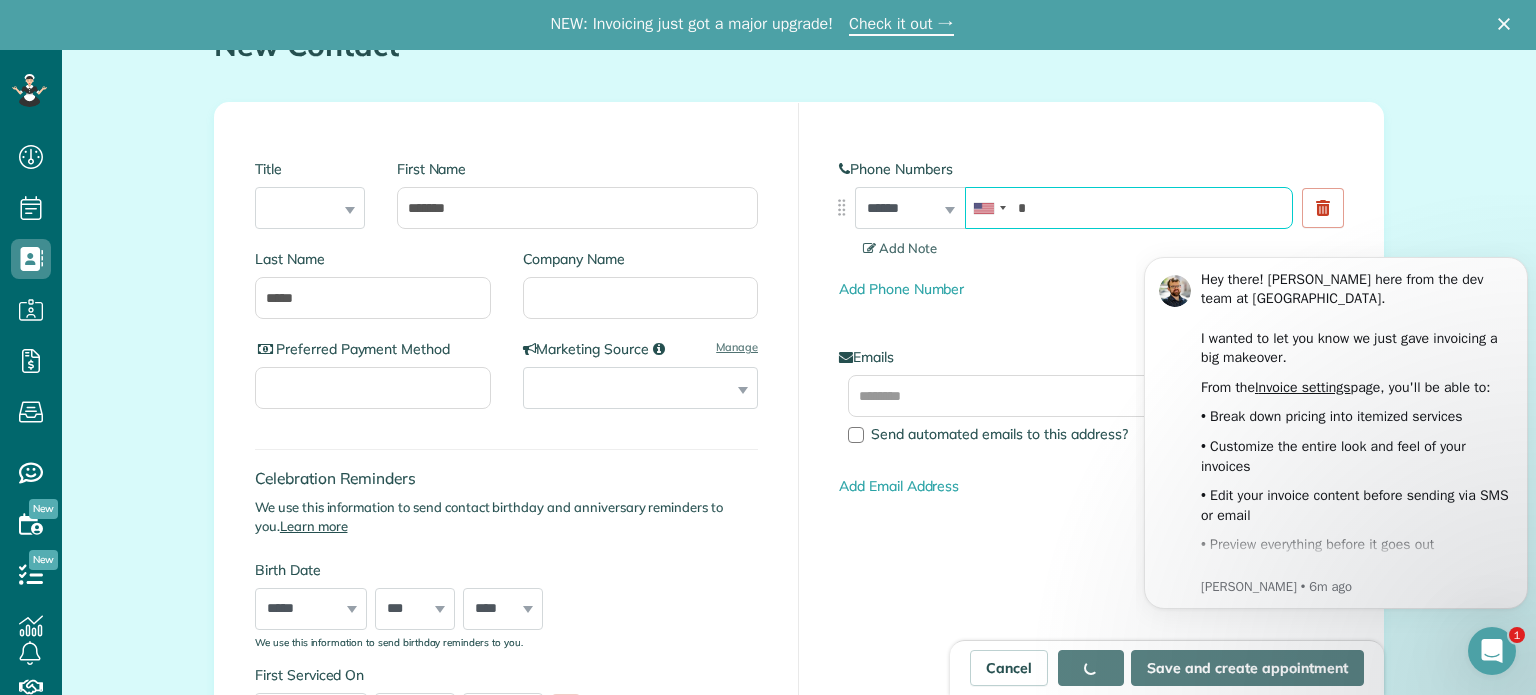 type on "*" 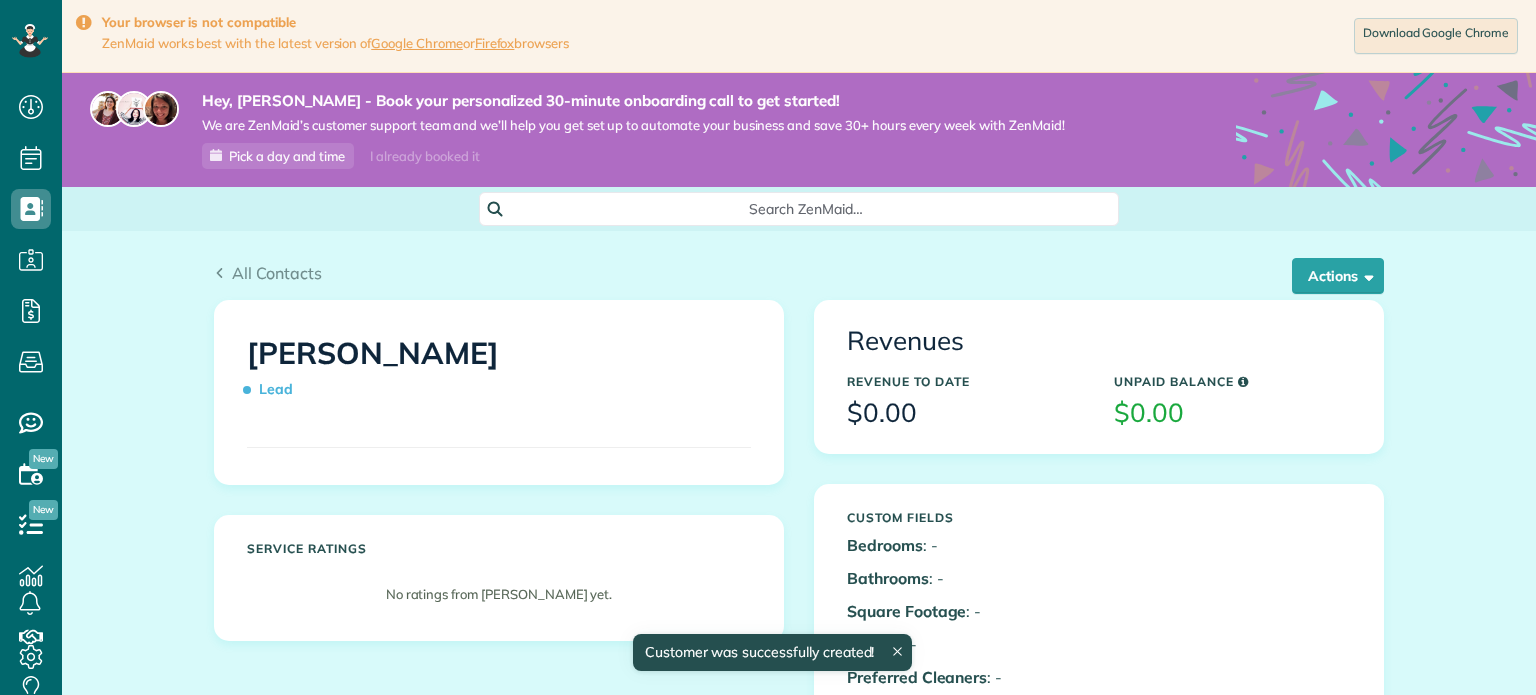 scroll, scrollTop: 0, scrollLeft: 0, axis: both 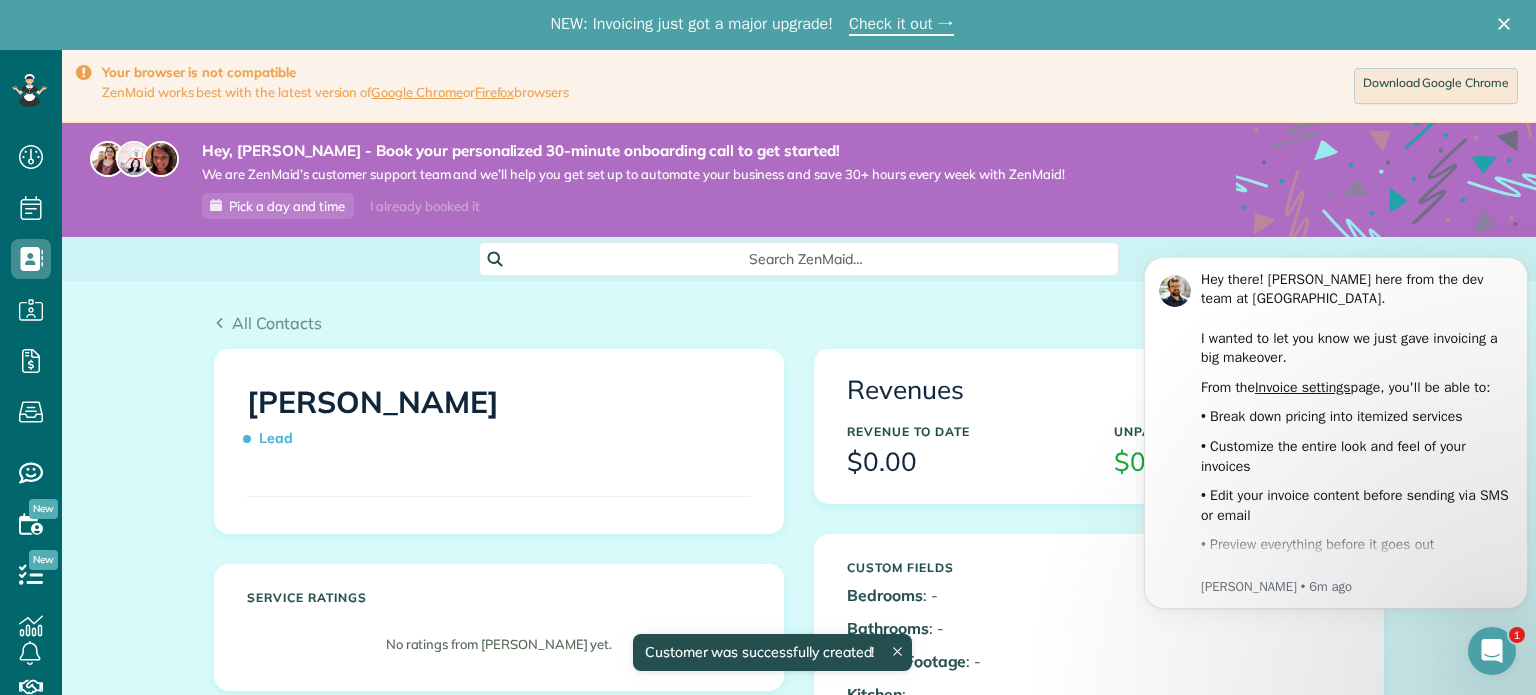 click on "Brittni Reyes
Lead" at bounding box center [499, 421] 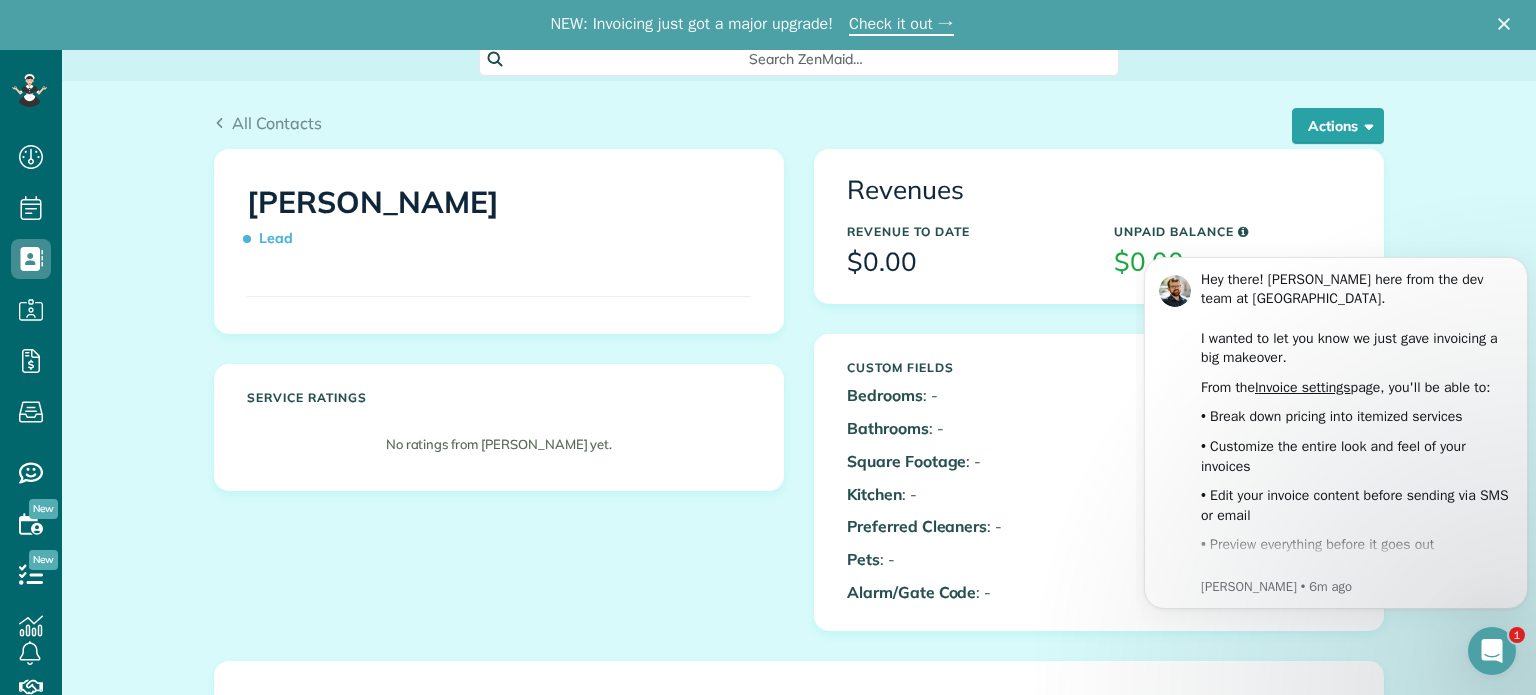 scroll, scrollTop: 240, scrollLeft: 0, axis: vertical 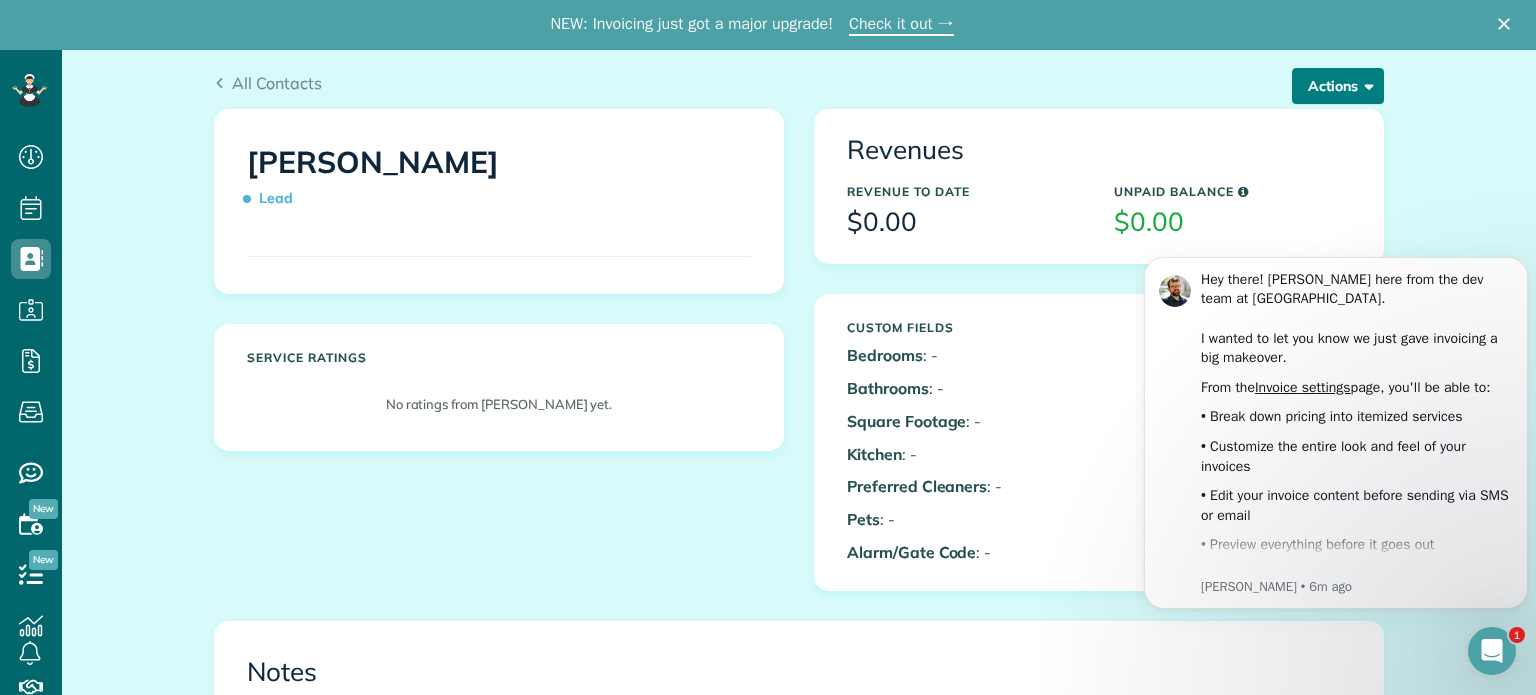 click on "Actions" at bounding box center [1338, 86] 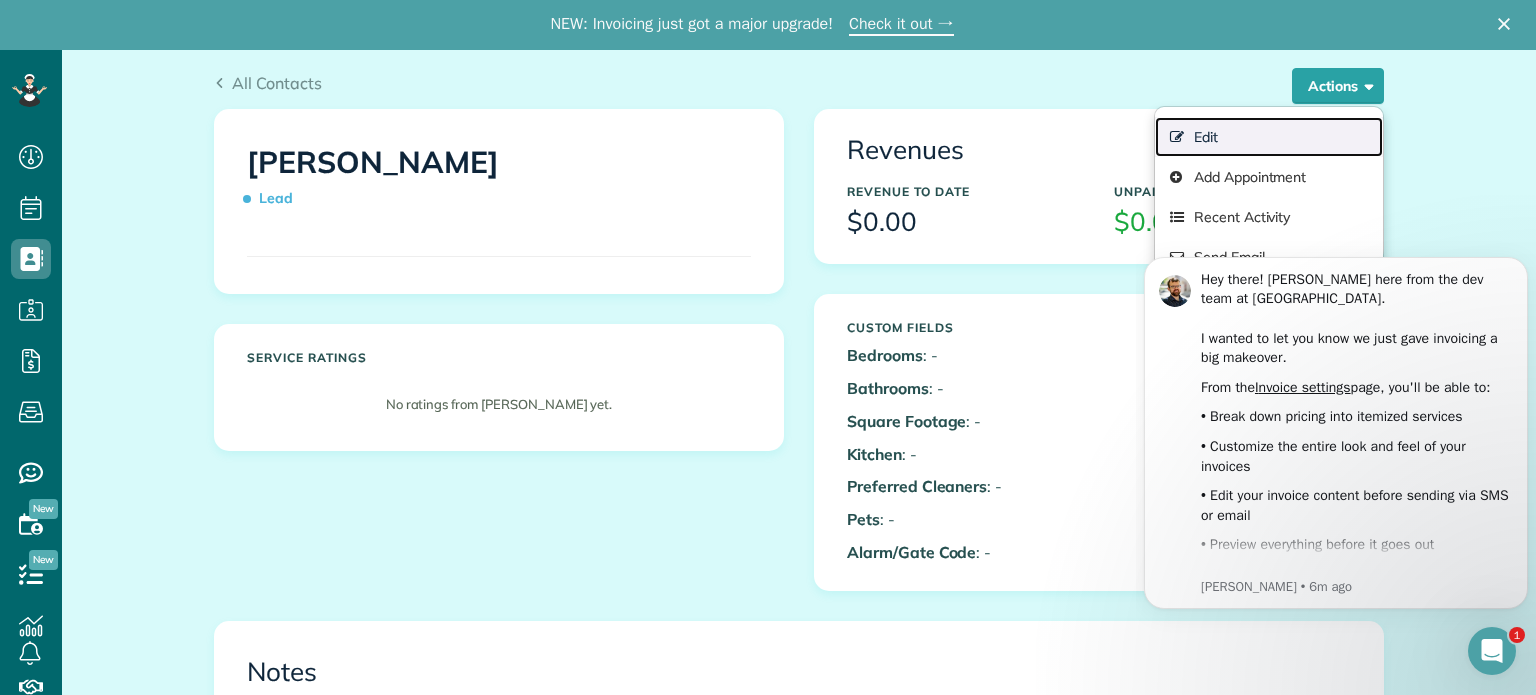 click on "Edit" at bounding box center [1269, 137] 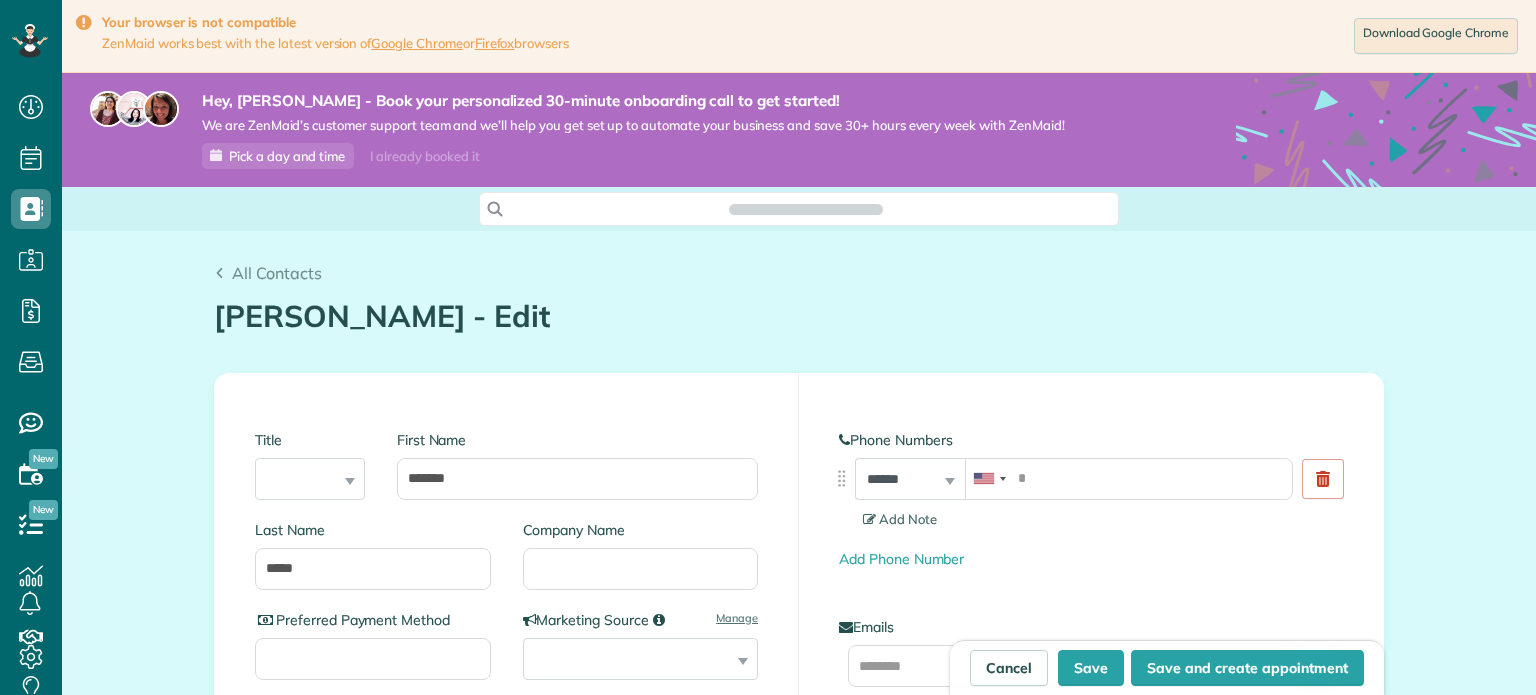 scroll, scrollTop: 0, scrollLeft: 0, axis: both 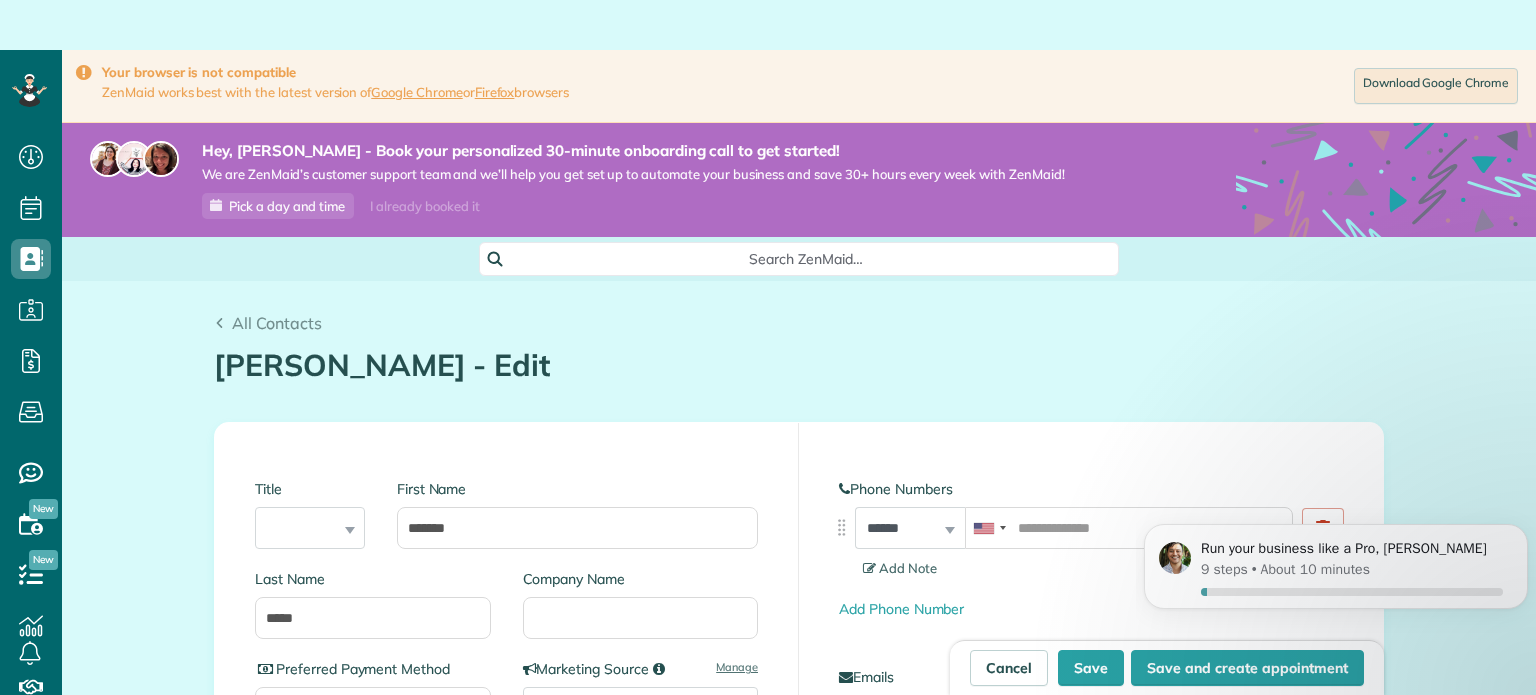 click on "Phone Numbers" at bounding box center [1091, 489] 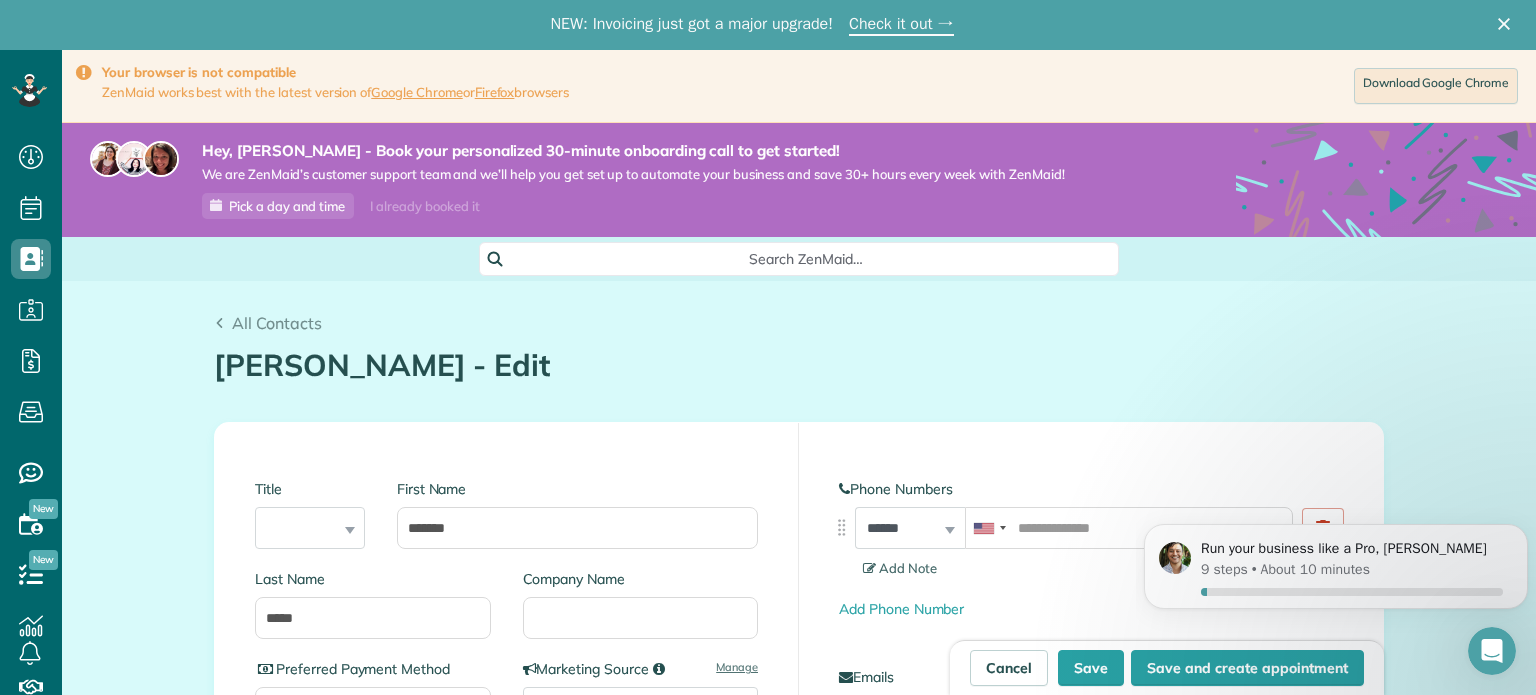 scroll, scrollTop: 0, scrollLeft: 0, axis: both 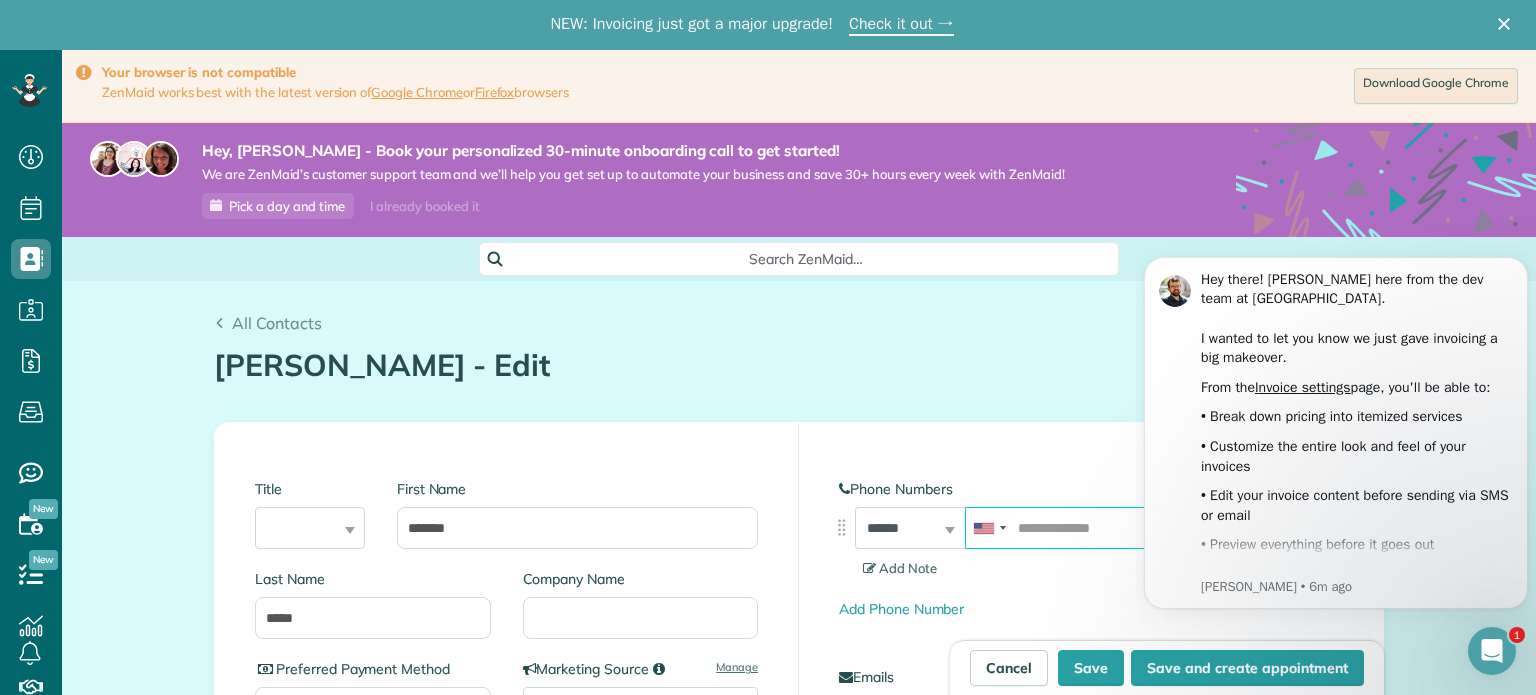 click at bounding box center (1129, 528) 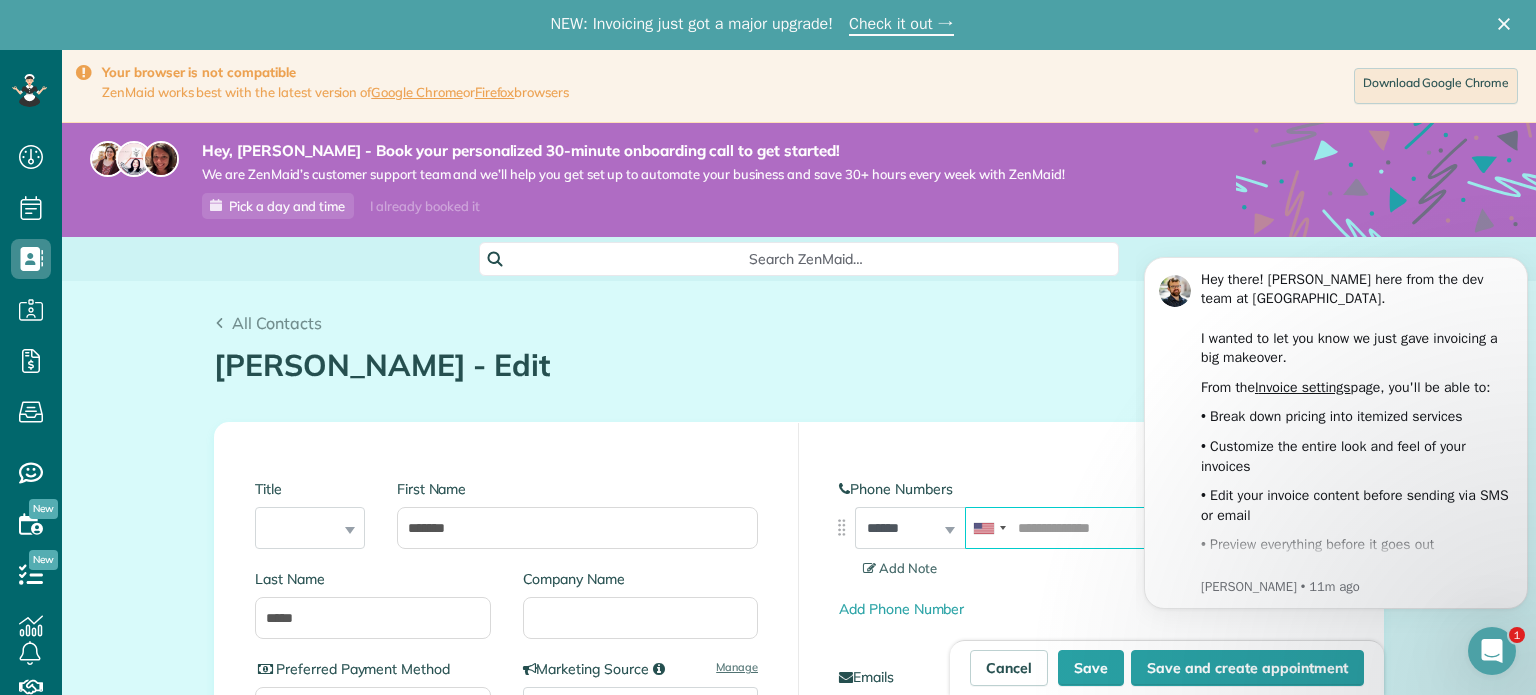 click on "Save" at bounding box center (1091, 668) 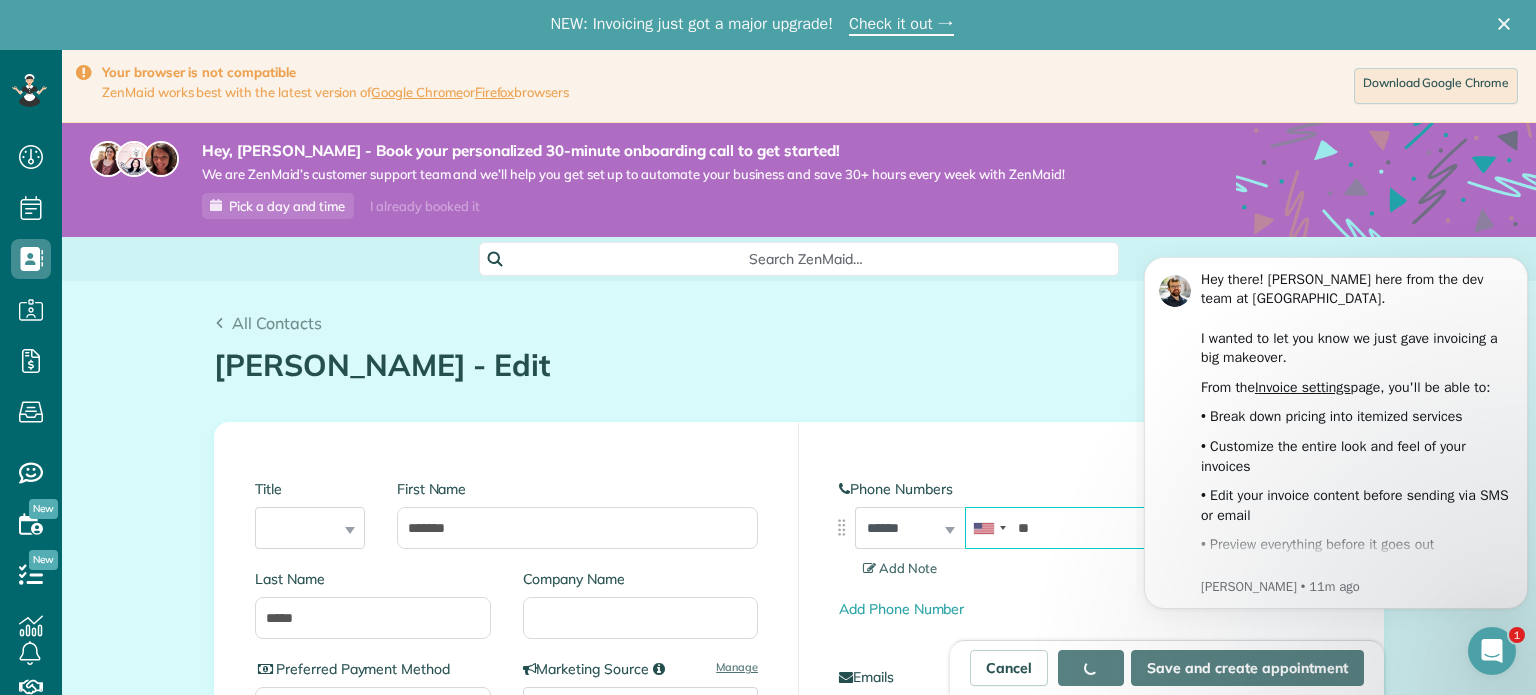 type on "**" 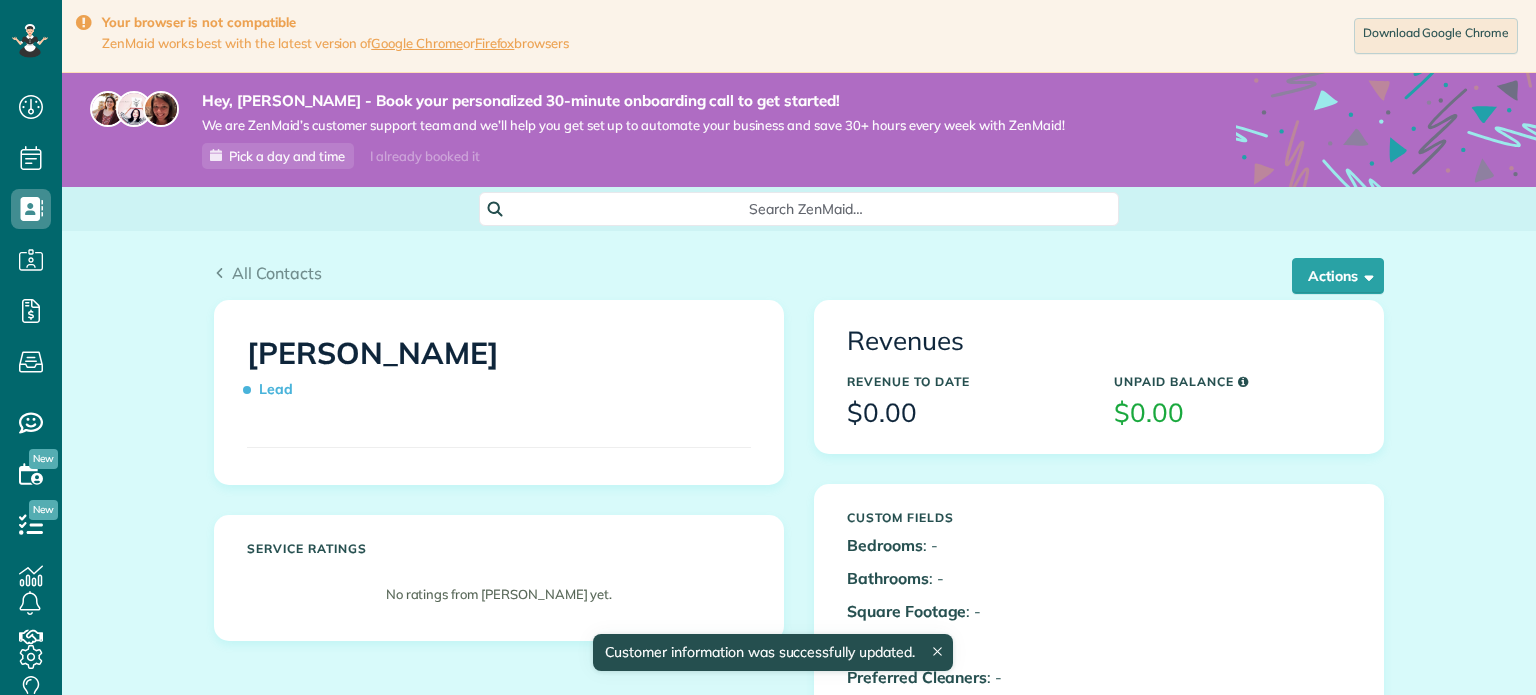 scroll, scrollTop: 0, scrollLeft: 0, axis: both 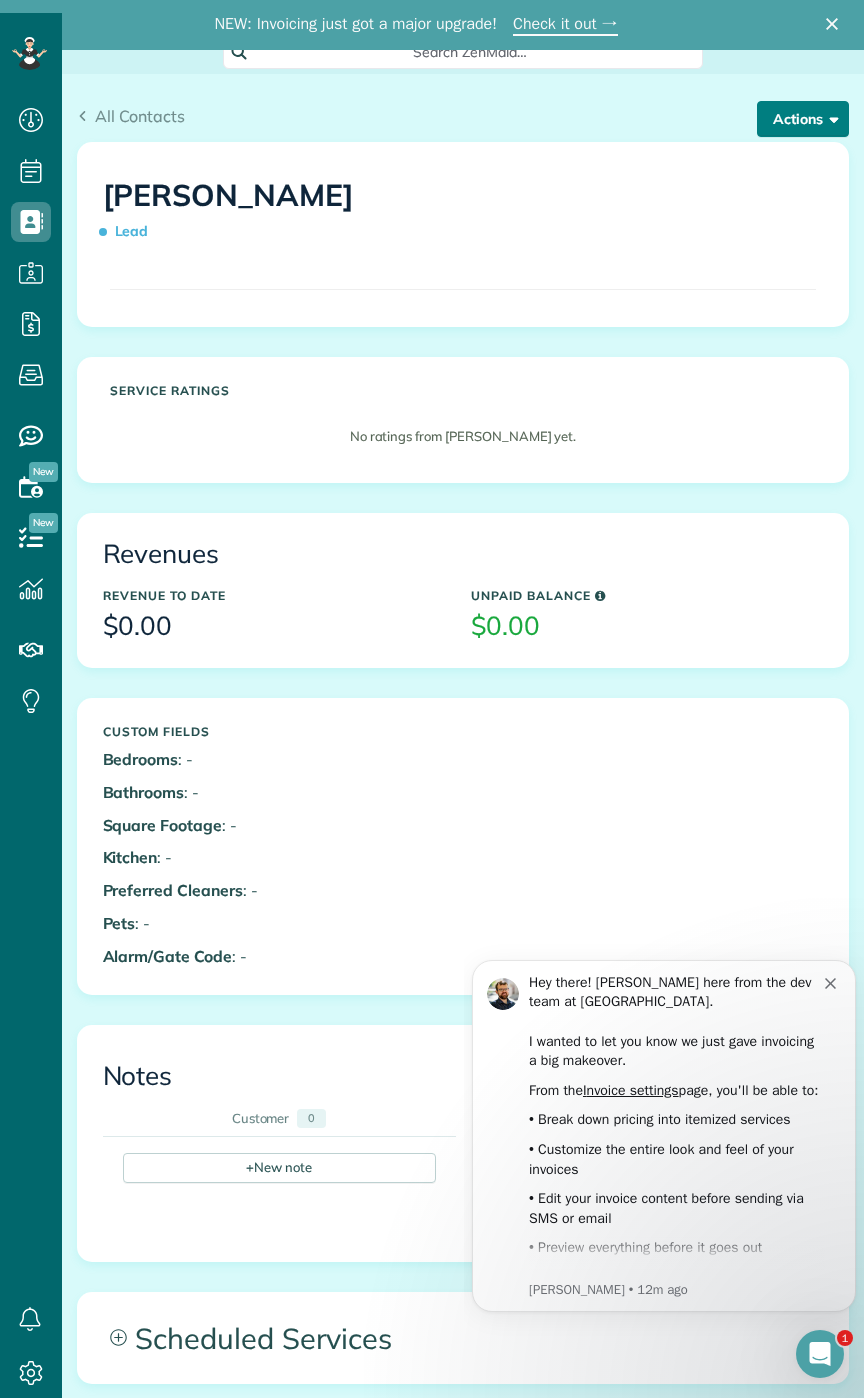 click on "Actions" at bounding box center [803, 119] 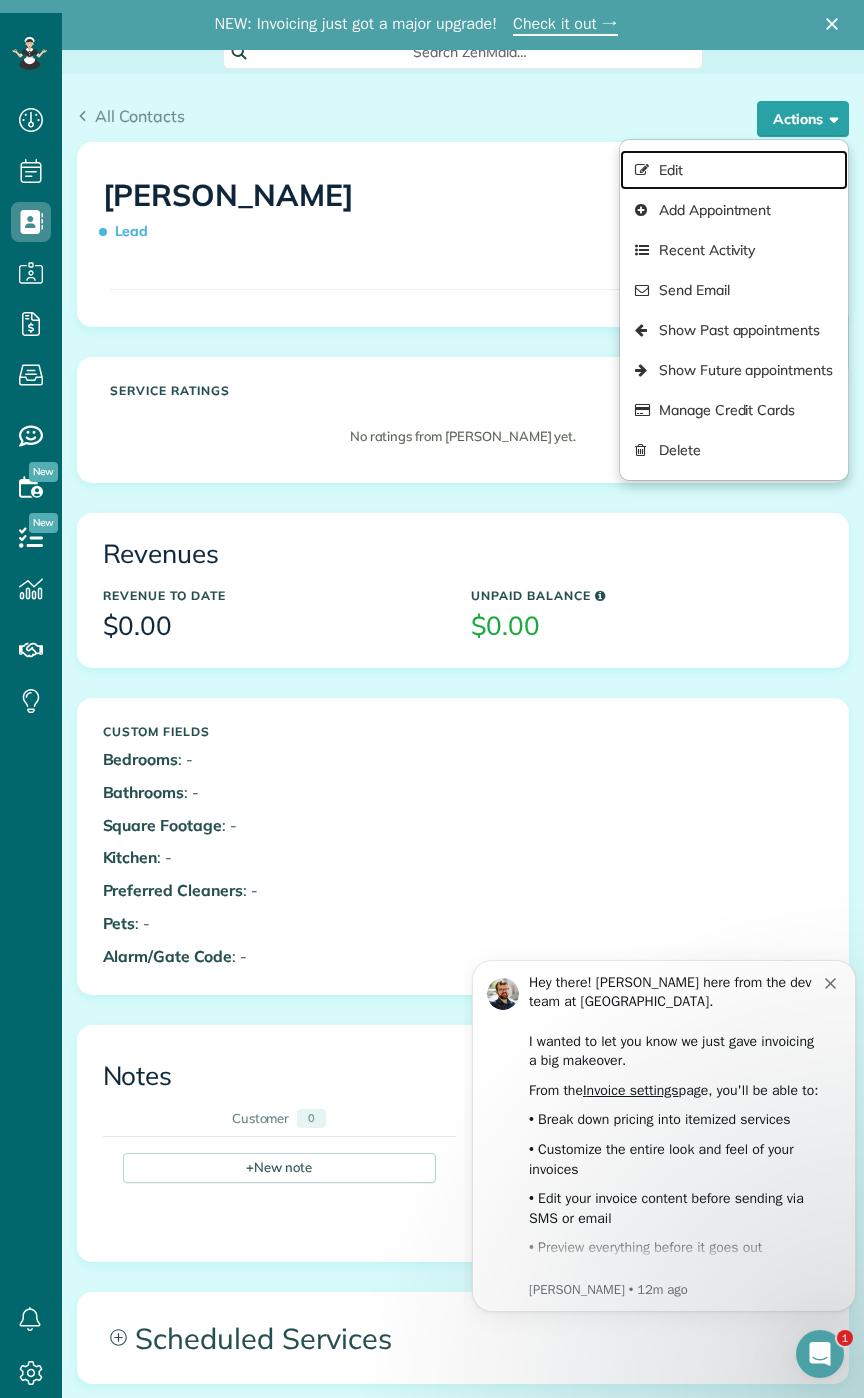 click on "Edit" at bounding box center (734, 170) 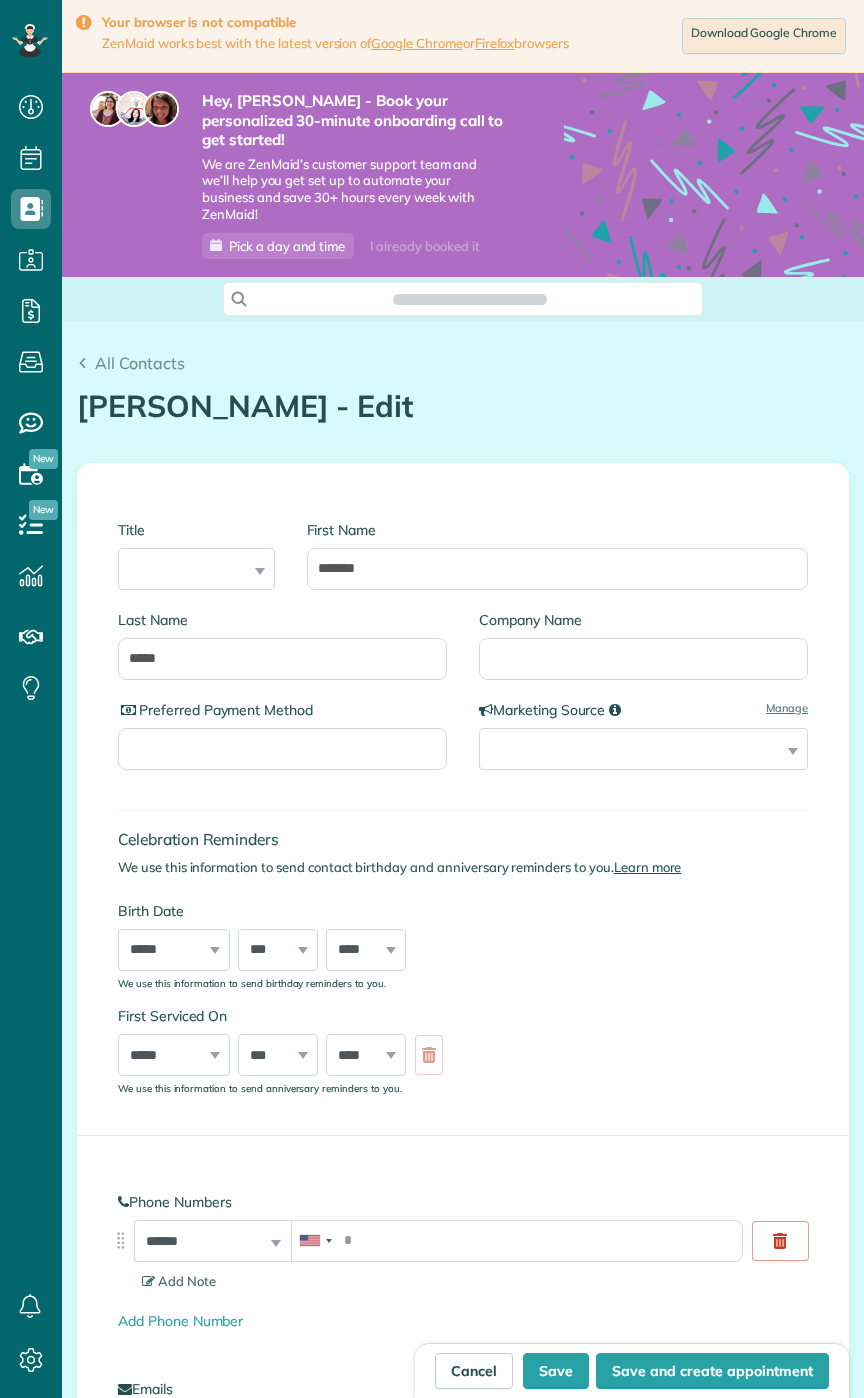scroll, scrollTop: 0, scrollLeft: 0, axis: both 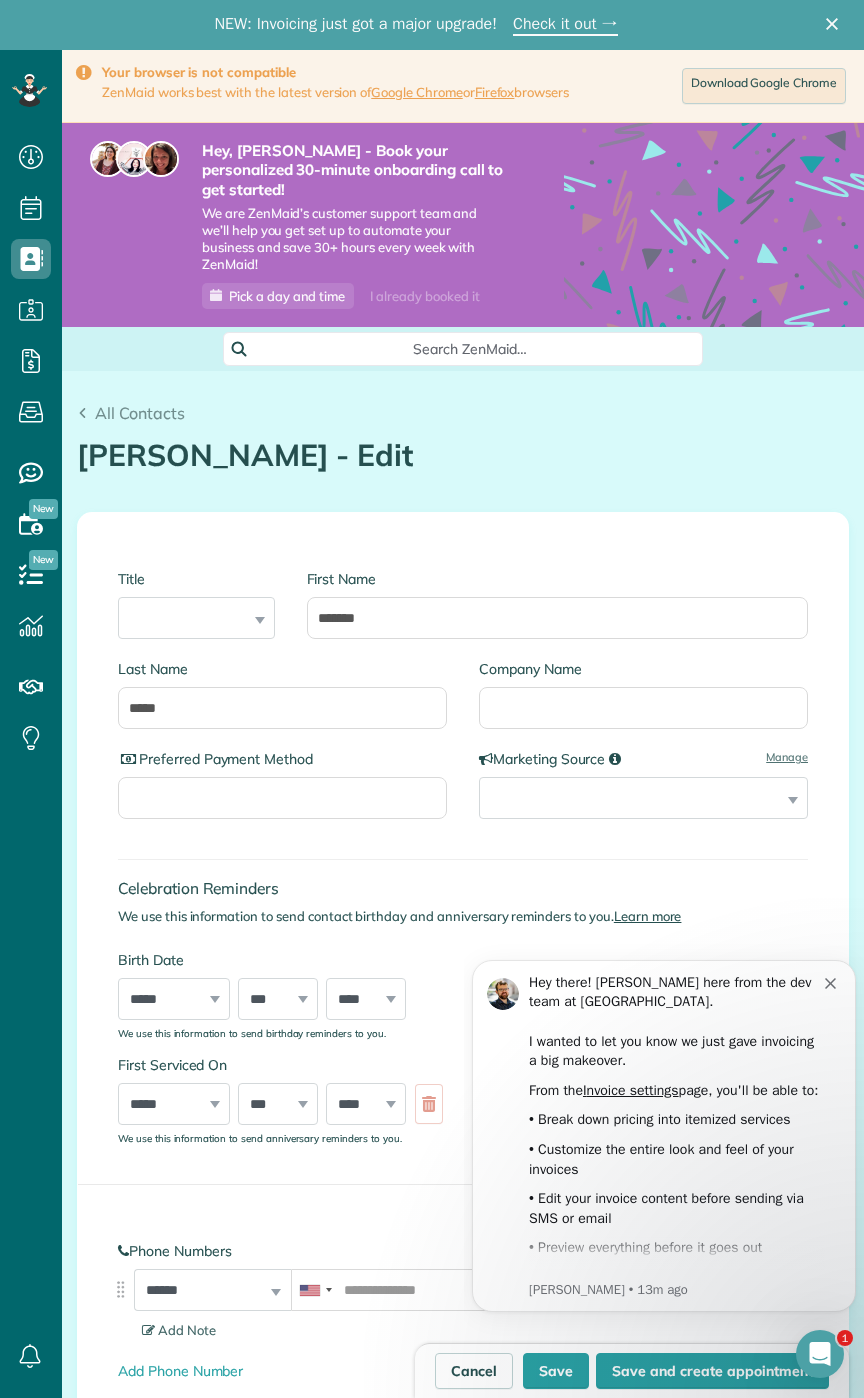 click 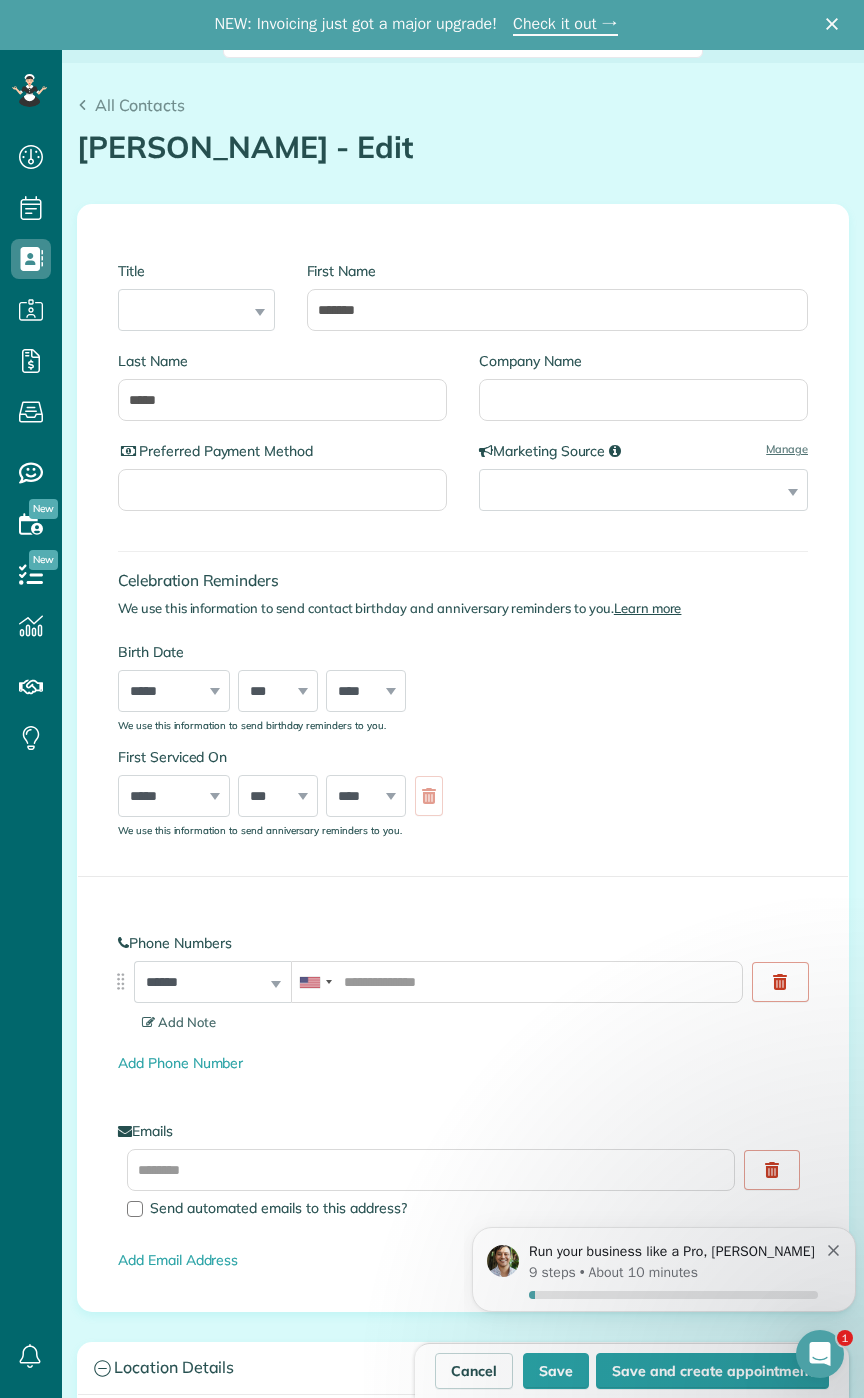 scroll, scrollTop: 311, scrollLeft: 0, axis: vertical 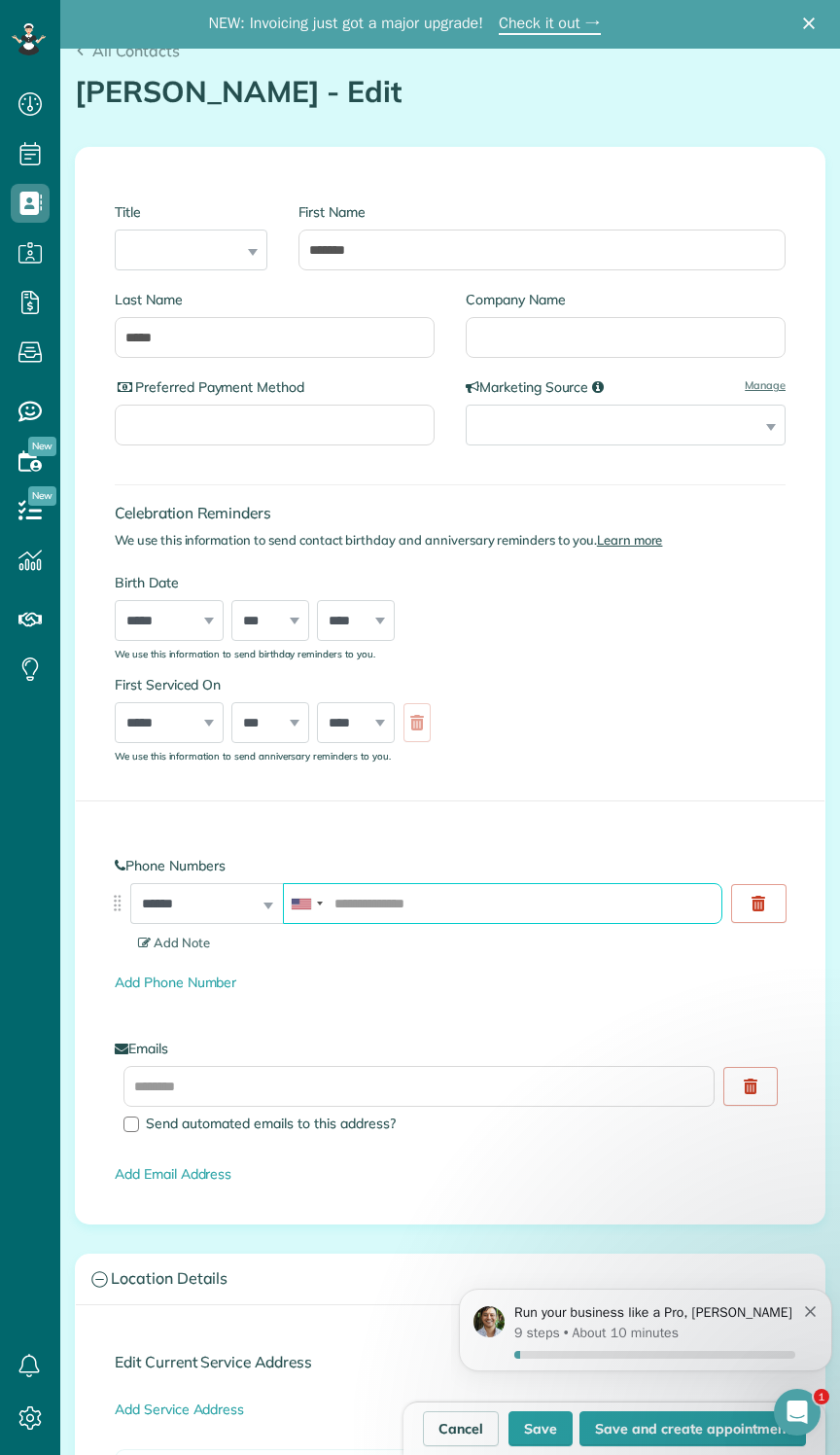 click at bounding box center (503, 904) 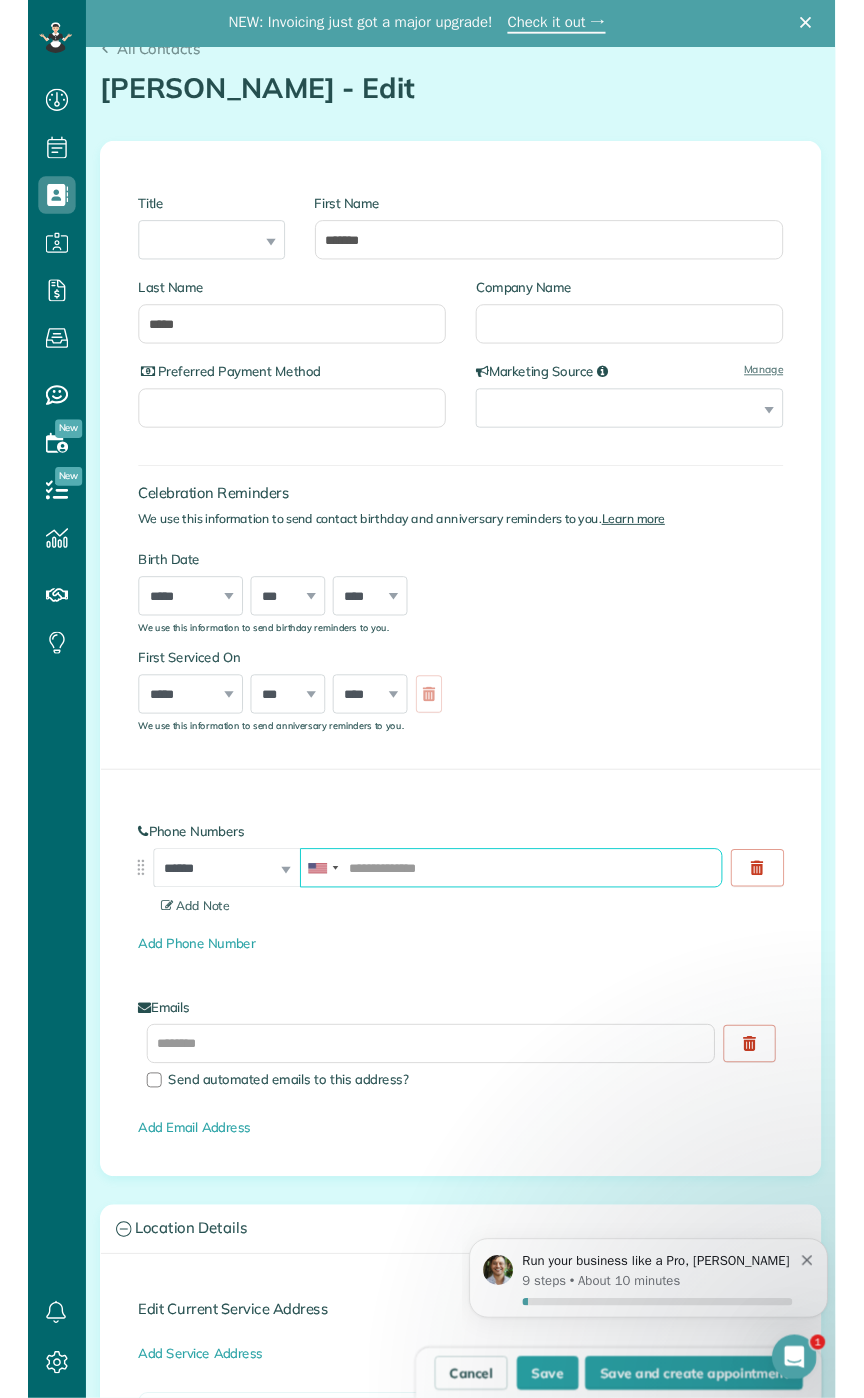 scroll, scrollTop: 128, scrollLeft: 0, axis: vertical 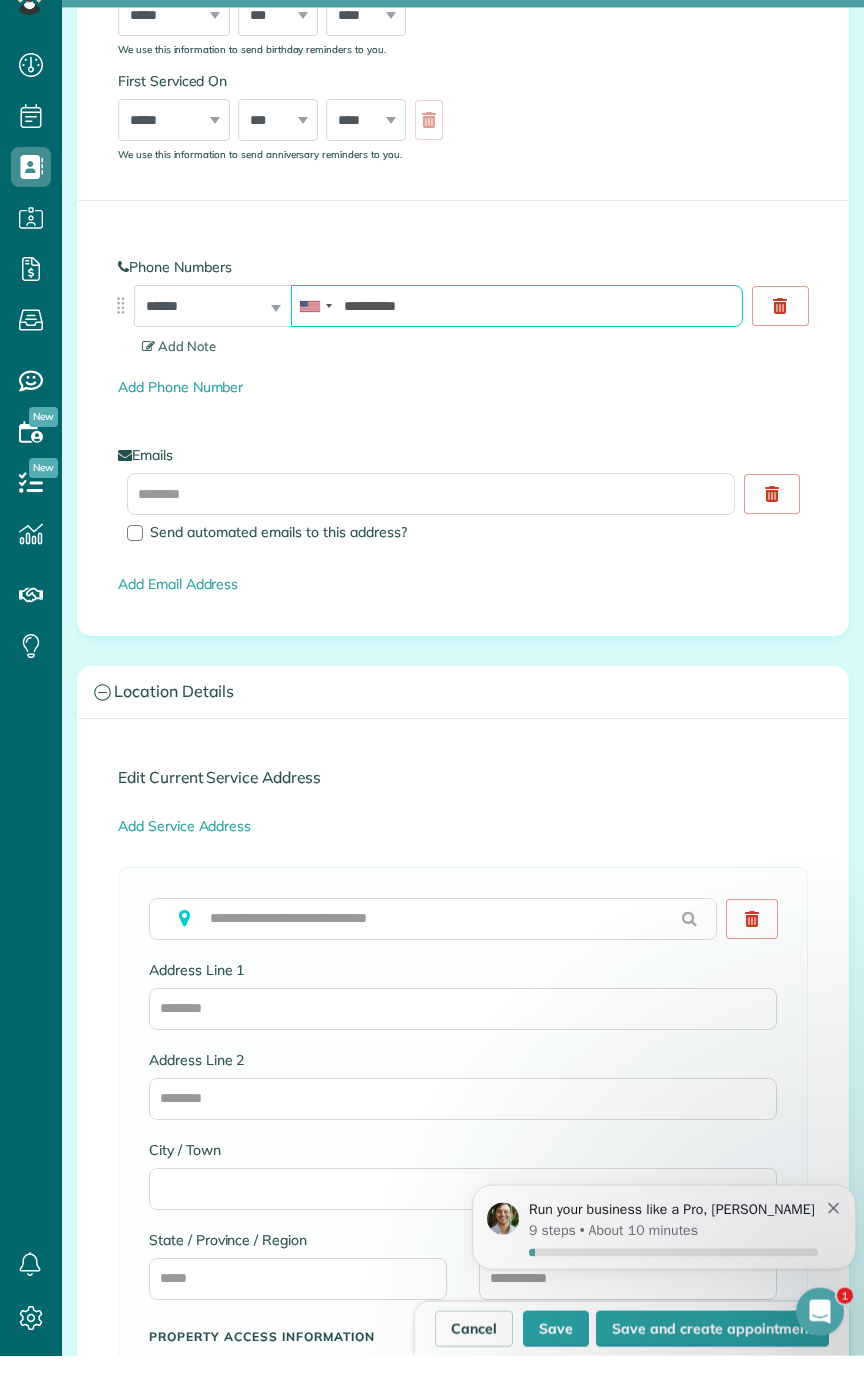 type on "**********" 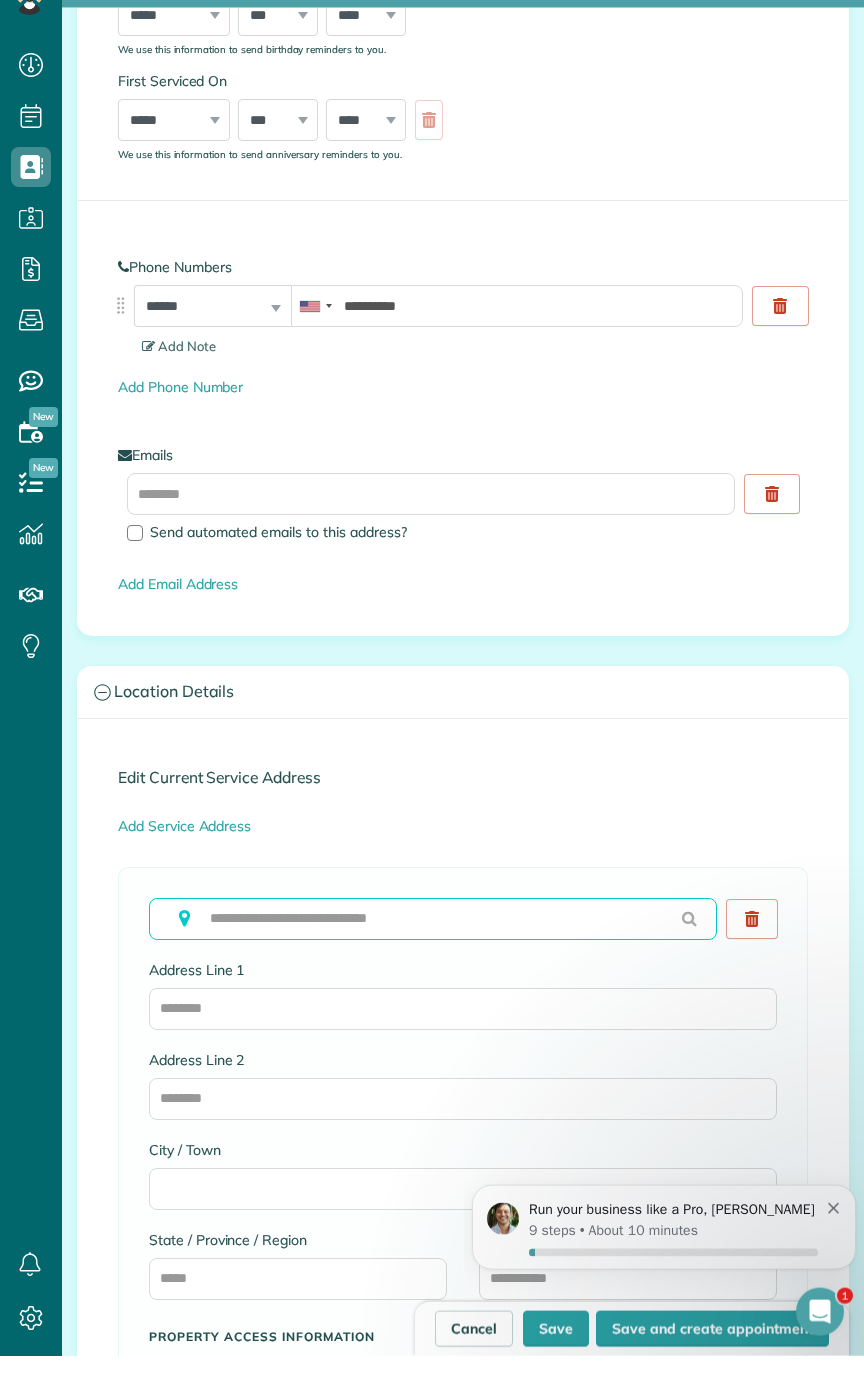 click at bounding box center (433, 961) 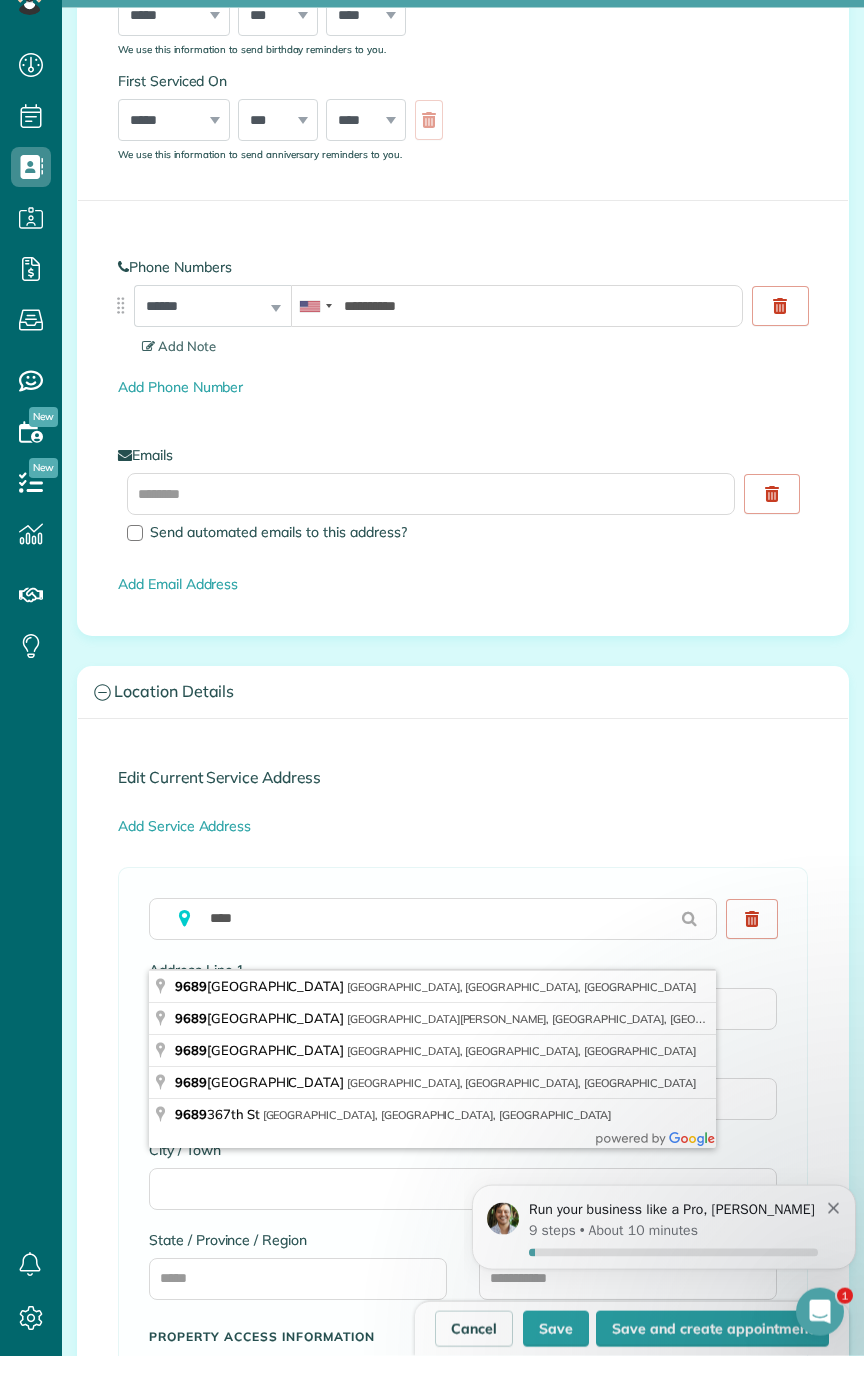 type on "**********" 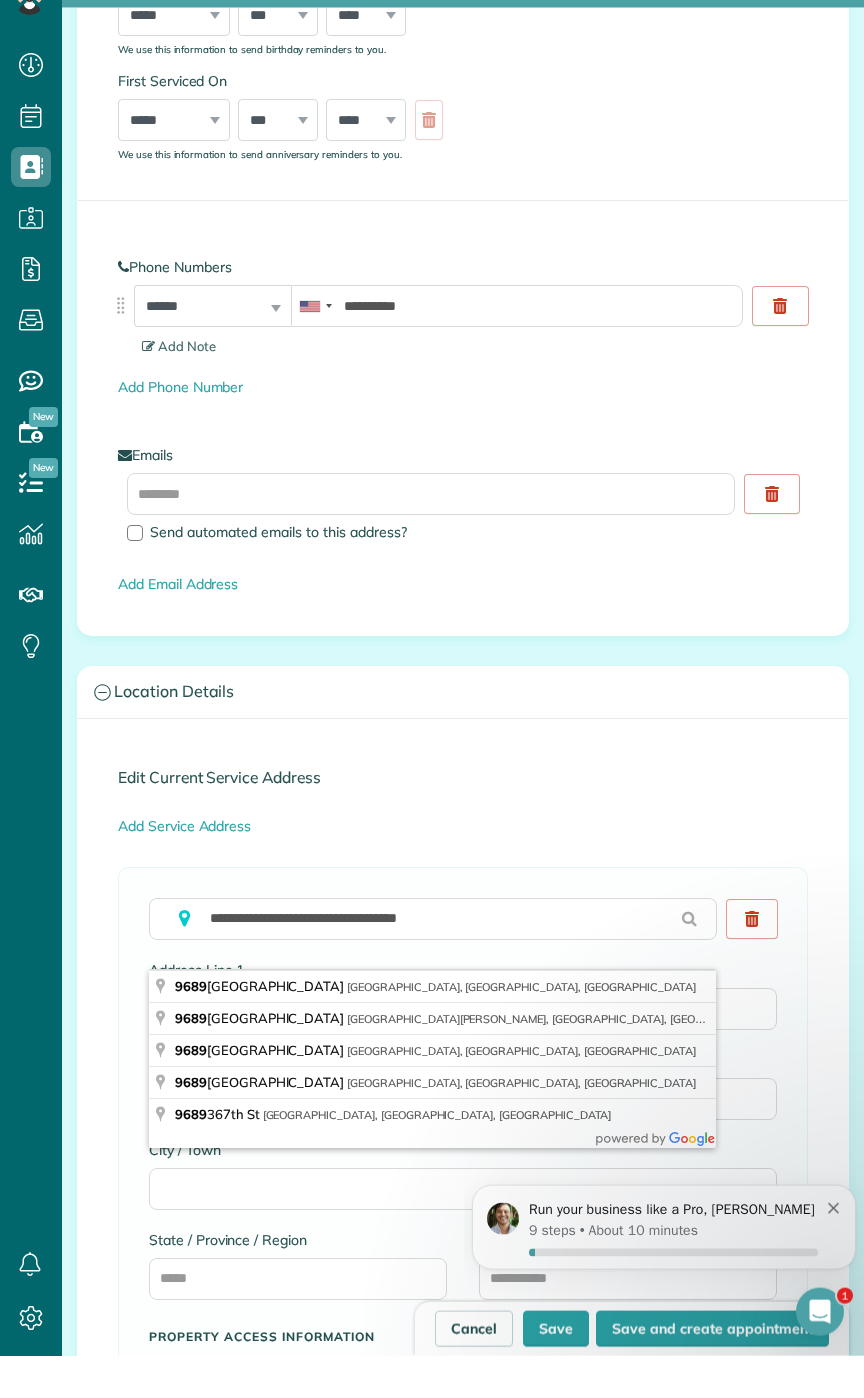 type on "**********" 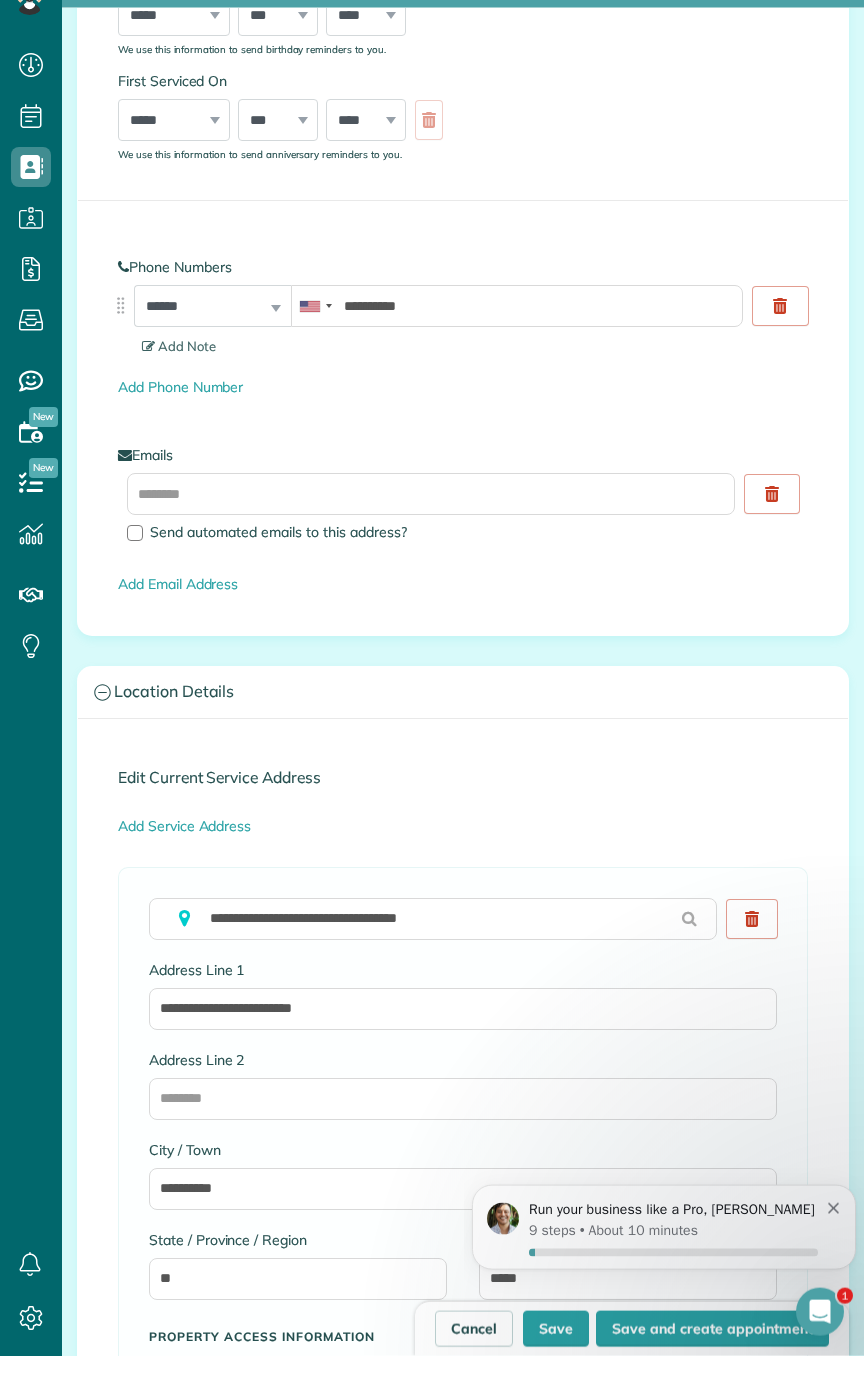 scroll, scrollTop: 128, scrollLeft: 0, axis: vertical 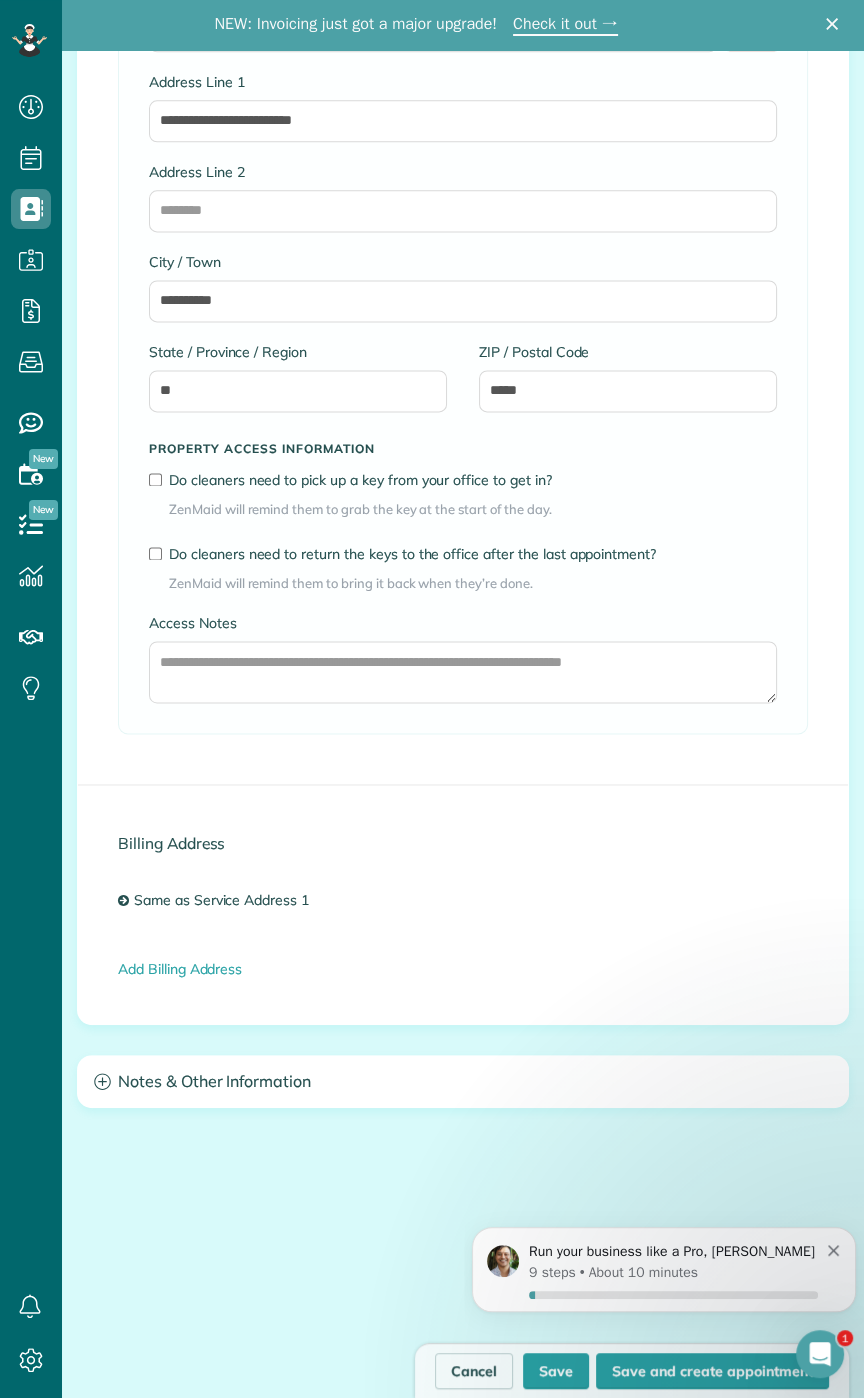 click on "Same as Service Address 1" at bounding box center [226, 900] 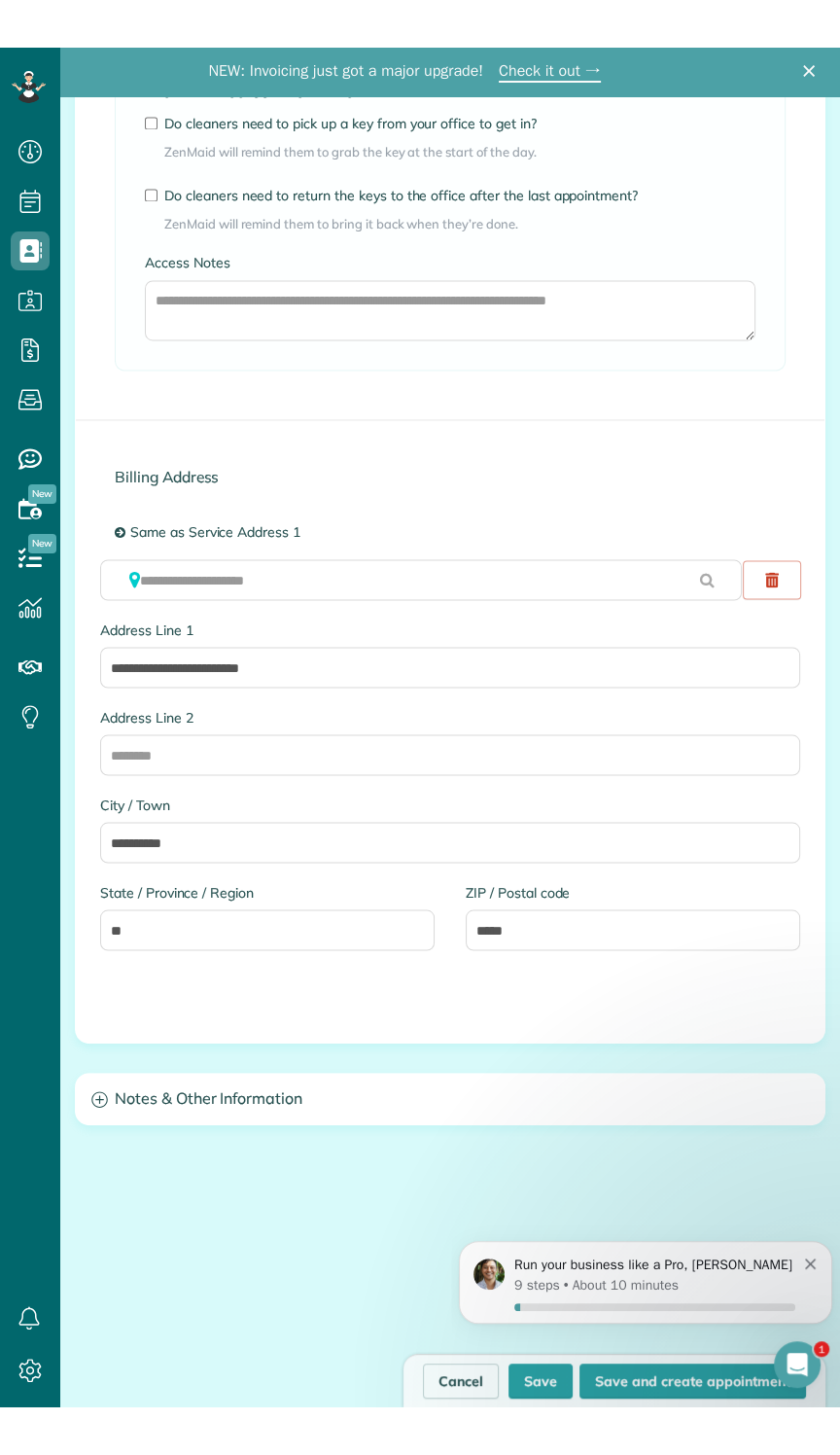 scroll, scrollTop: 2067, scrollLeft: 0, axis: vertical 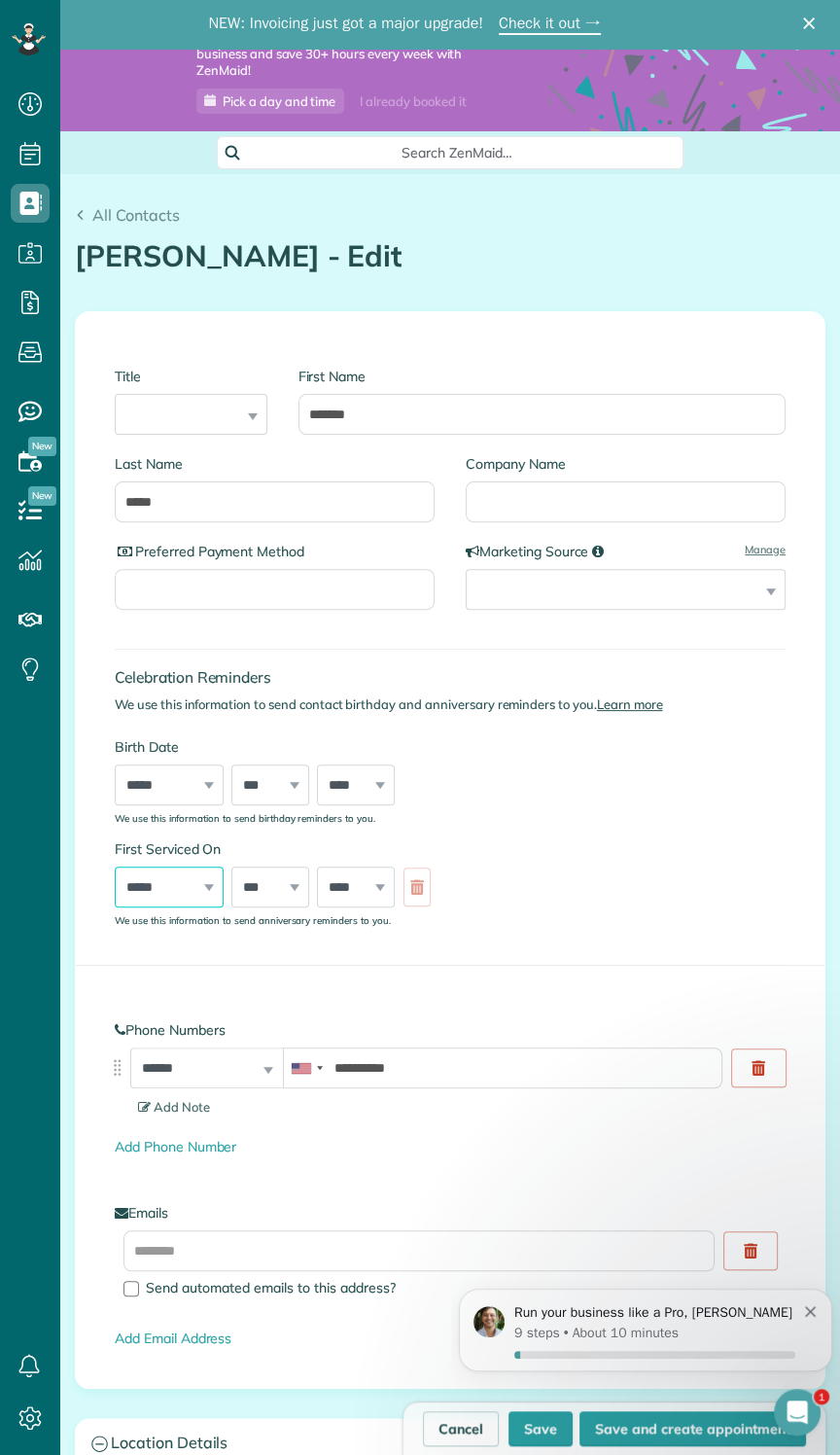 click on "*****
*******
********
*****
*****
***
****
****
******
*********
*******
********
********" at bounding box center (169, 887) 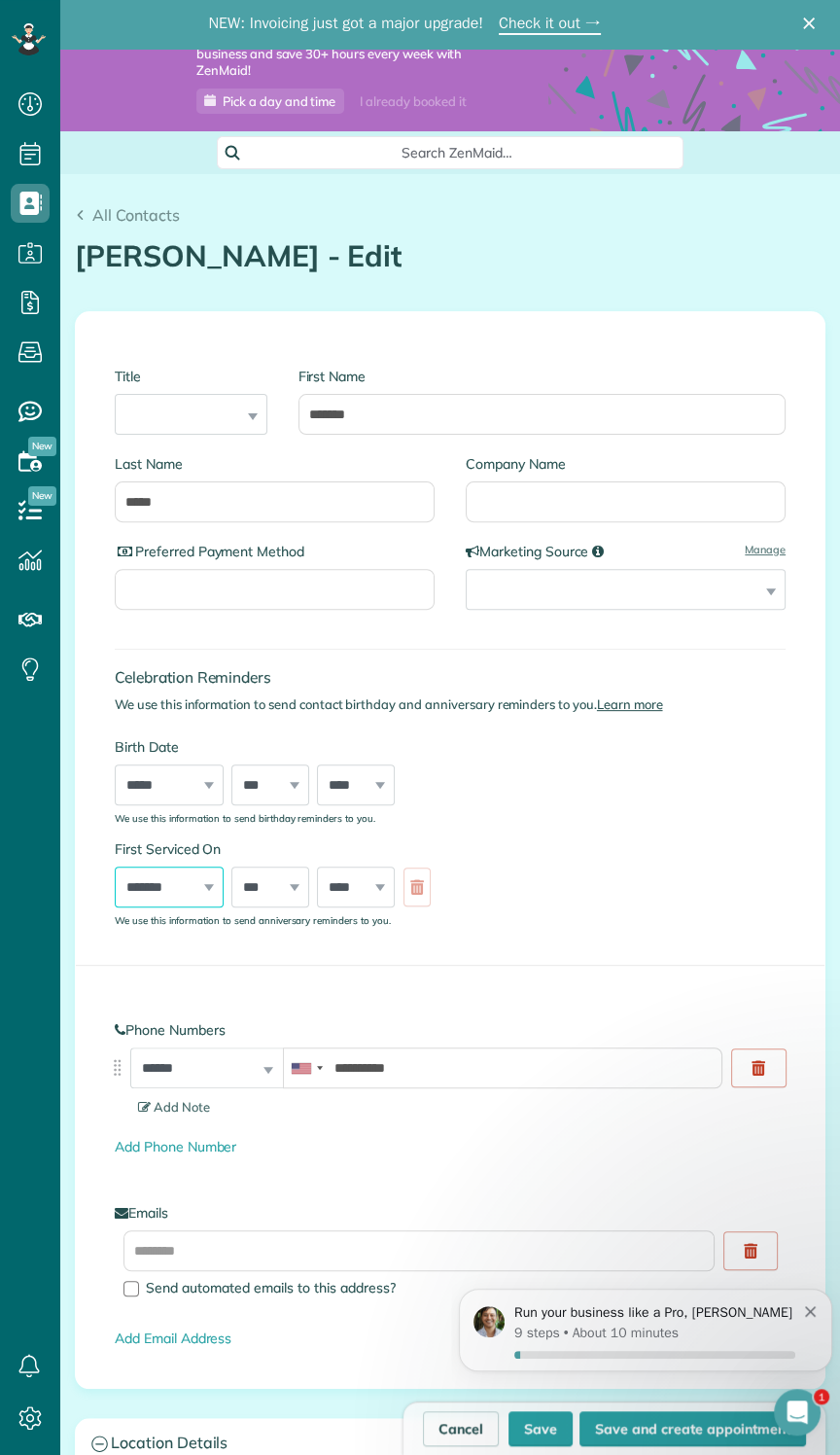 click on "*****
*******
********
*****
*****
***
****
****
******
*********
*******
********
********" at bounding box center [169, 887] 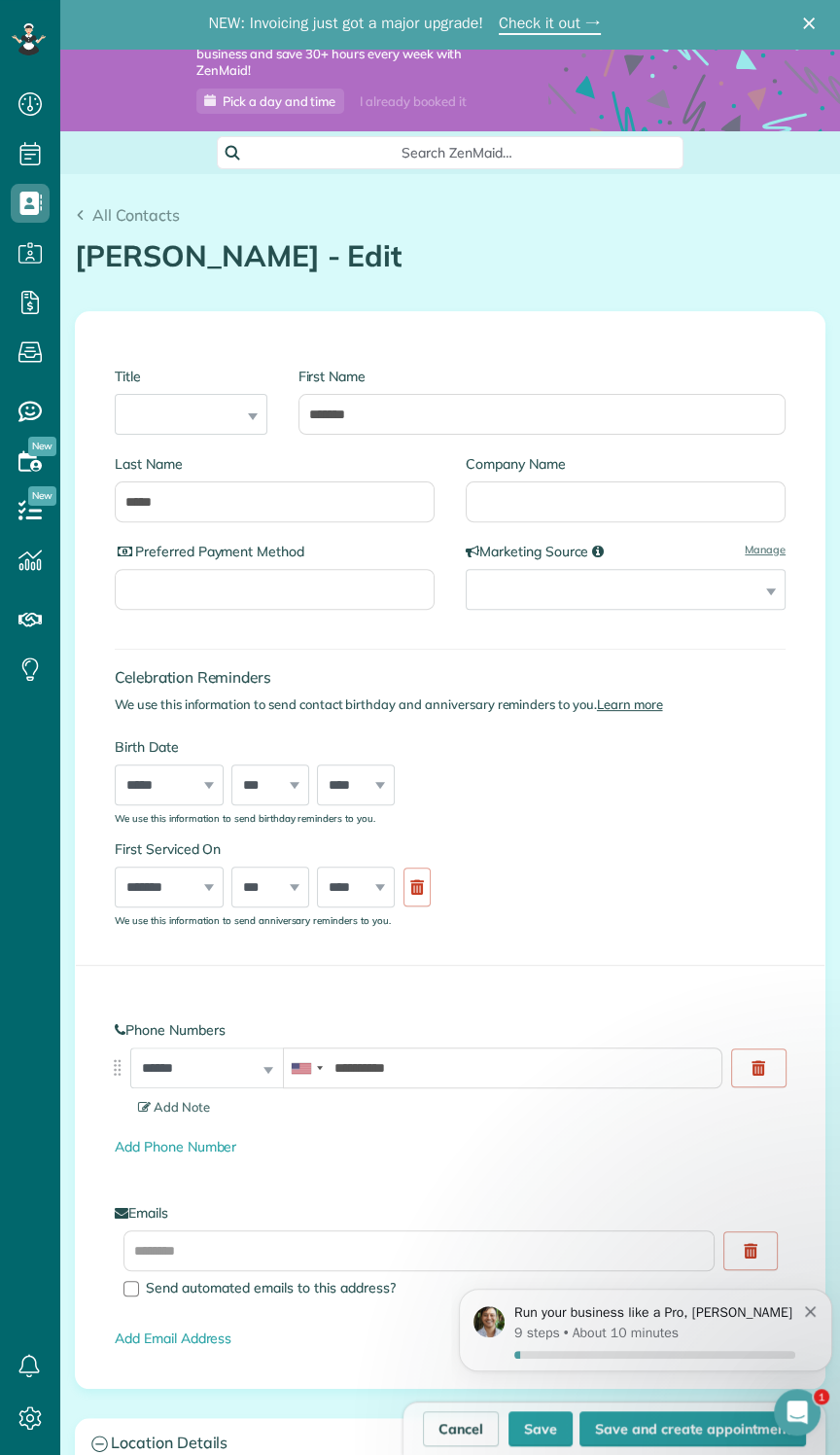 click on "***
*
*
*
*
*
*
*
*
*
**
**
**
**
**
**
**
**
**
**
**
**
**
**
**
**
**
**
**
**
**
**" at bounding box center [270, 887] 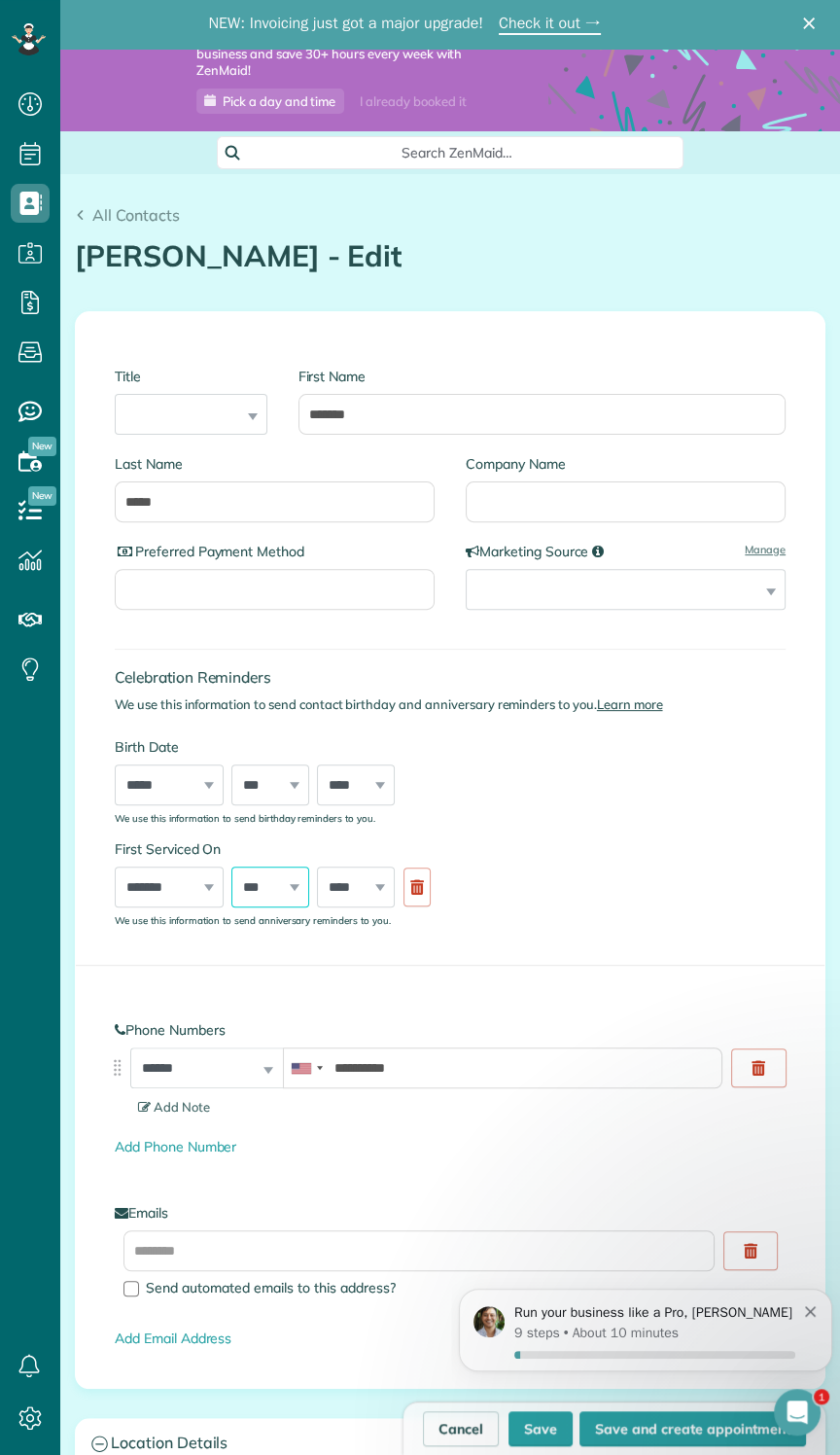 click on "***
*
*
*
*
*
*
*
*
*
**
**
**
**
**
**
**
**
**
**
**
**
**
**
**
**
**
**
**
**
**
**" at bounding box center [270, 887] 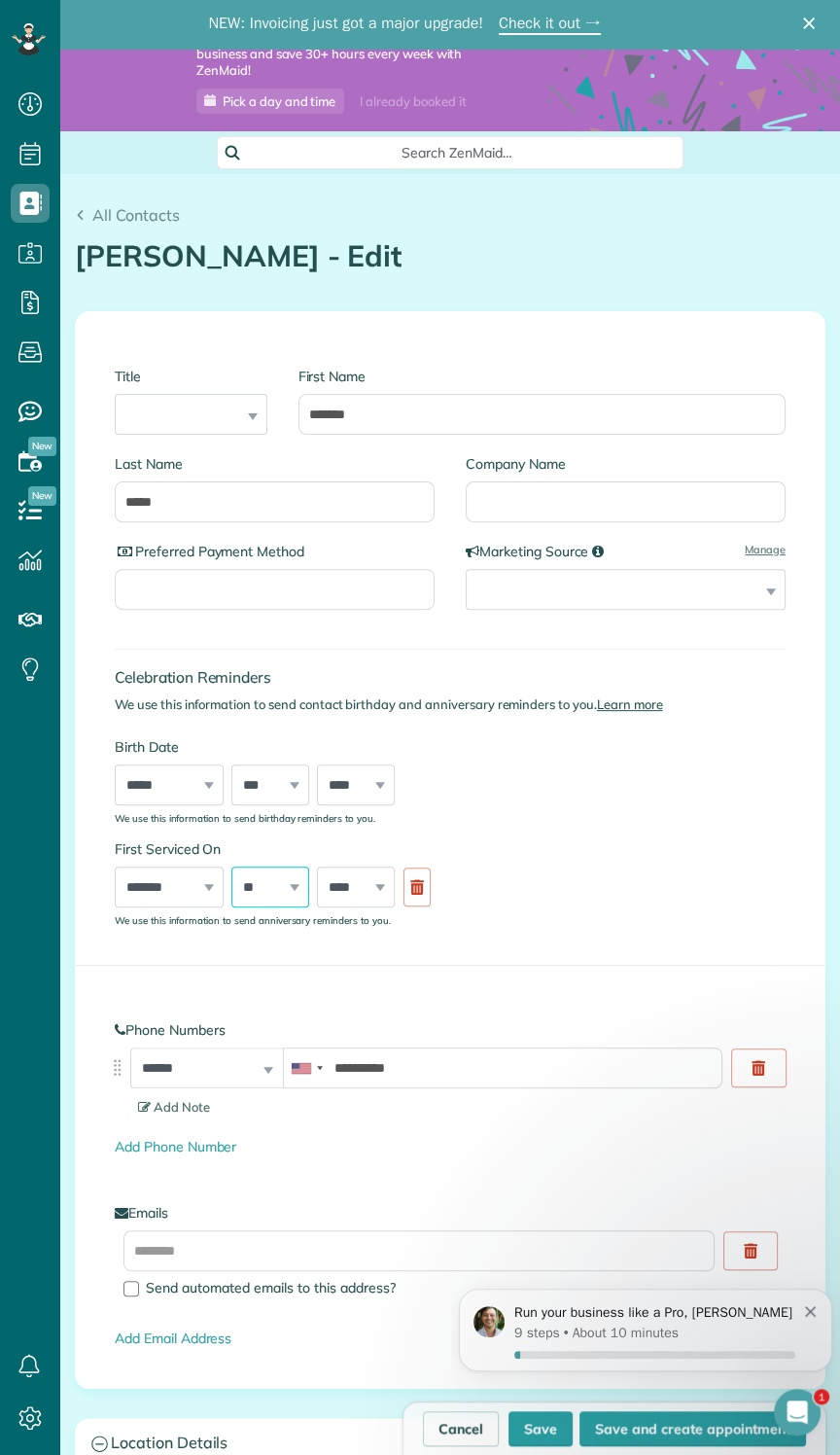 click on "***
*
*
*
*
*
*
*
*
*
**
**
**
**
**
**
**
**
**
**
**
**
**
**
**
**
**
**
**
**
**
**" at bounding box center [270, 887] 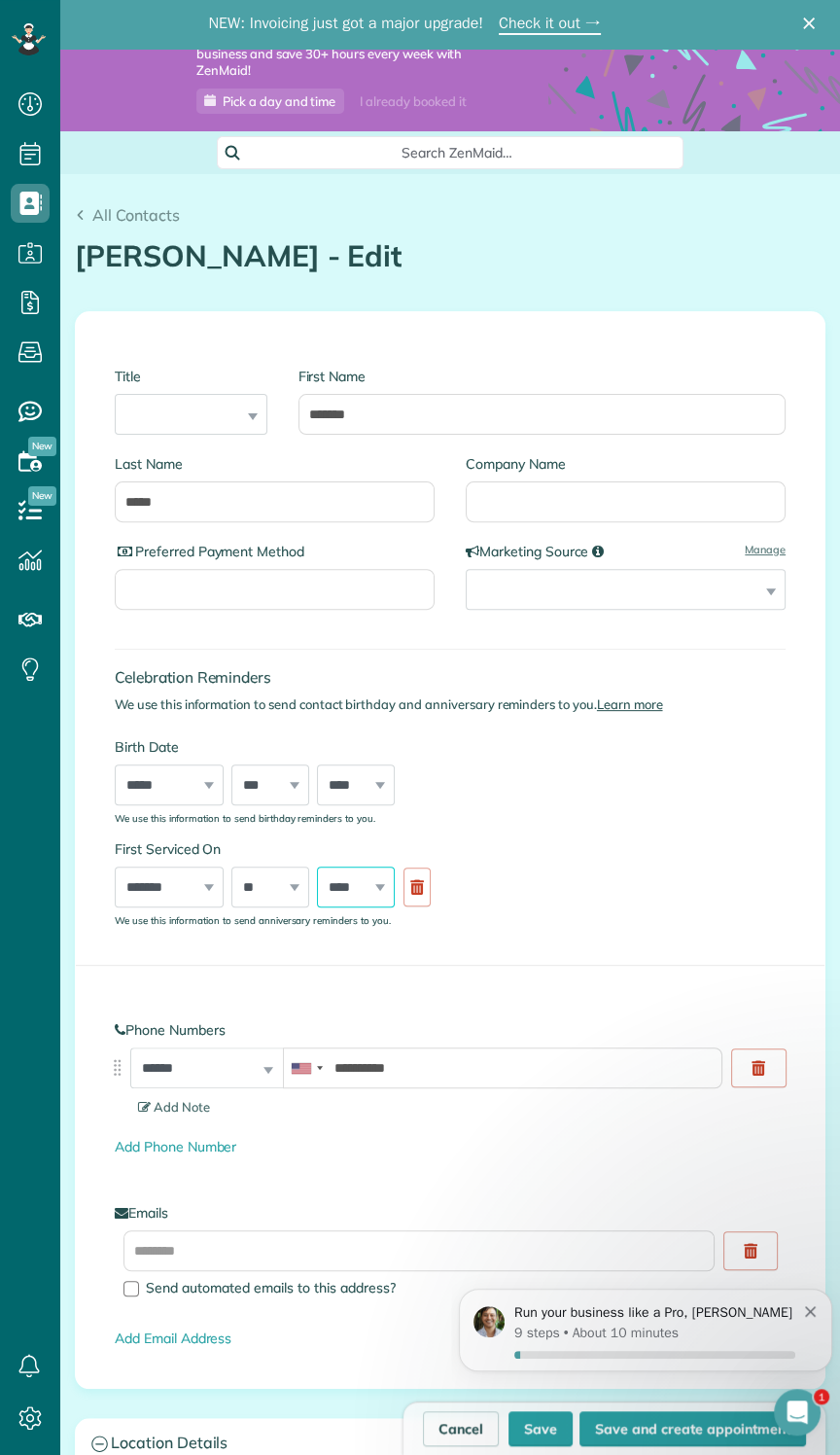 click on "****
****
****
****
****
****
****
****
****
****
****
****
****
****
****
****
****
****
****
****
****
****
****
****
****
****
****
****
****
****
****
****
****
****
****
****
****
****
****
****
****
****
****
****
****
****
****
****
****
****
****
****" at bounding box center (356, 887) 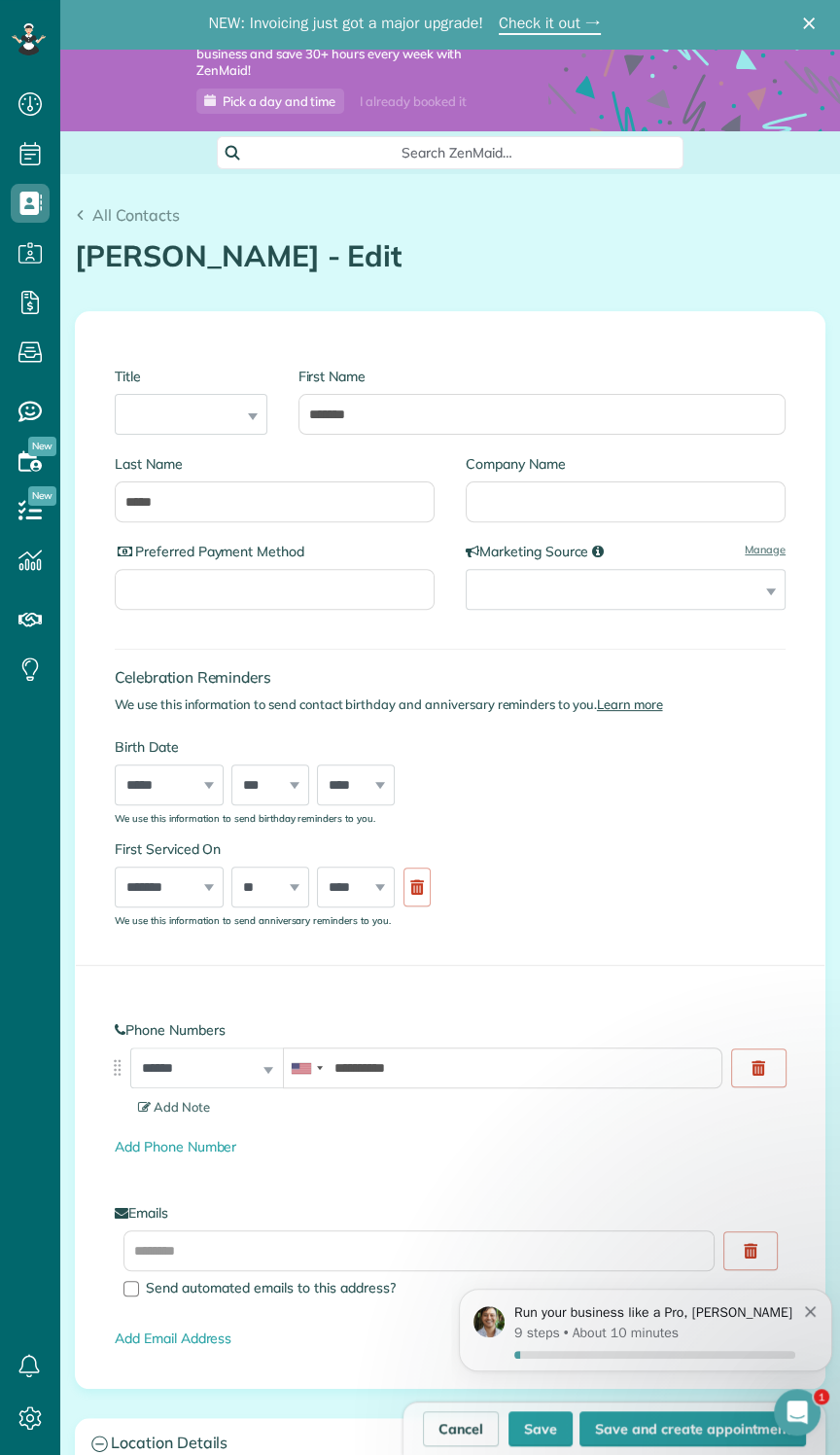 click on "*****
*******
********
*****
*****
***
****
****
******
*********
*******
********
********
***
*
*
*
*
*
*
*
*
*
**
**
**
**
**
**
**
**
**
**
**
**
**
**
**
**
**
**
**
**
**
**
****
****
****
****
****
****
****
****
****
****
****
****
****
****
****
****
****
****
****
****
****
****
****
****
****
****
****
****
****
****
****
****
****
****
****
****
****
****
****
****
****
****
****
****
****
****
****
****
****
****
****
****" at bounding box center (450, 887) 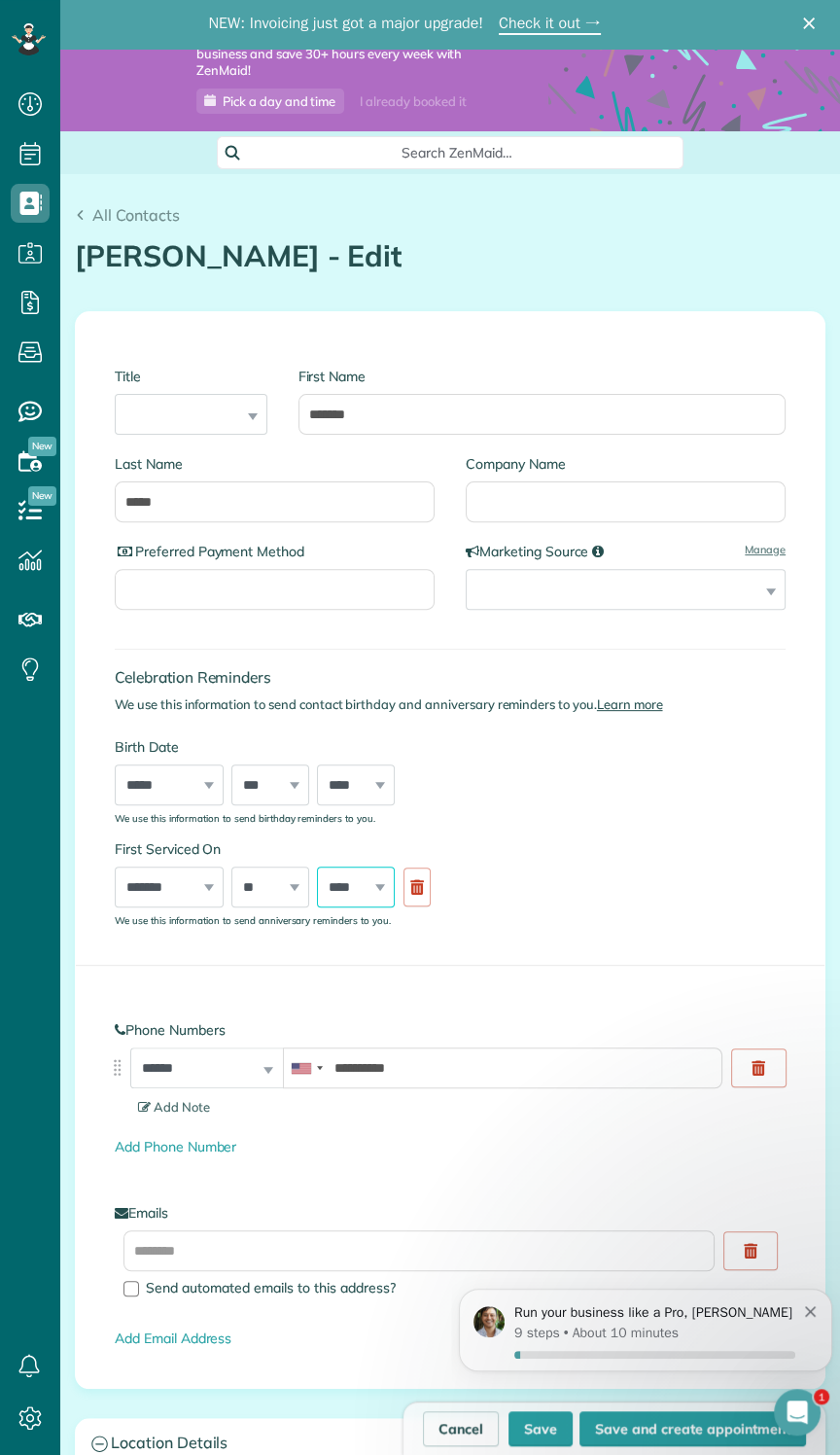 click on "****
****
****
****
****
****
****
****
****
****
****
****
****
****
****
****
****
****
****
****
****
****
****
****
****
****
****
****
****
****
****
****
****
****
****
****
****
****
****
****
****
****
****
****
****
****
****
****
****
****
****
****" at bounding box center (356, 887) 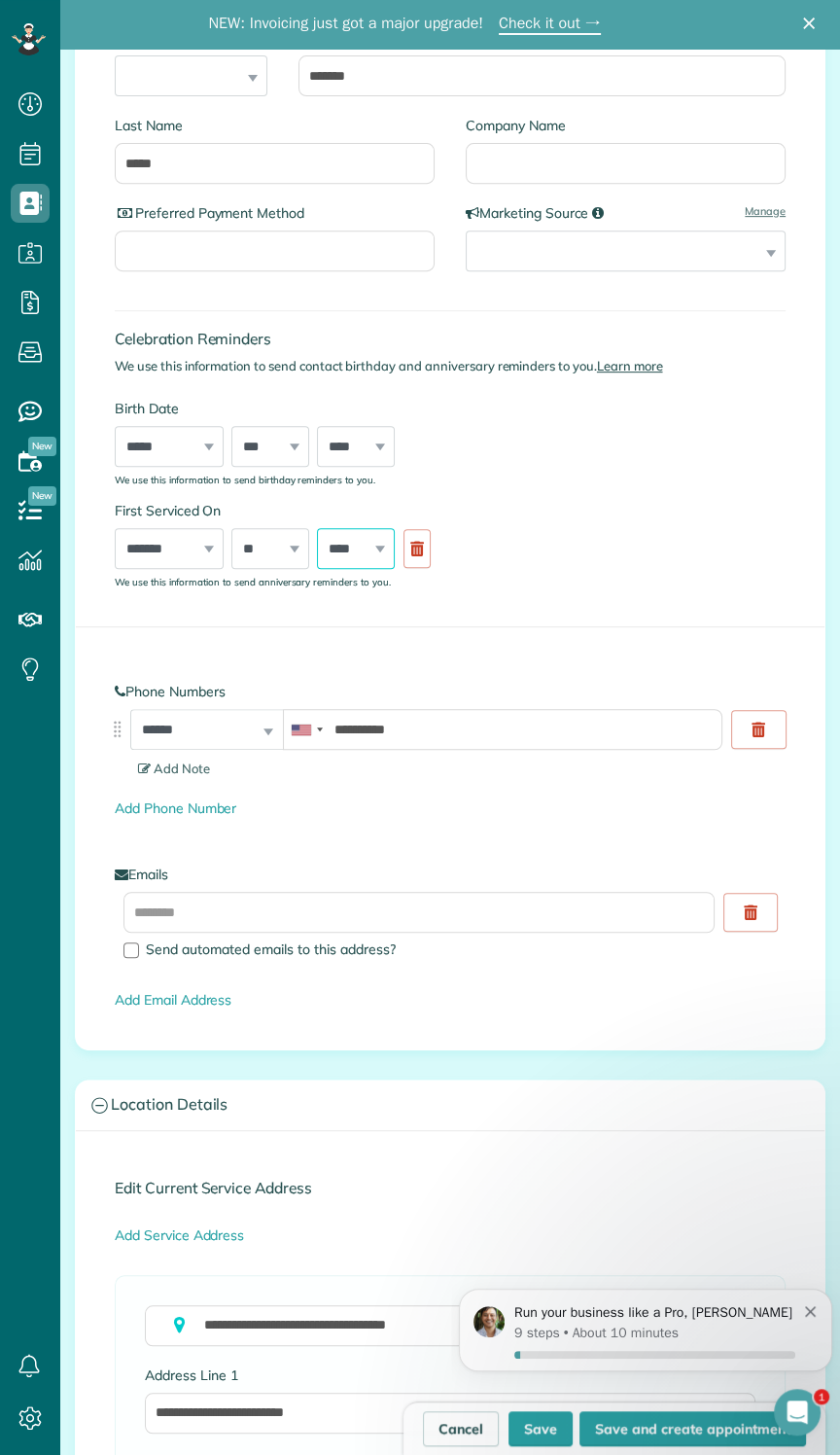 scroll, scrollTop: 0, scrollLeft: 0, axis: both 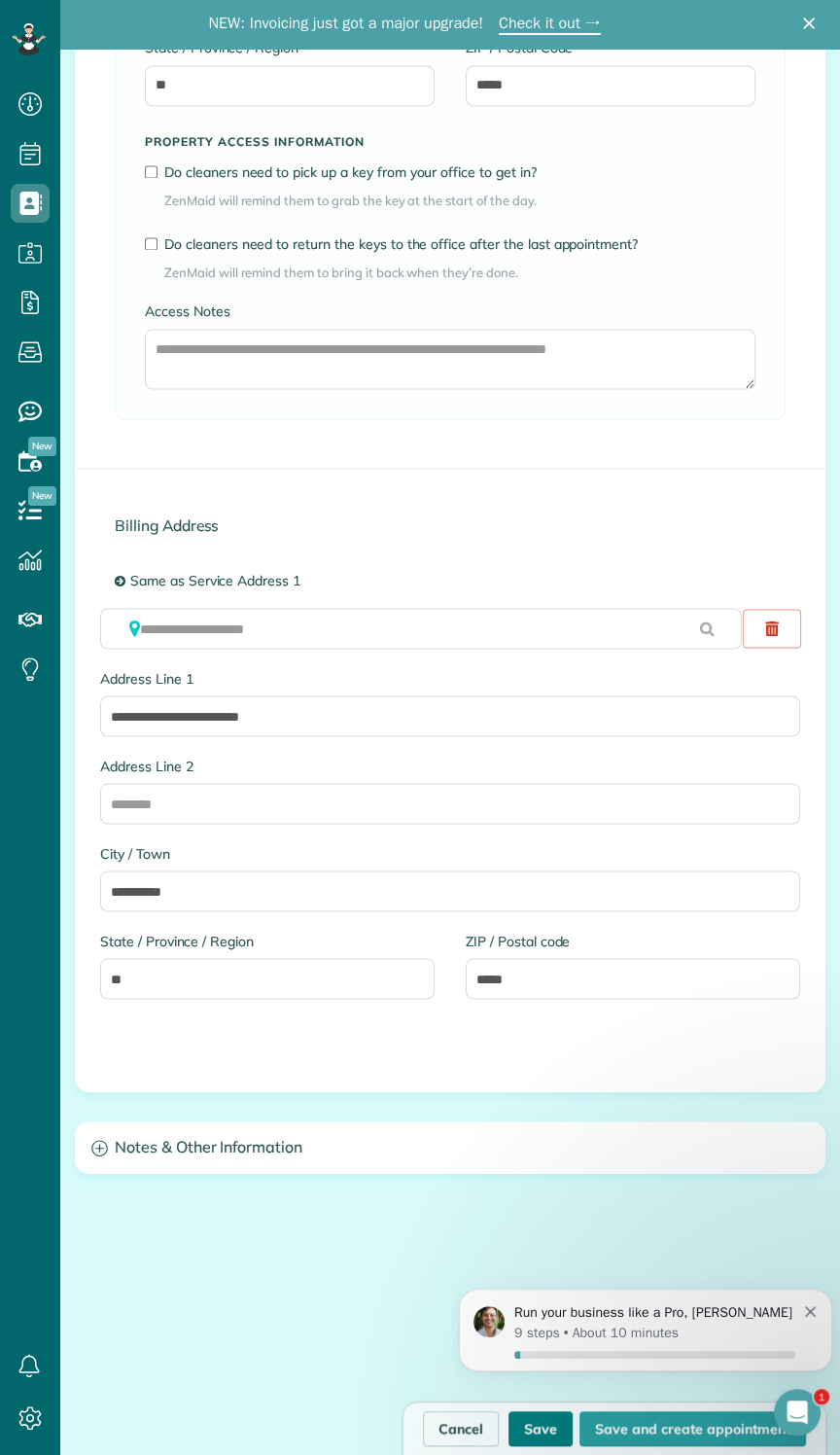 click on "Save" at bounding box center (541, 1429) 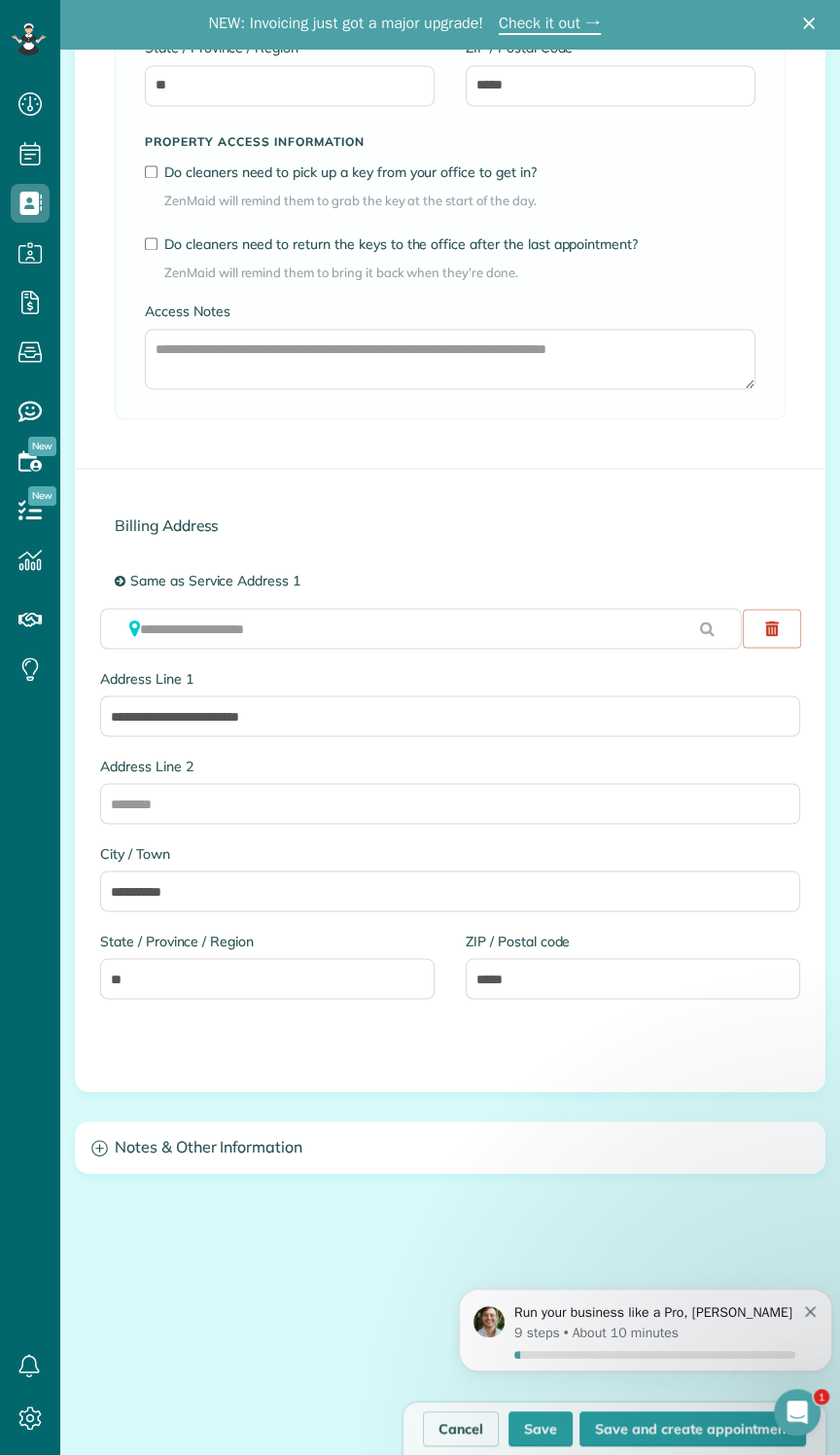 type on "**********" 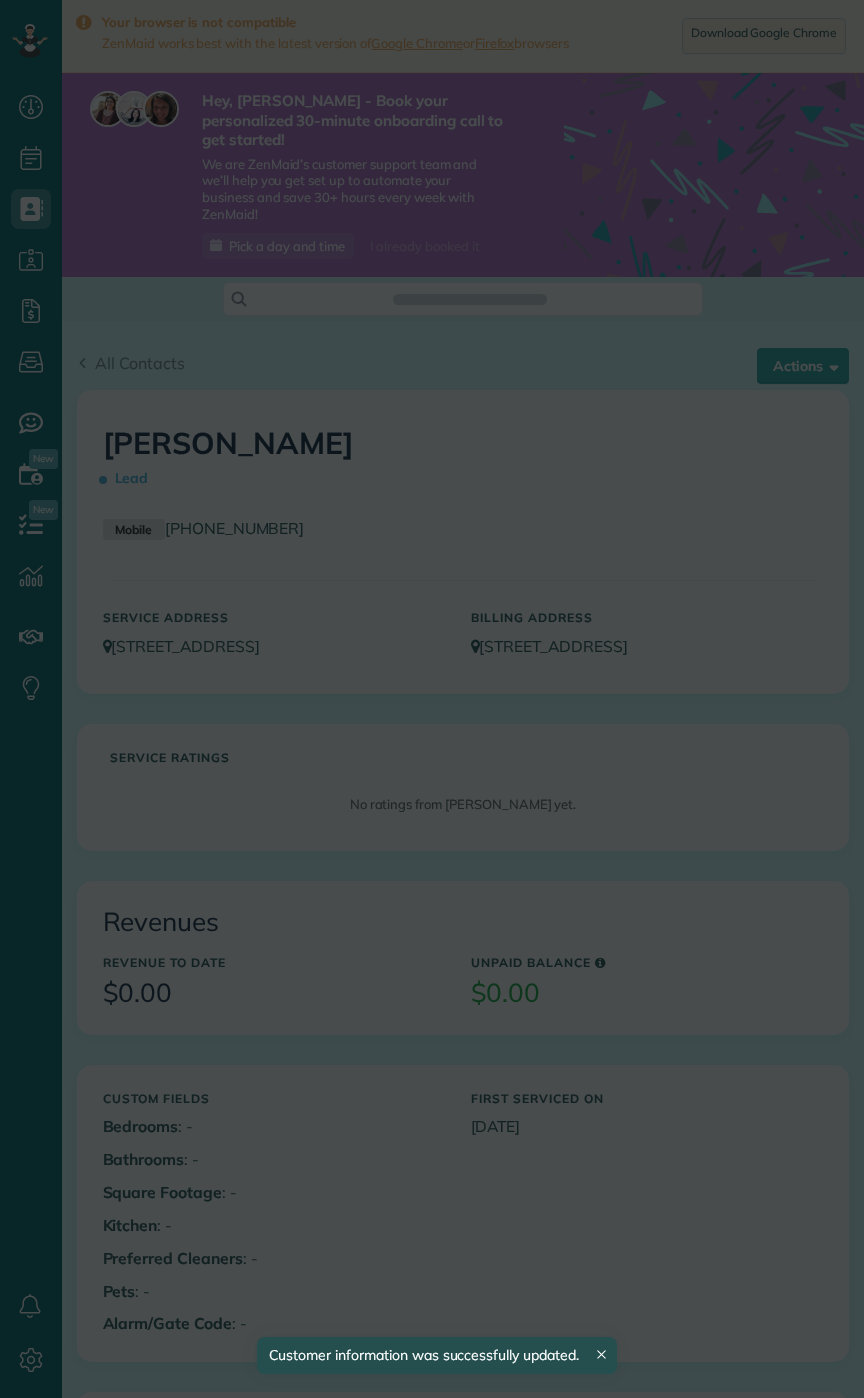 scroll, scrollTop: 0, scrollLeft: 0, axis: both 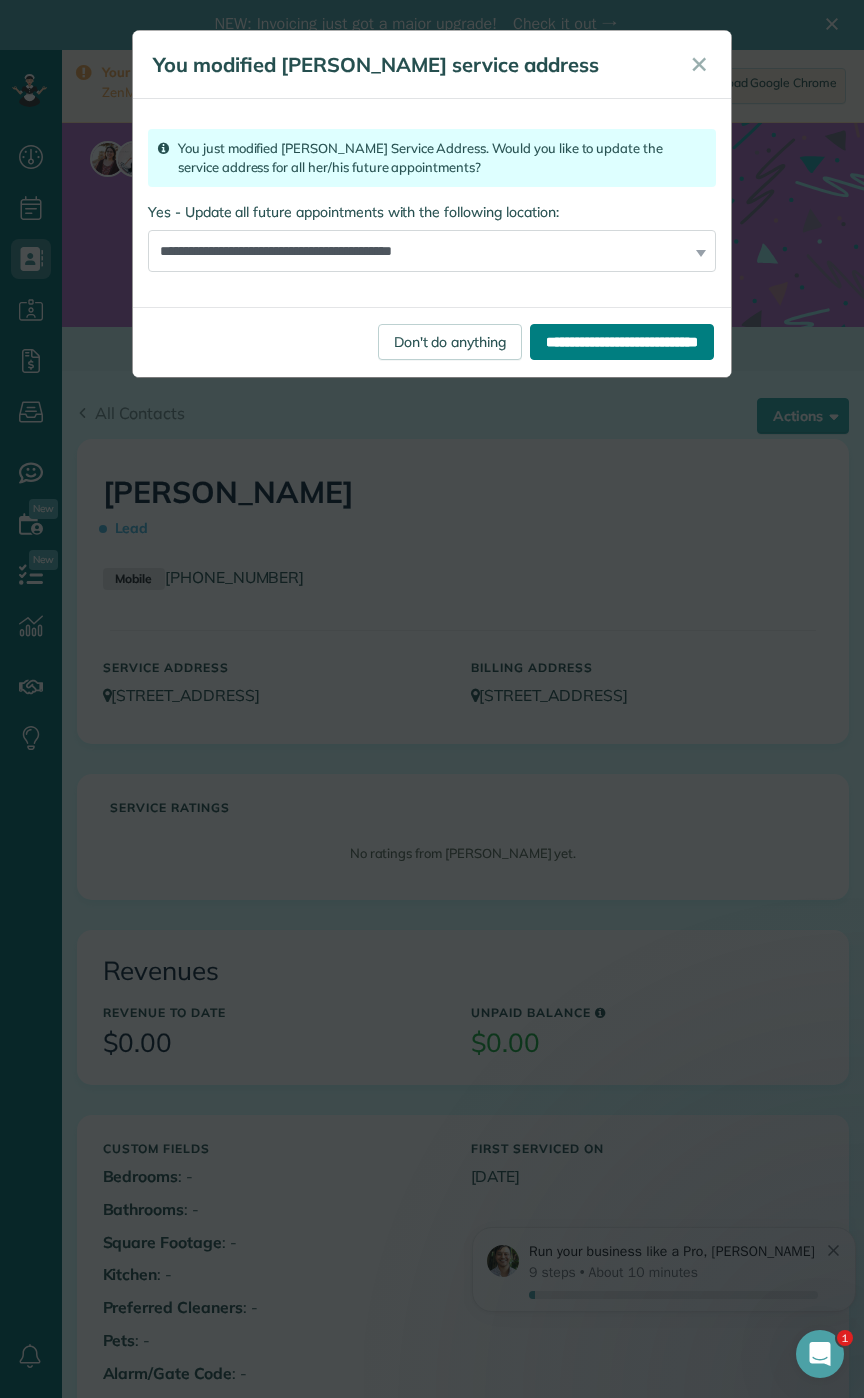 click on "**********" at bounding box center (622, 342) 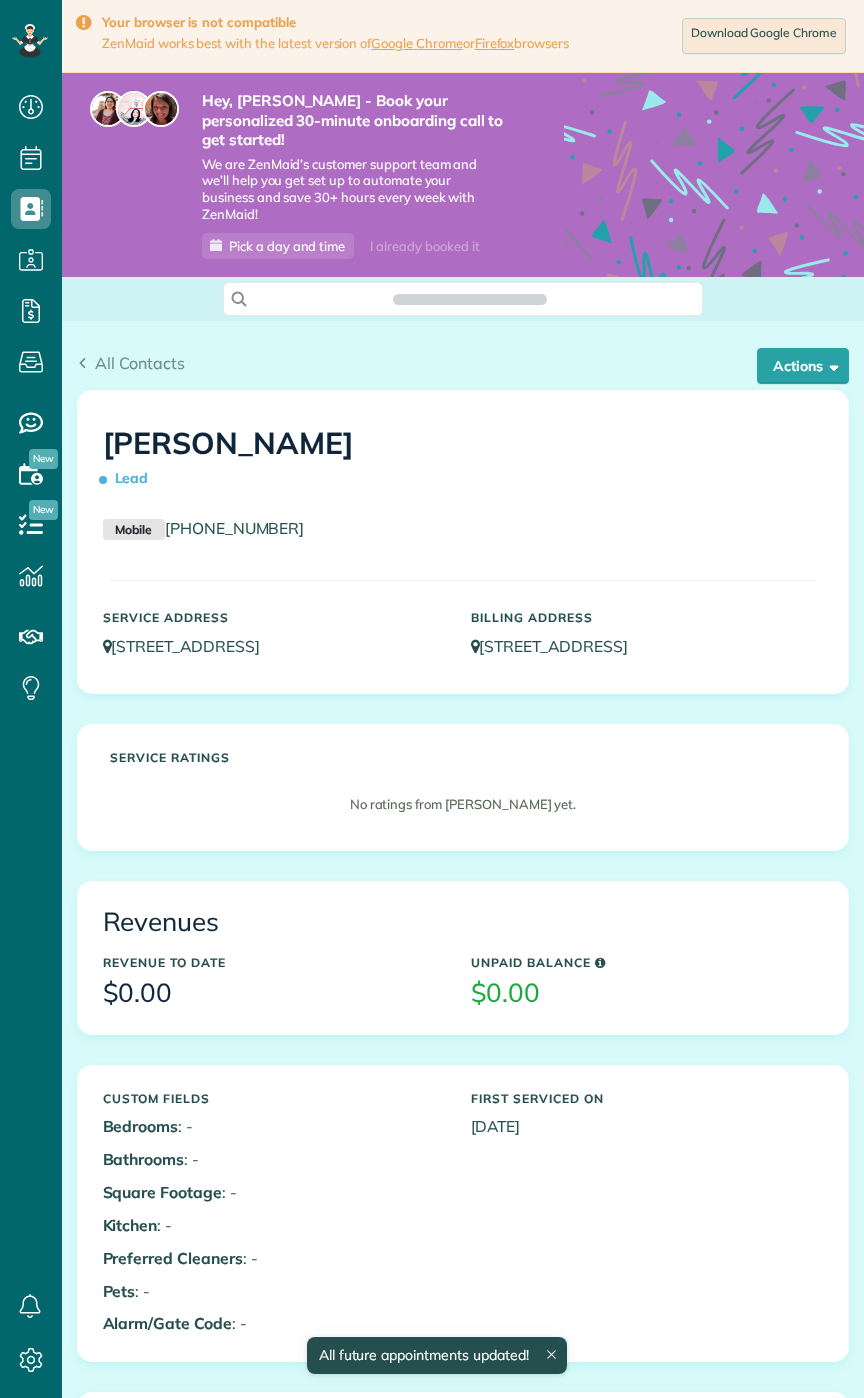 scroll, scrollTop: 0, scrollLeft: 0, axis: both 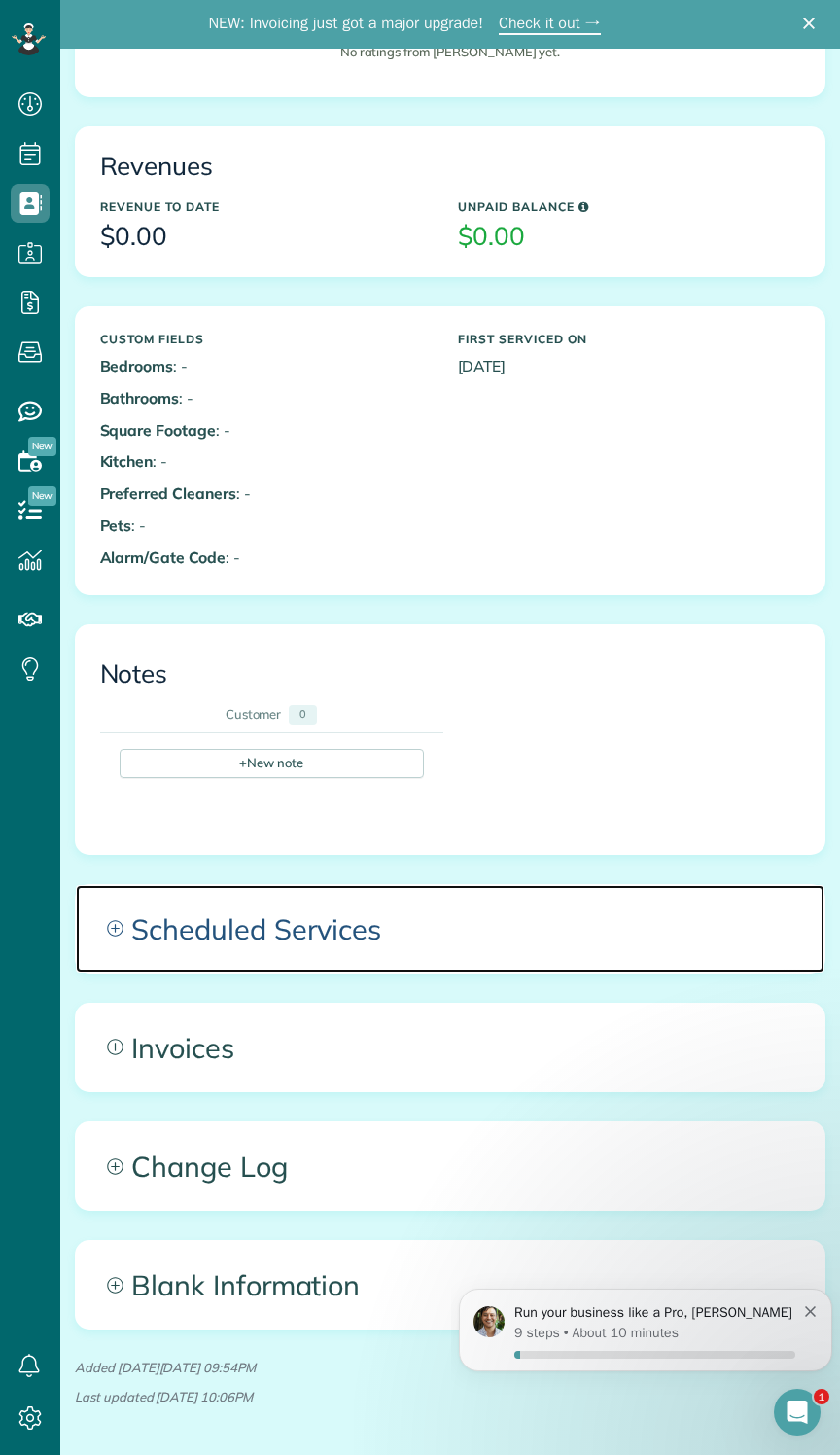 click on "Scheduled Services" at bounding box center [450, 929] 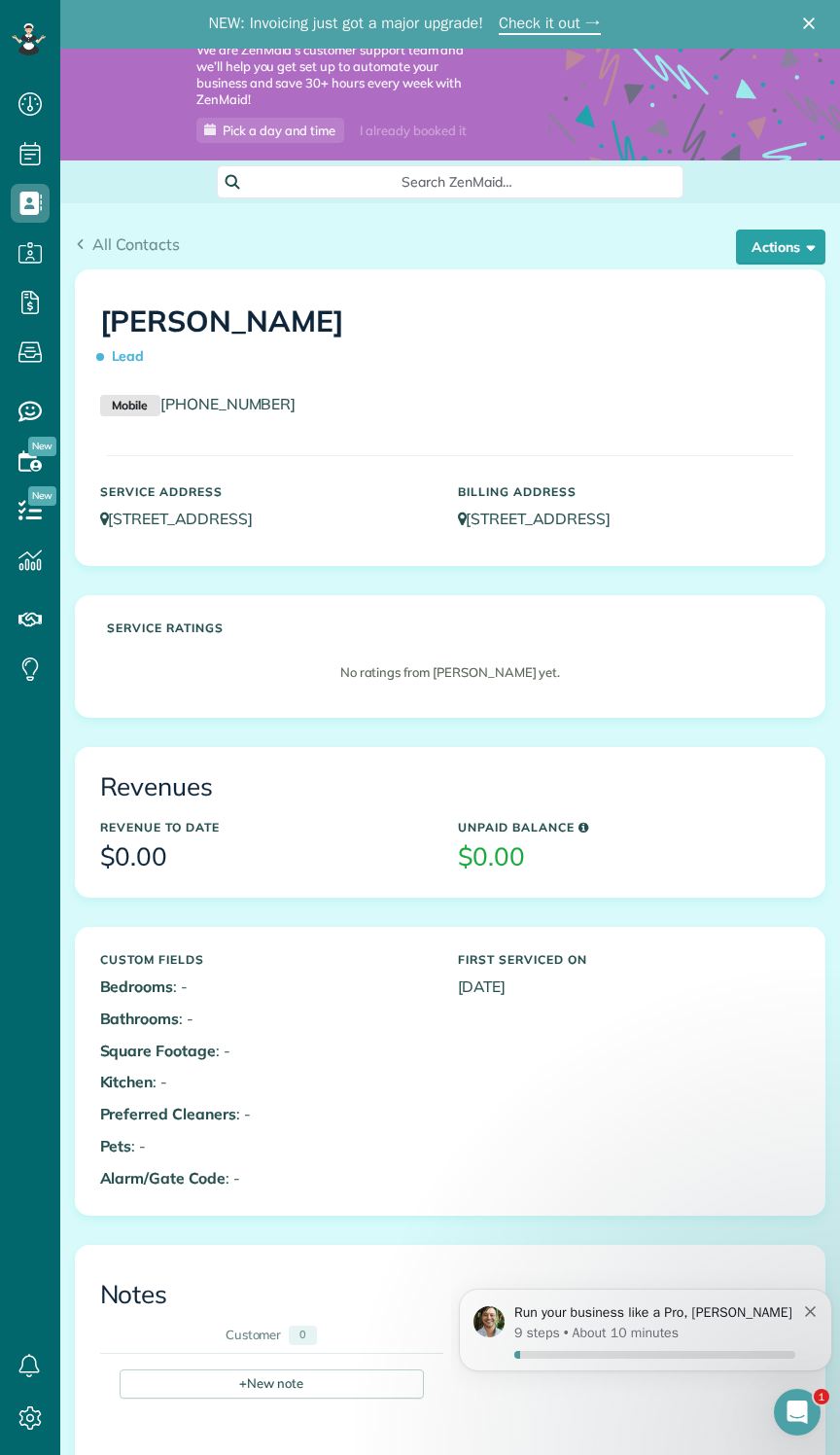 scroll, scrollTop: 109, scrollLeft: 0, axis: vertical 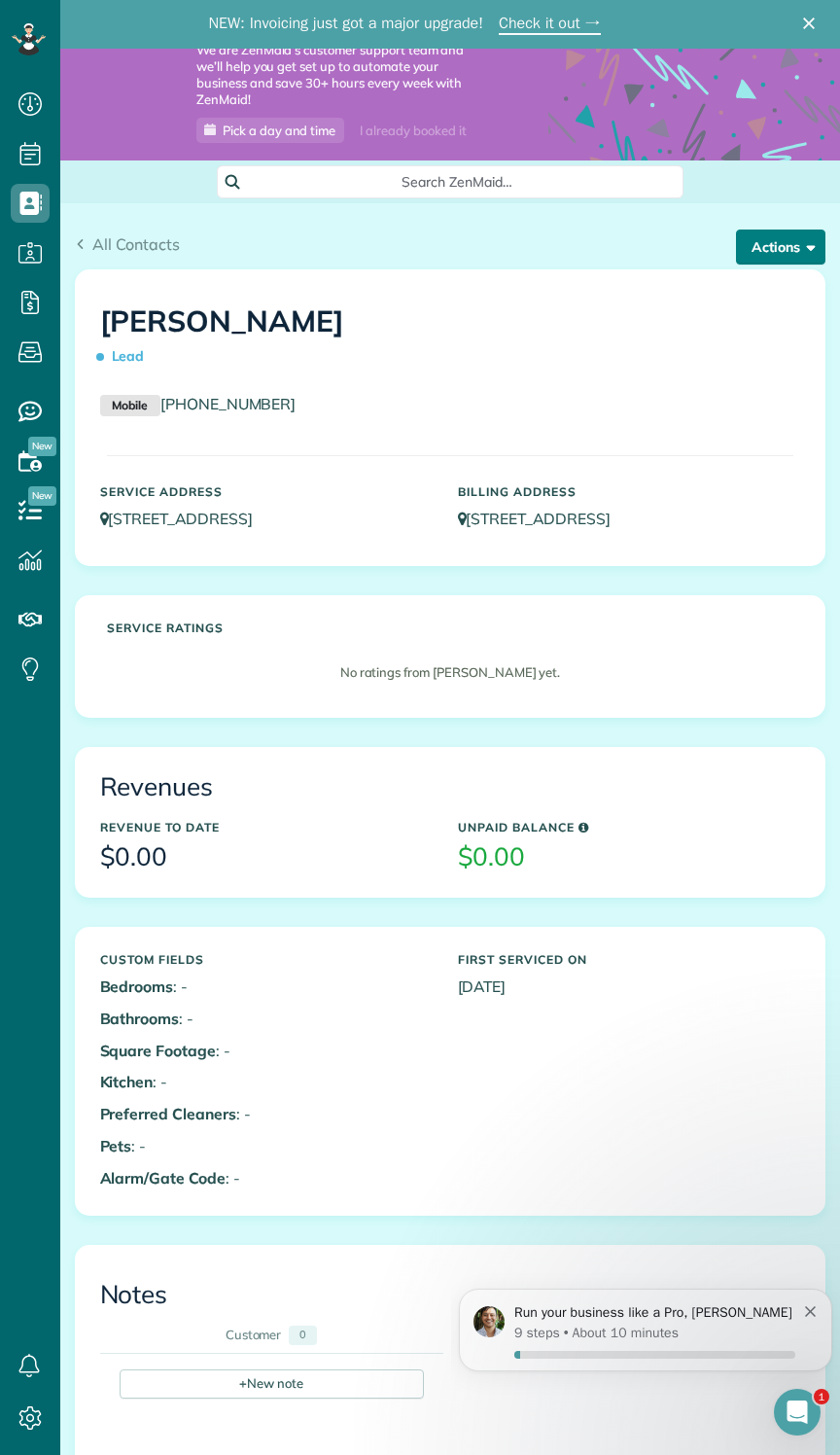 click on "Actions" at bounding box center [781, 247] 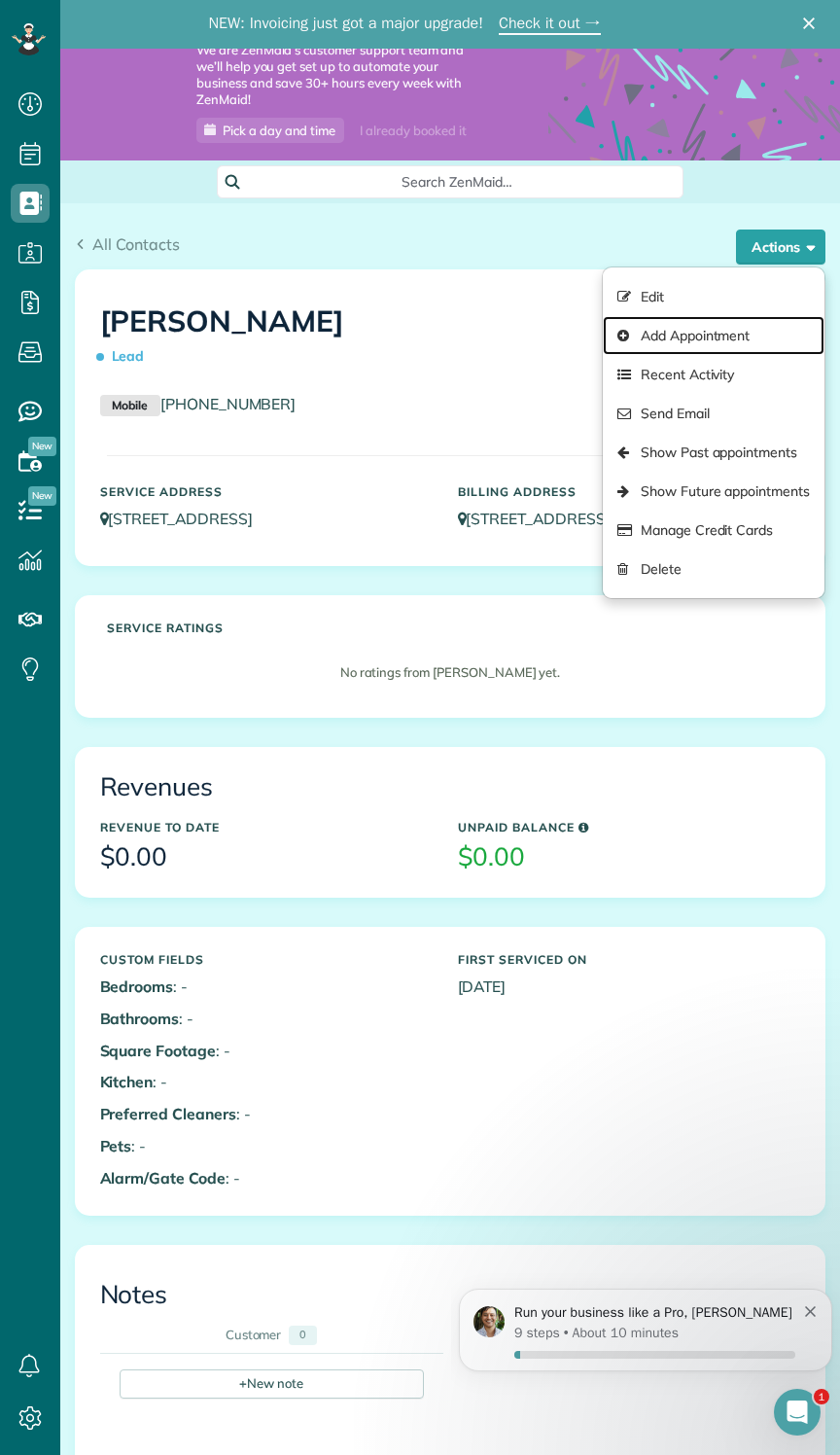 click on "Add Appointment" at bounding box center [714, 336] 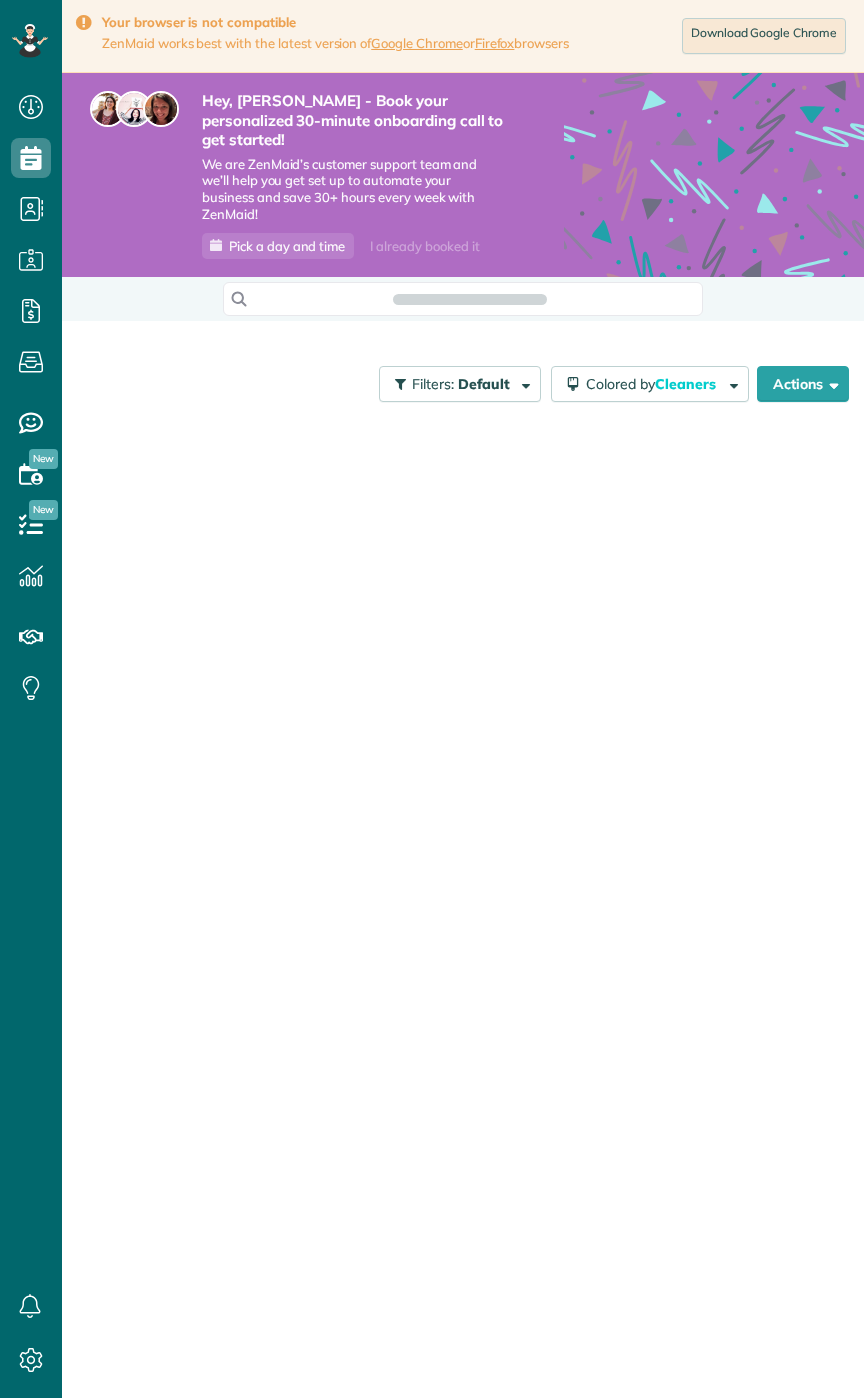 scroll, scrollTop: 0, scrollLeft: 0, axis: both 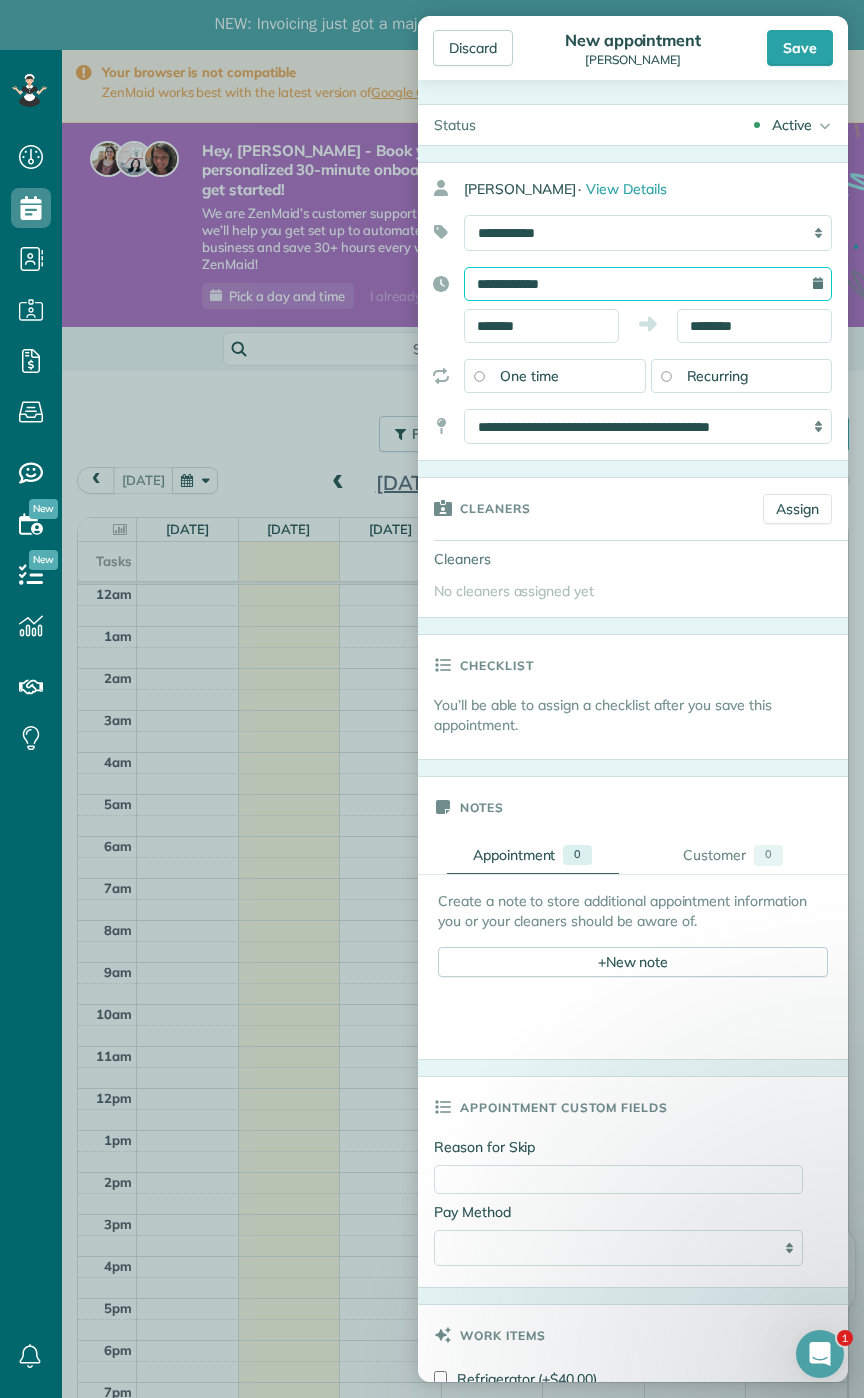 click on "**********" at bounding box center (648, 284) 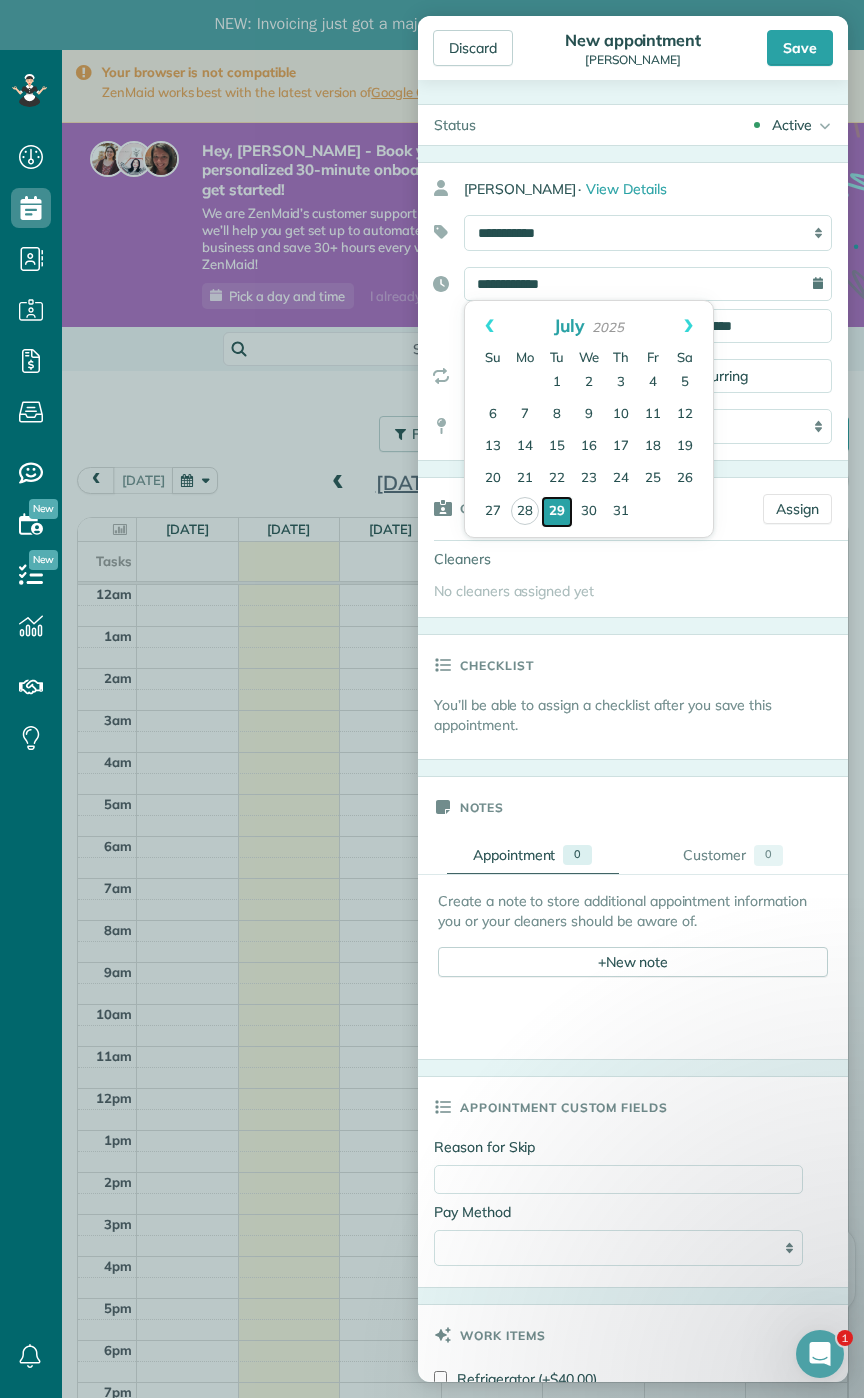 click on "29" at bounding box center (557, 512) 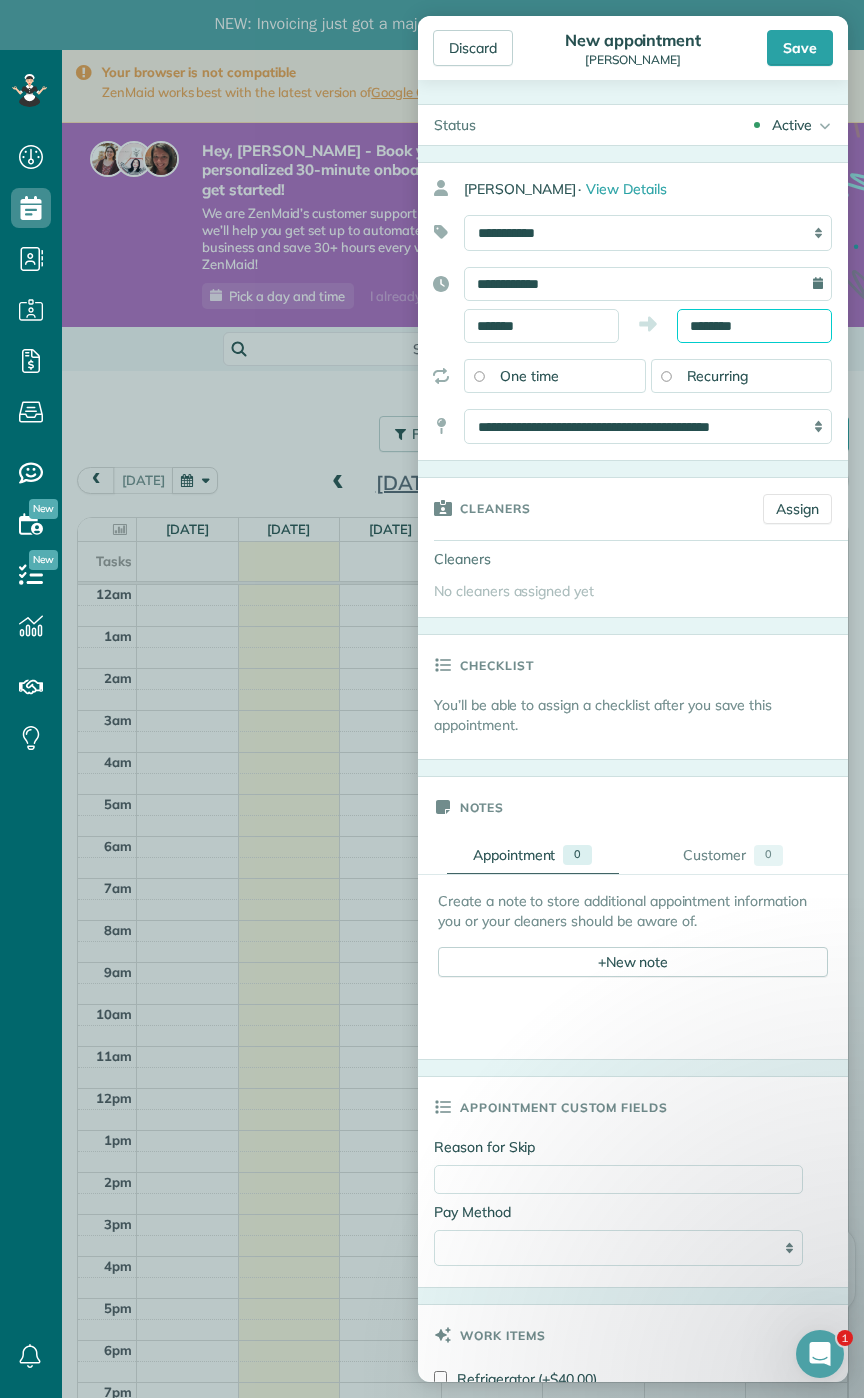 click on "********" at bounding box center (754, 326) 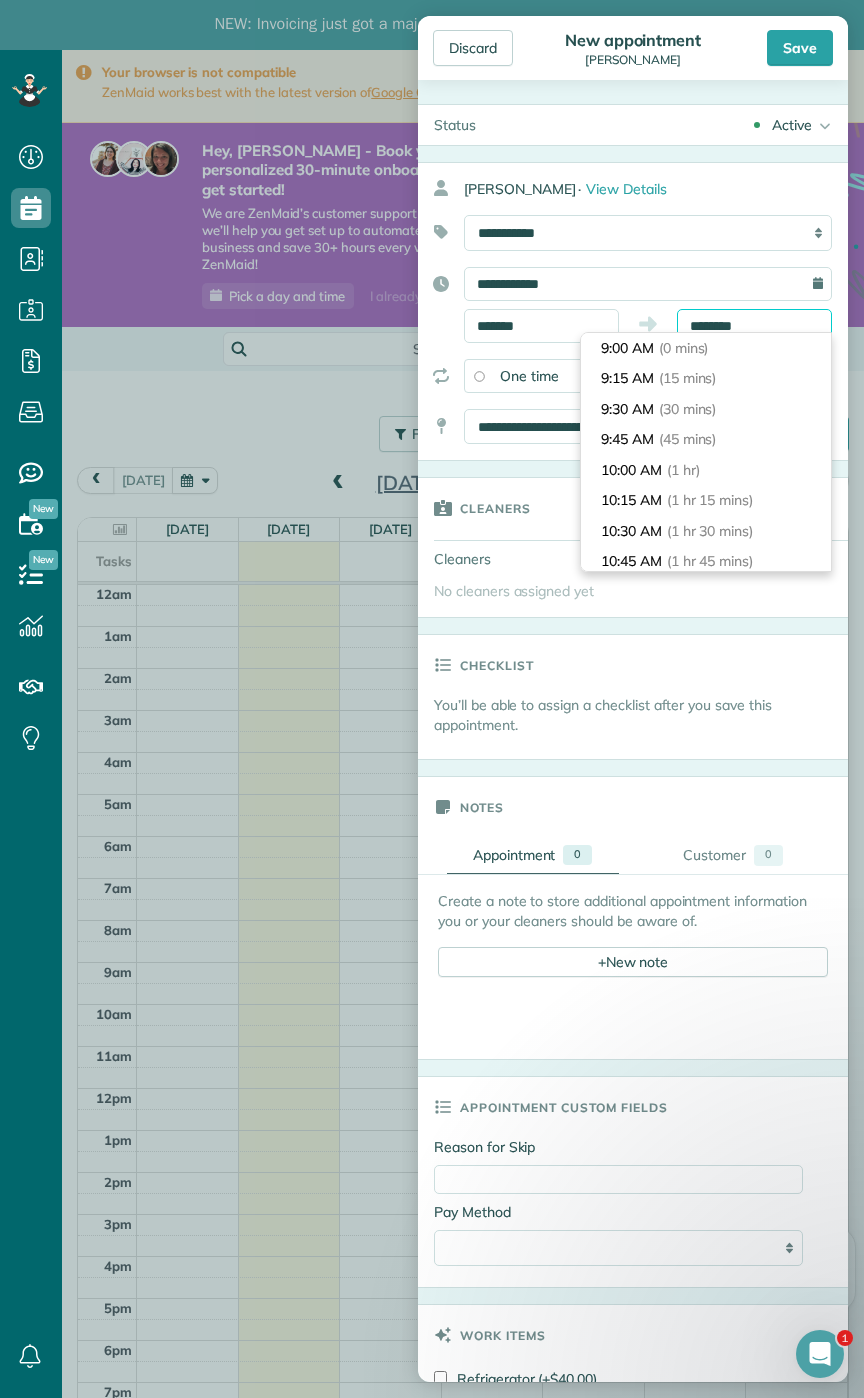 scroll, scrollTop: 213, scrollLeft: 0, axis: vertical 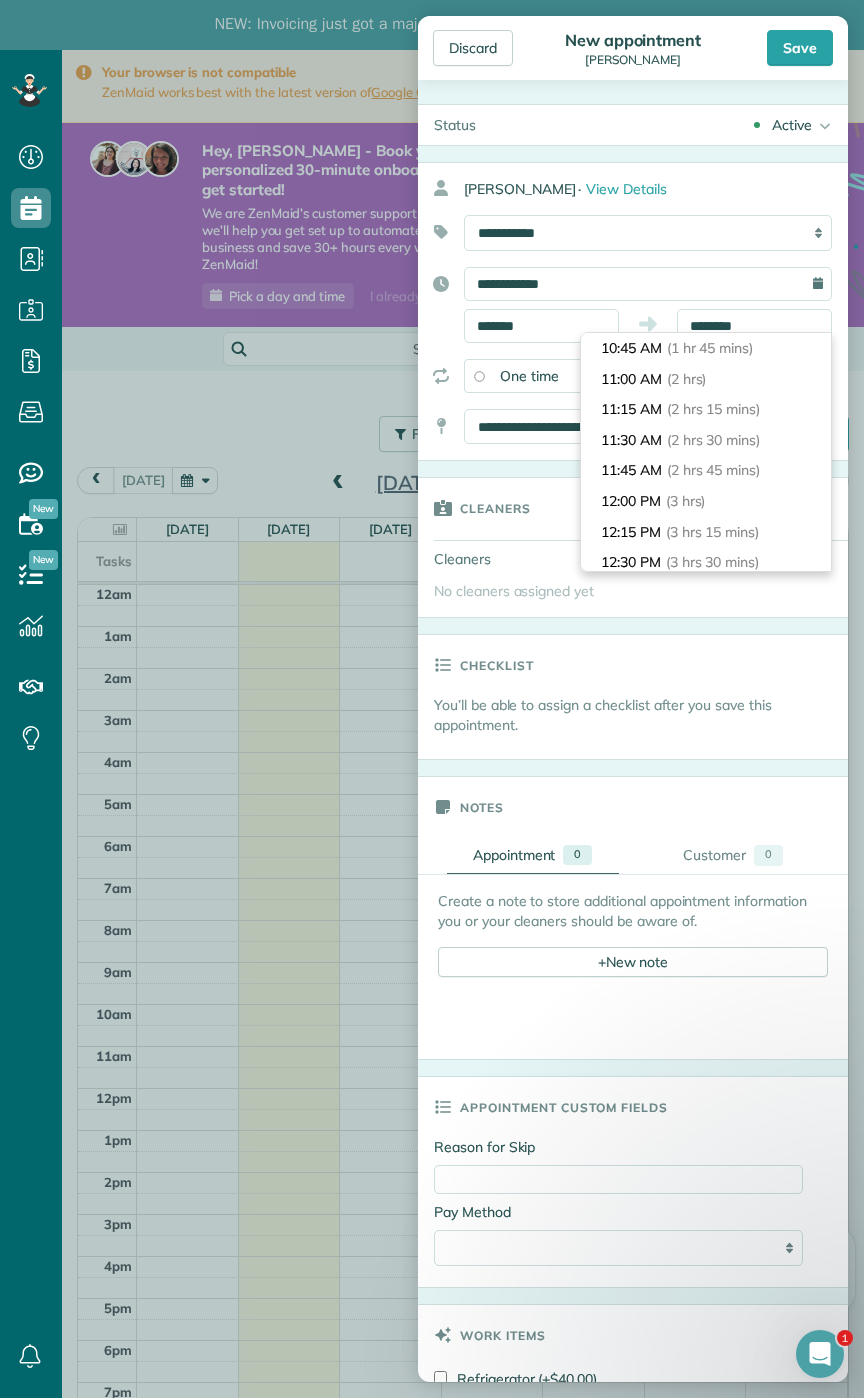 click on "(3 hrs)" at bounding box center (686, 501) 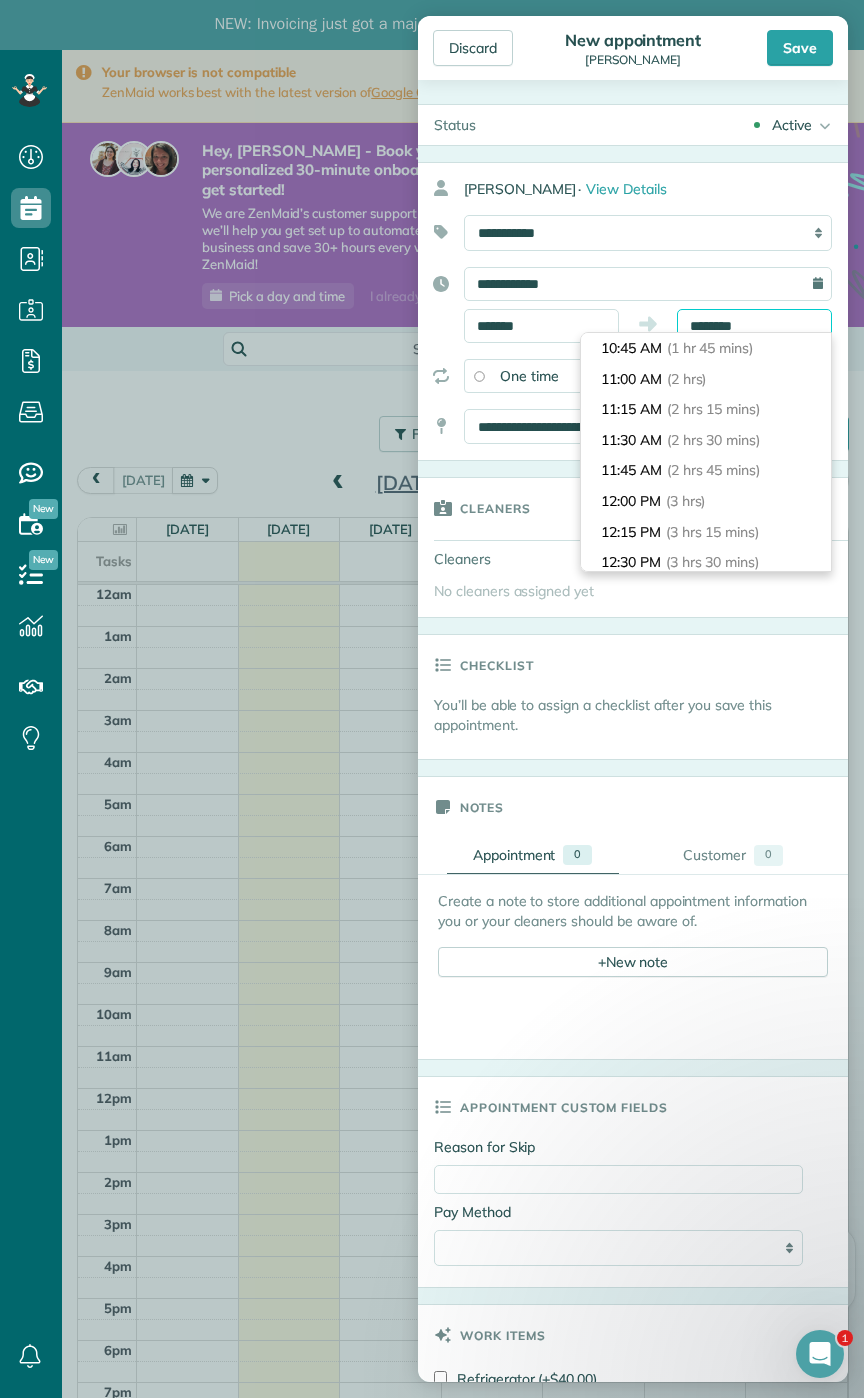 type on "********" 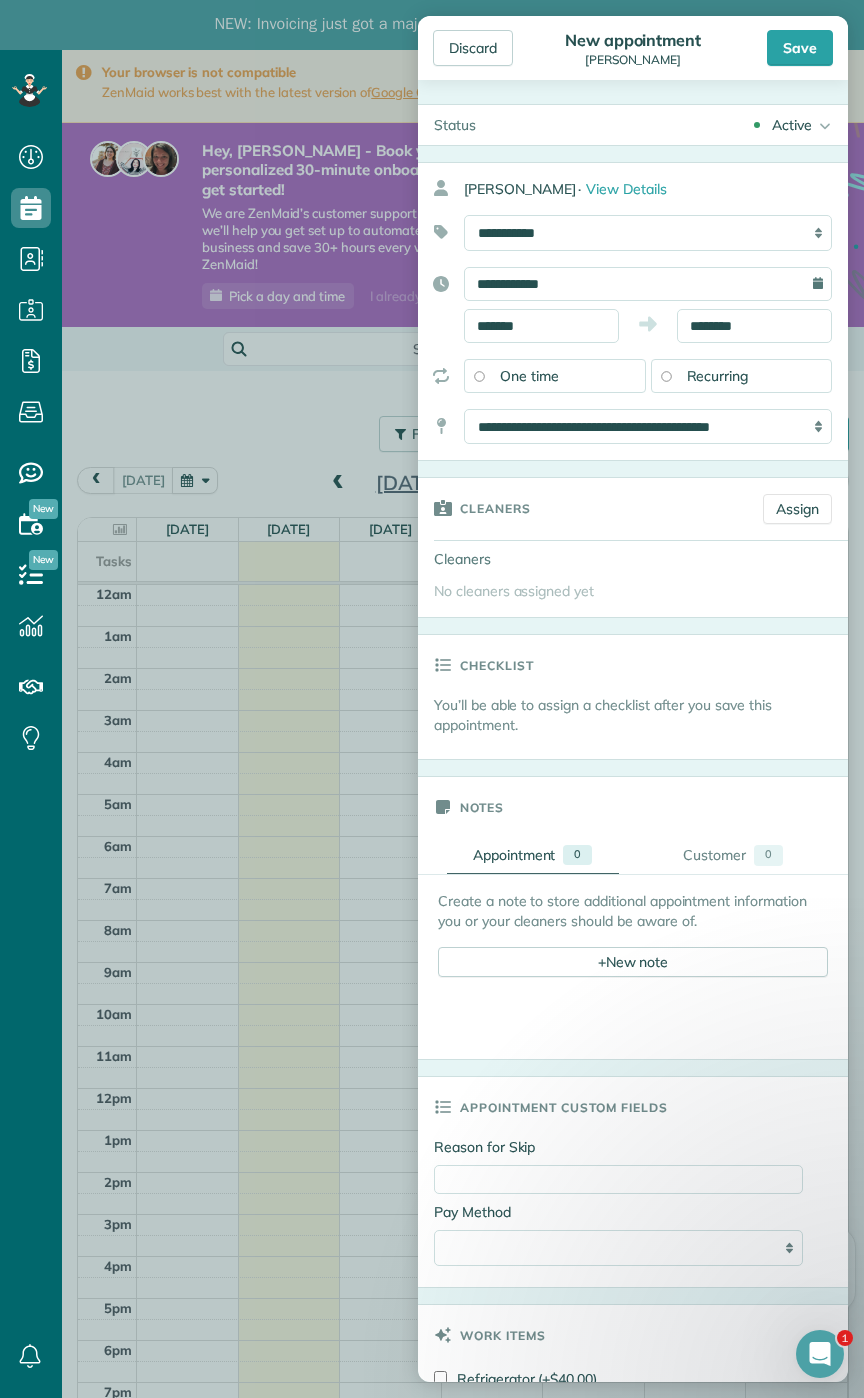 click on "Recurring" at bounding box center [742, 376] 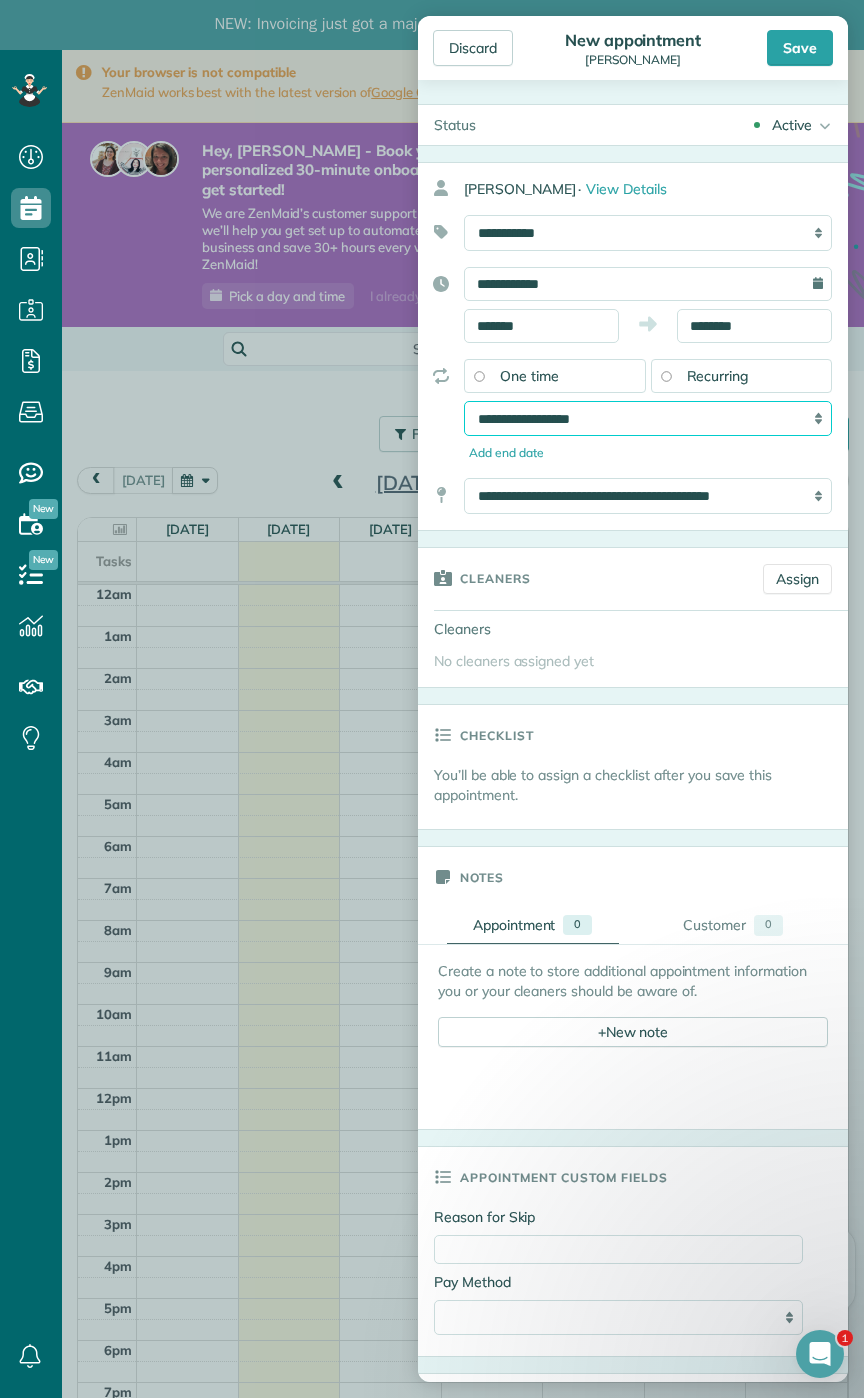 click on "**********" at bounding box center (648, 419) 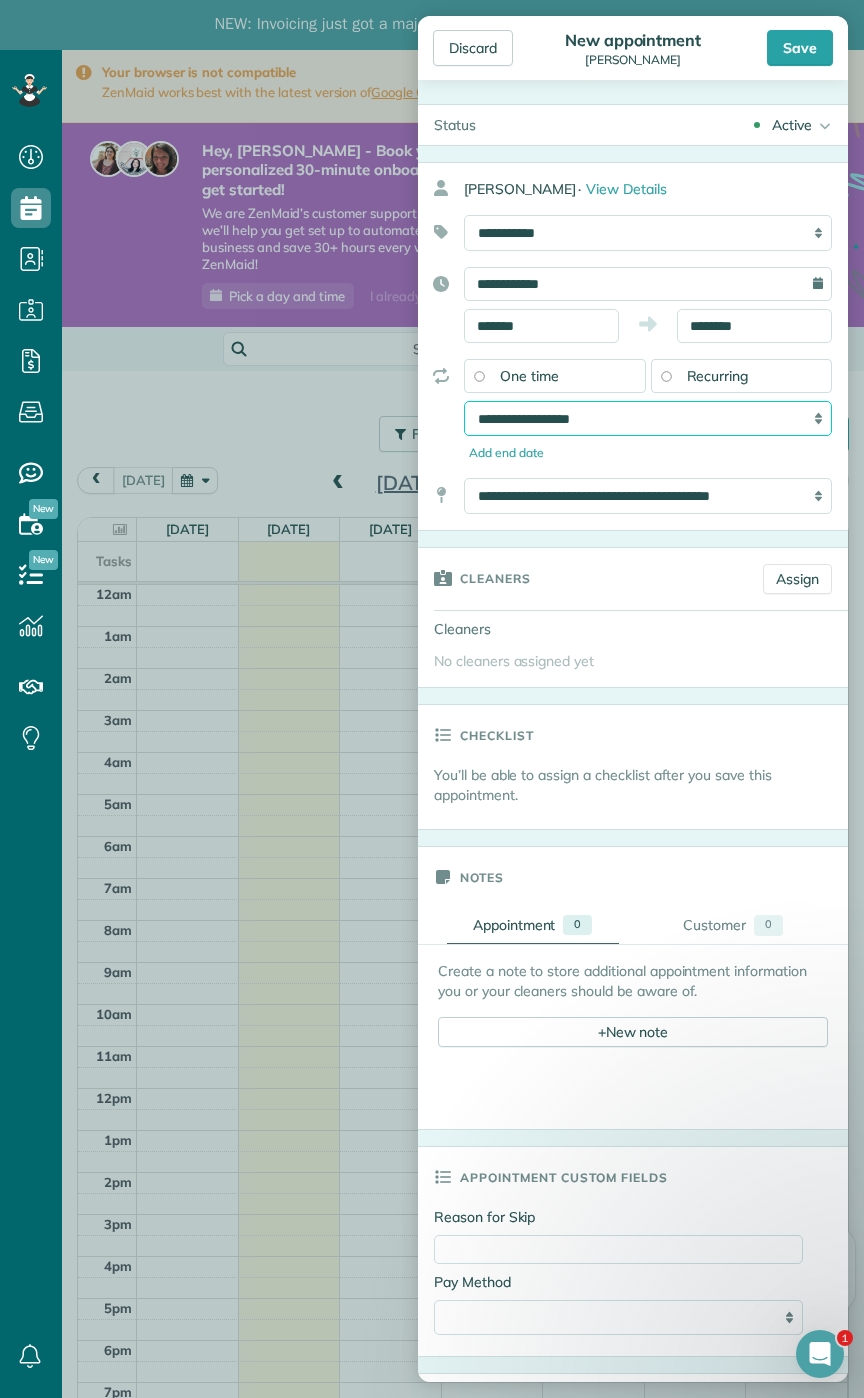select on "**********" 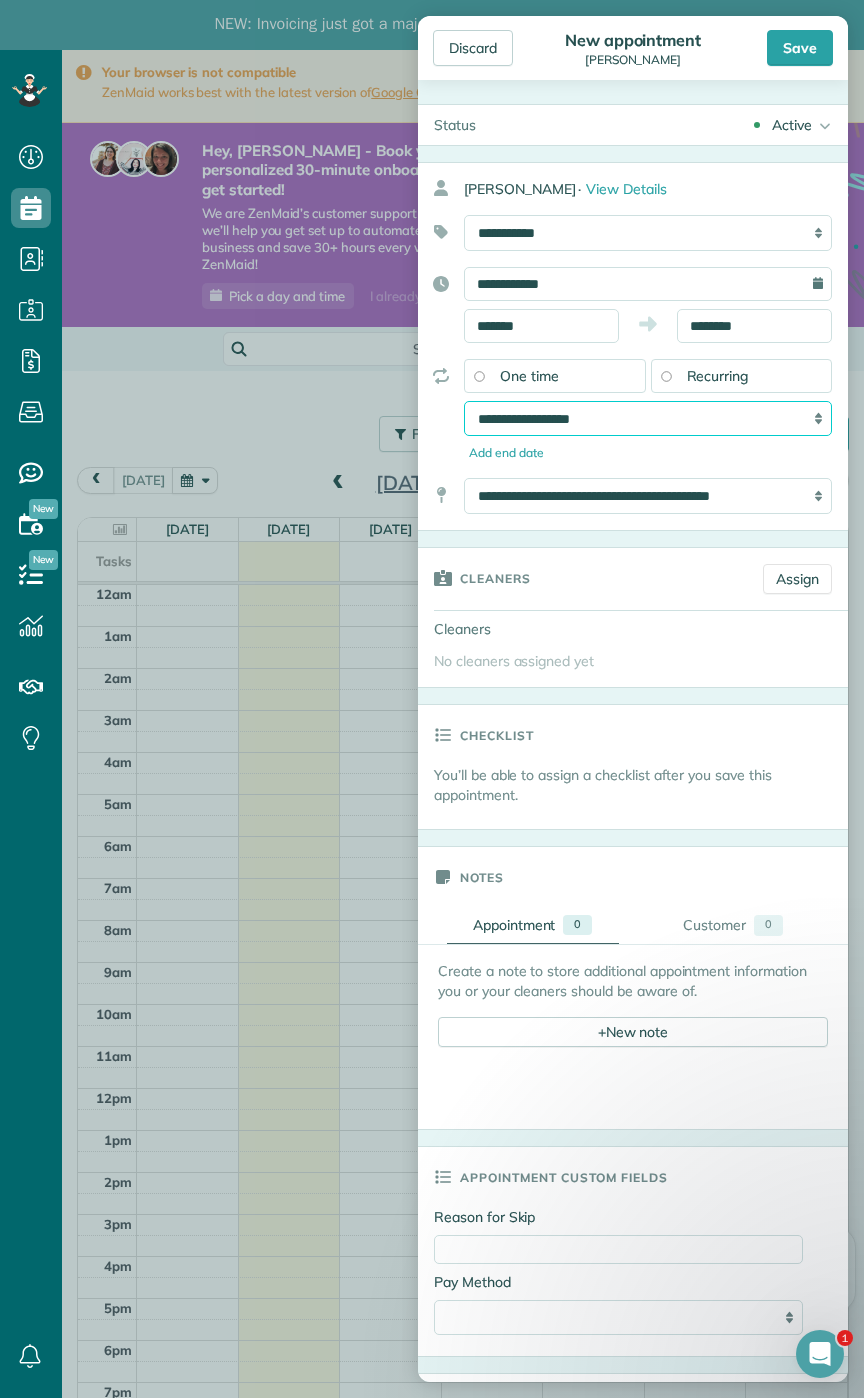 click on "**********" at bounding box center (648, 419) 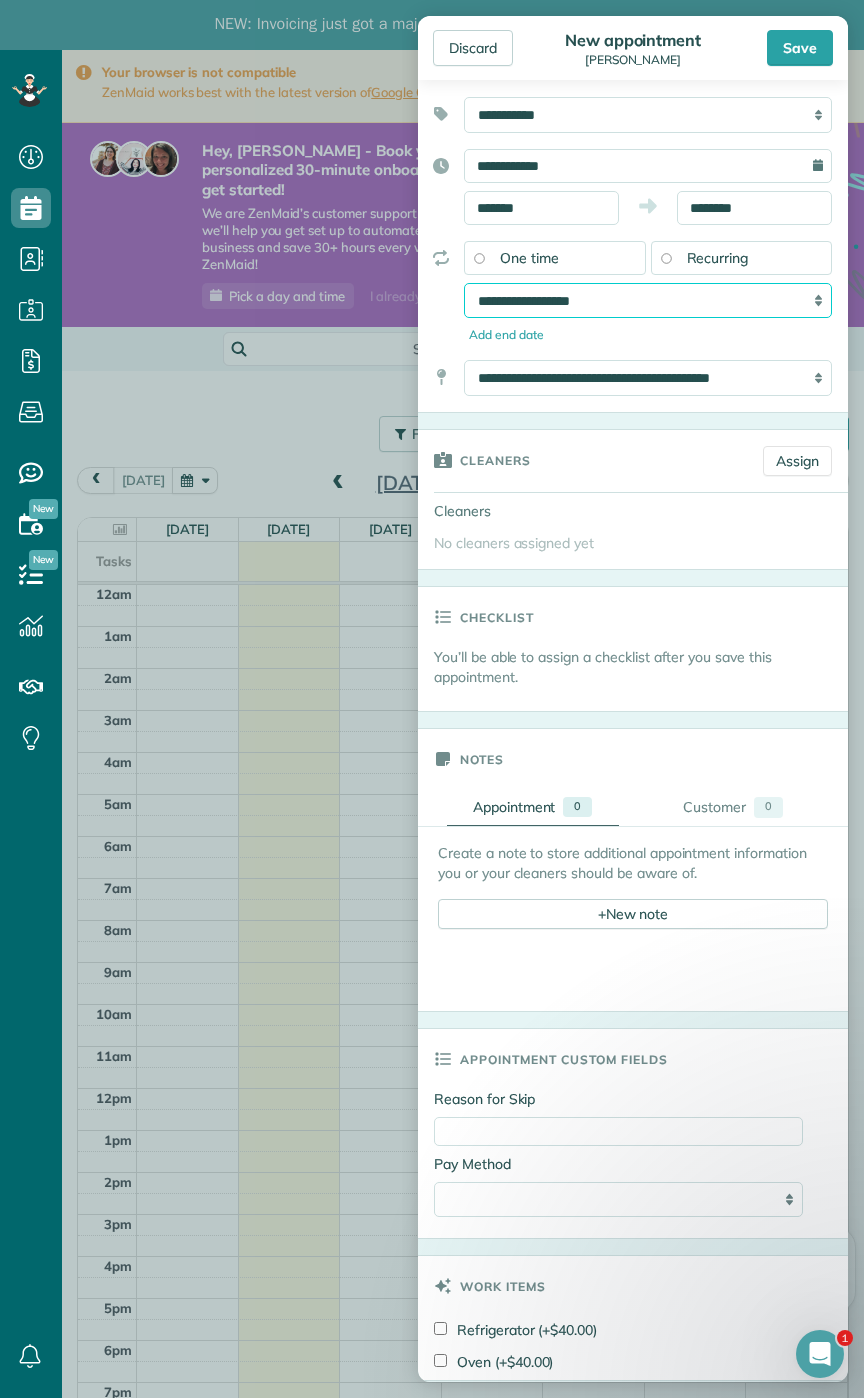 scroll, scrollTop: 127, scrollLeft: 0, axis: vertical 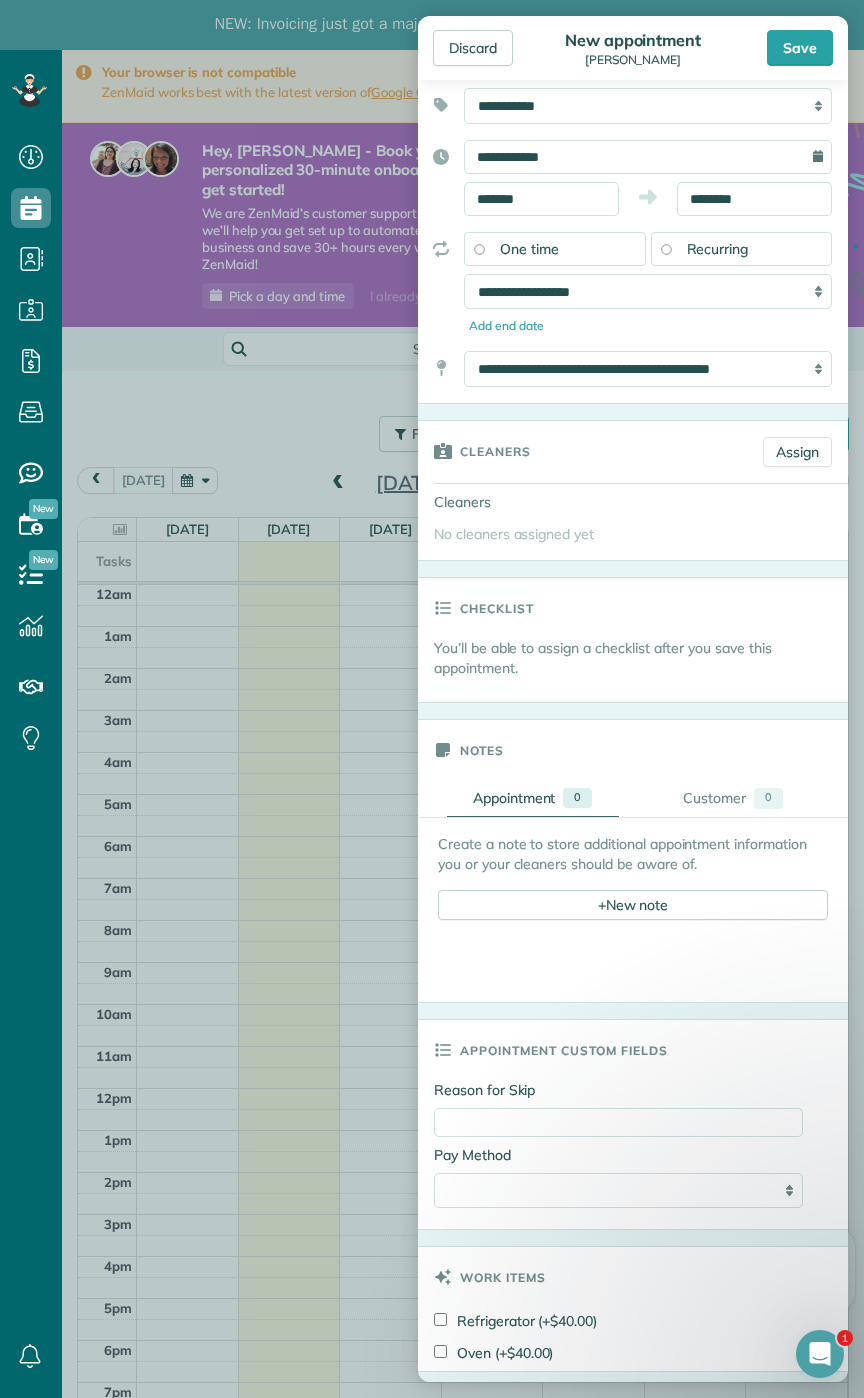 click on "Assign" at bounding box center (797, 452) 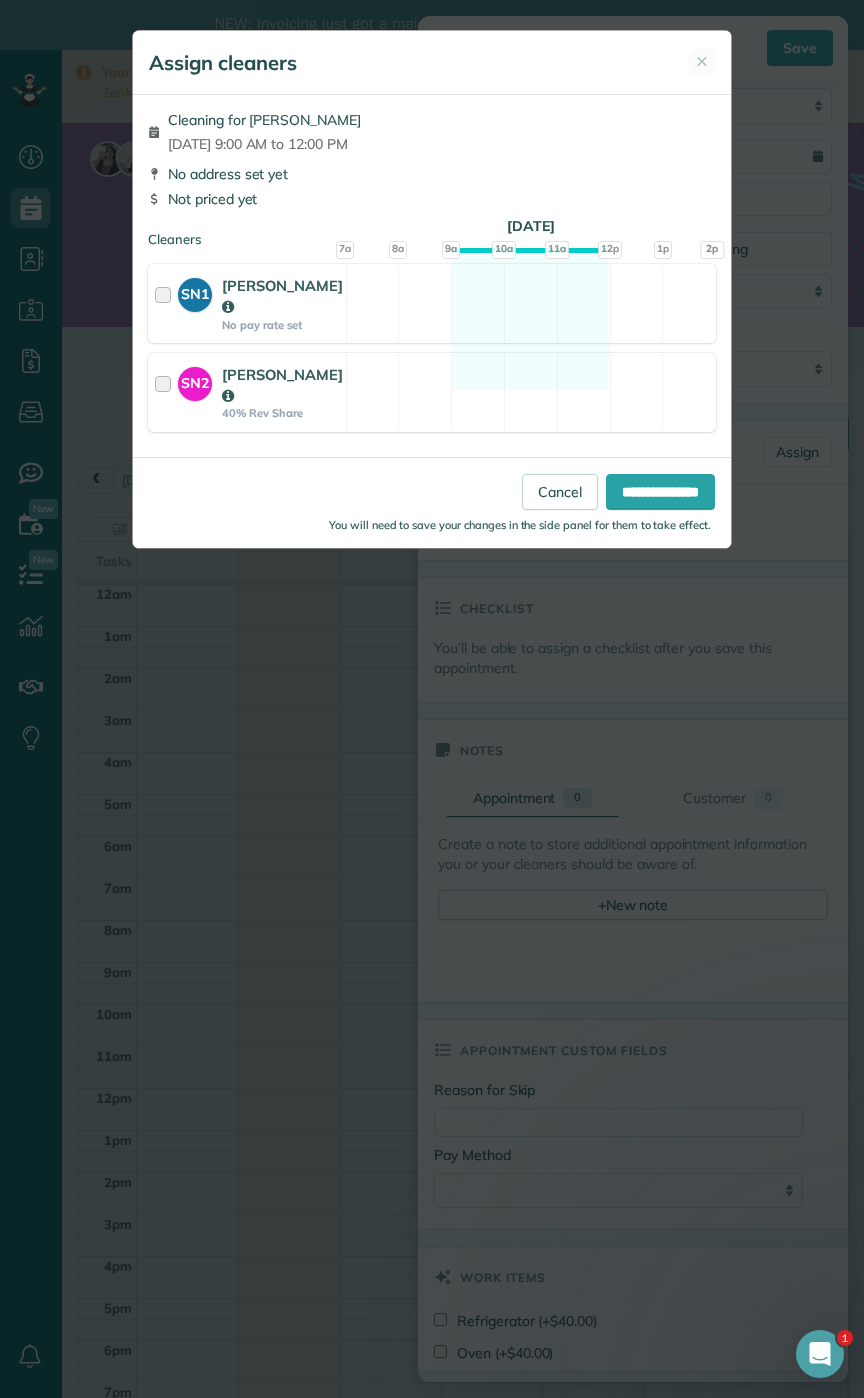 click at bounding box center (166, 303) 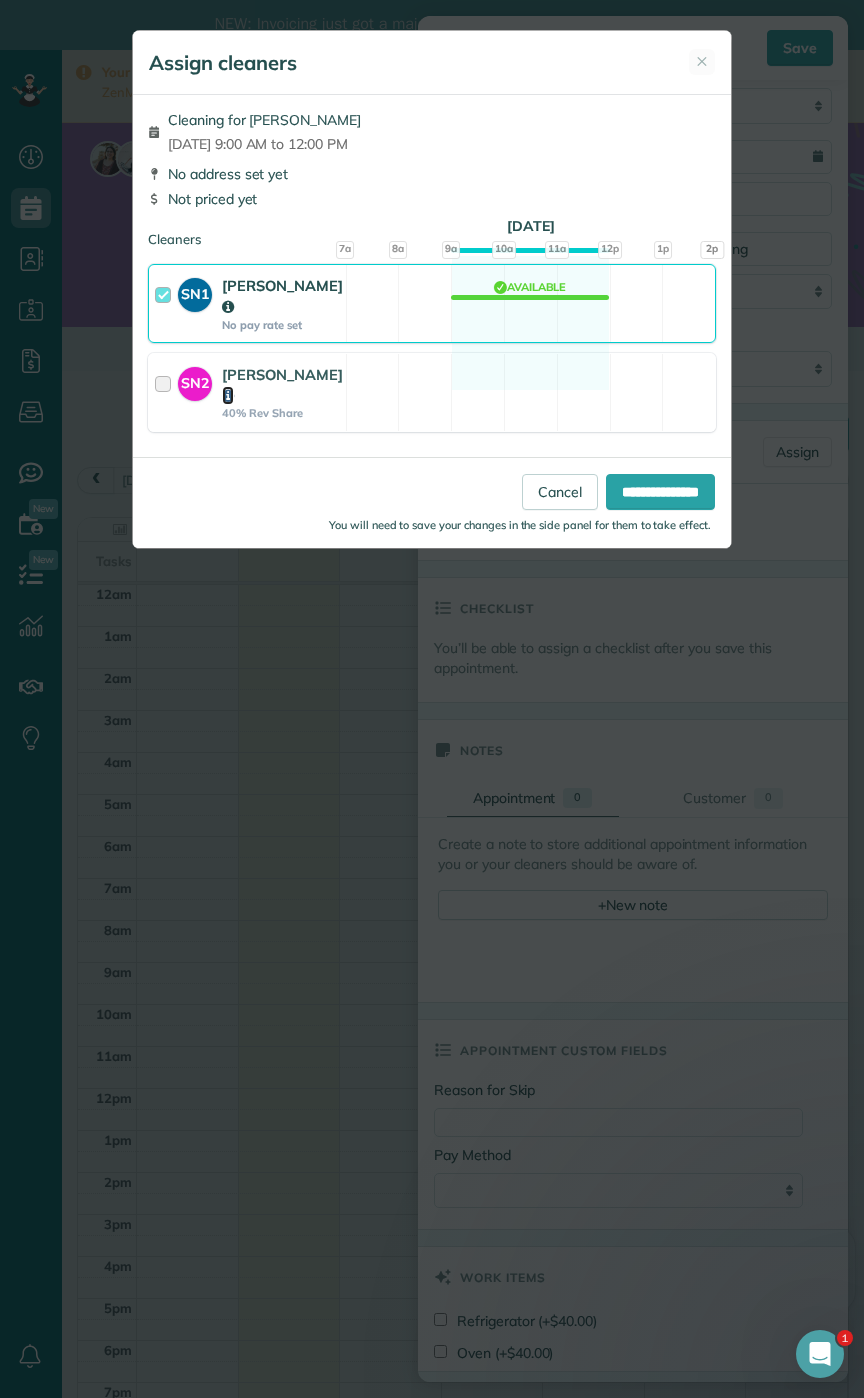 click at bounding box center (228, 396) 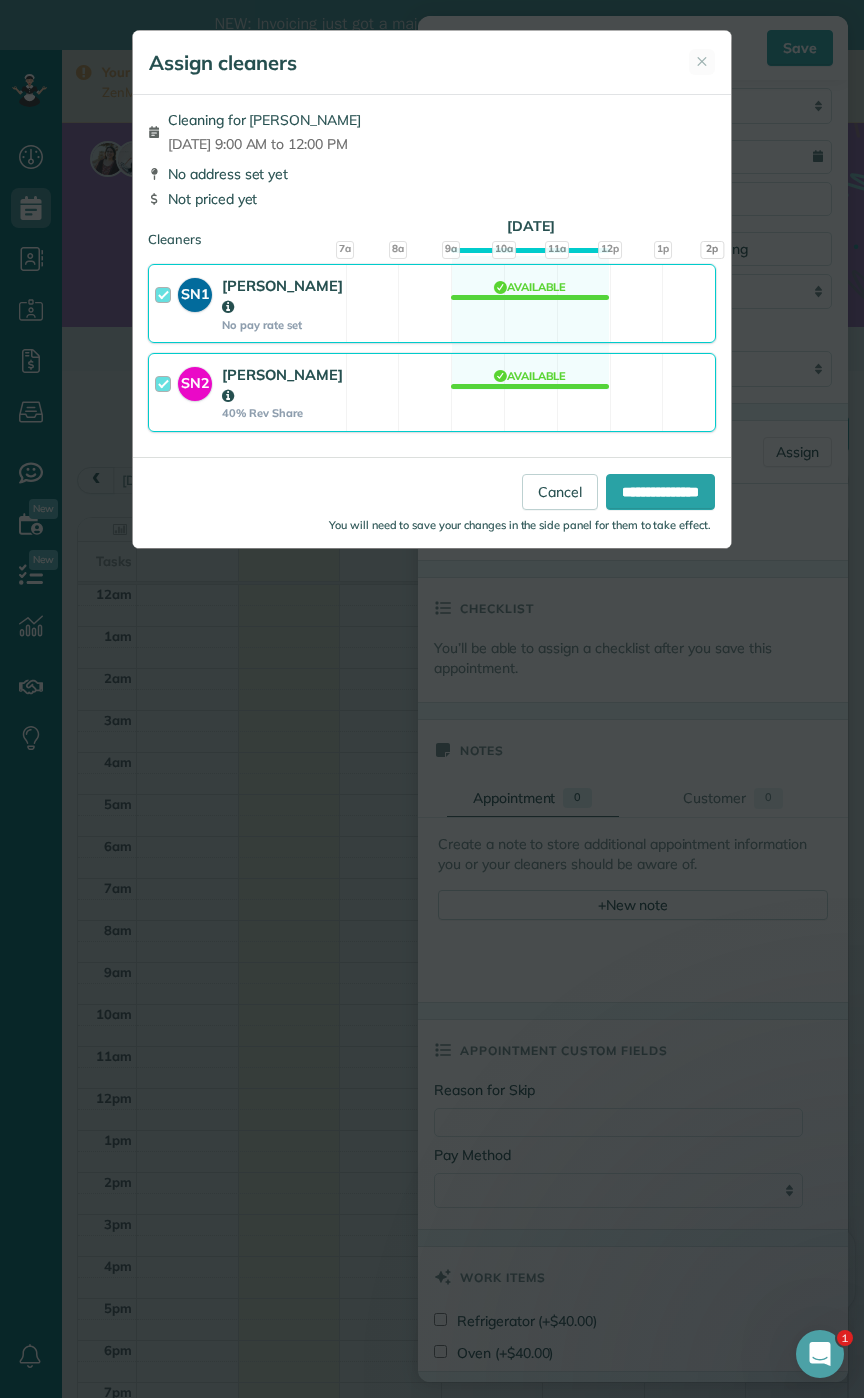 click at bounding box center [166, 392] 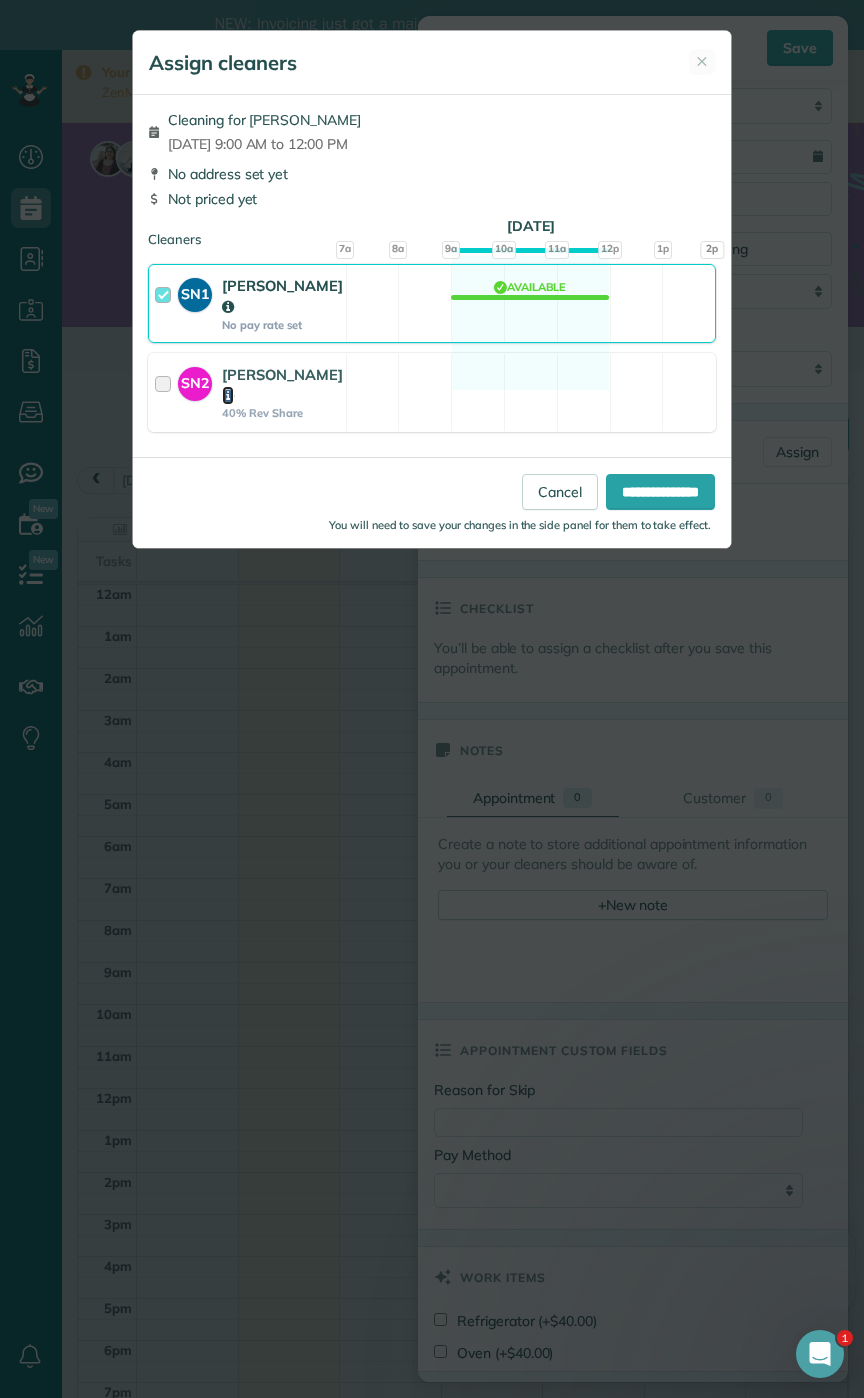 click at bounding box center [228, 396] 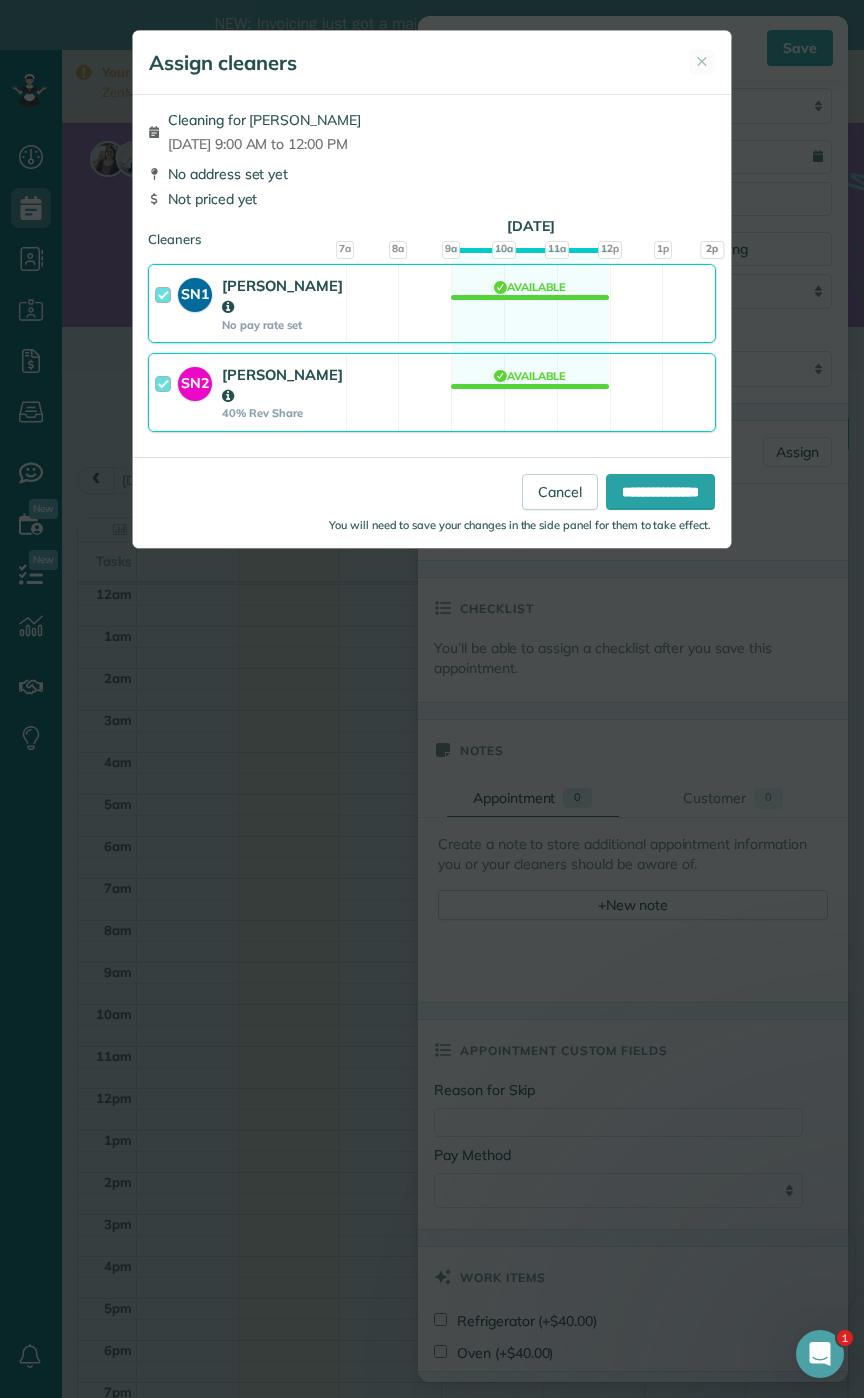 click on "SN2
Sonia Nelson
40% Rev Share" at bounding box center [247, 392] 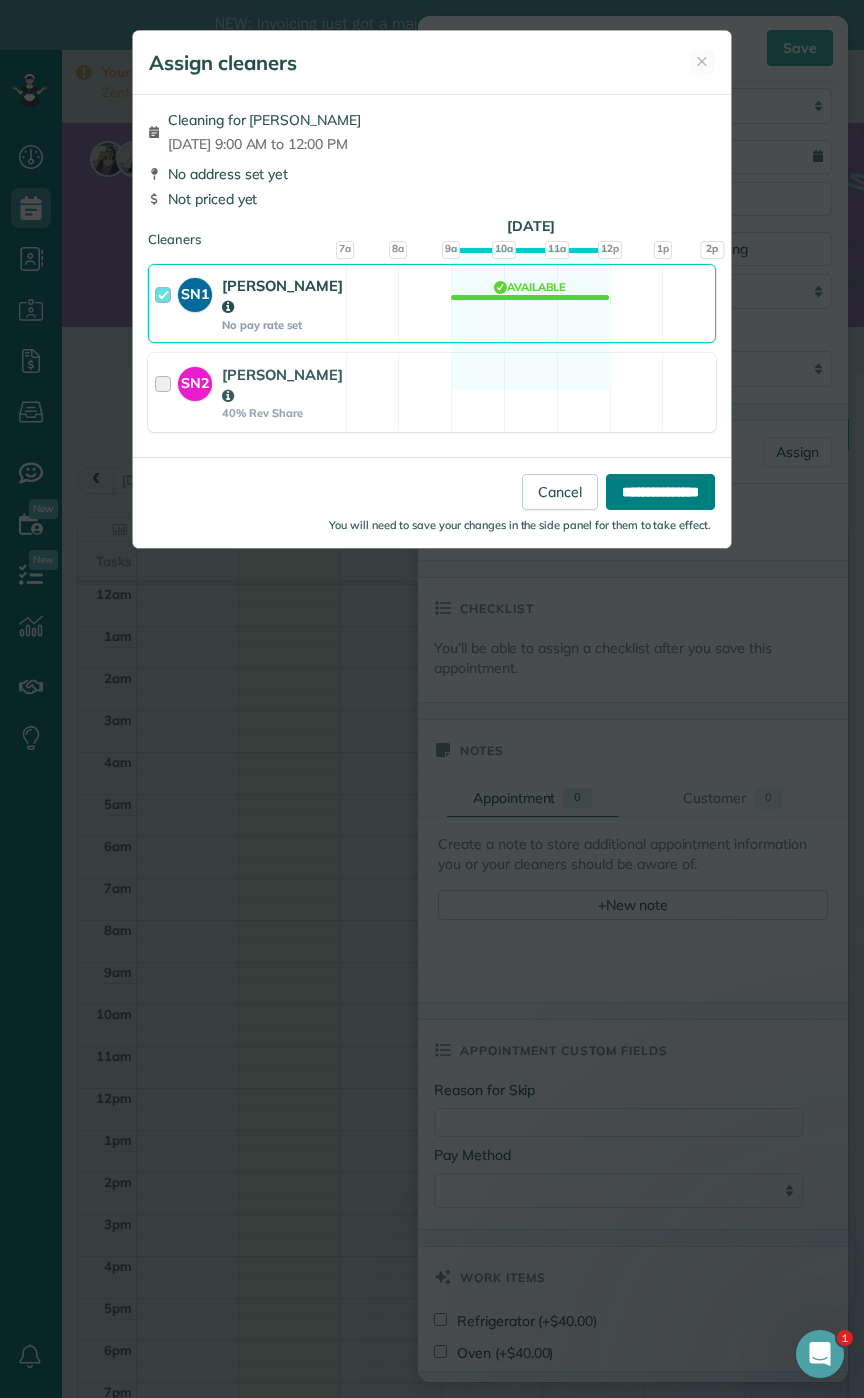 click on "**********" at bounding box center (660, 492) 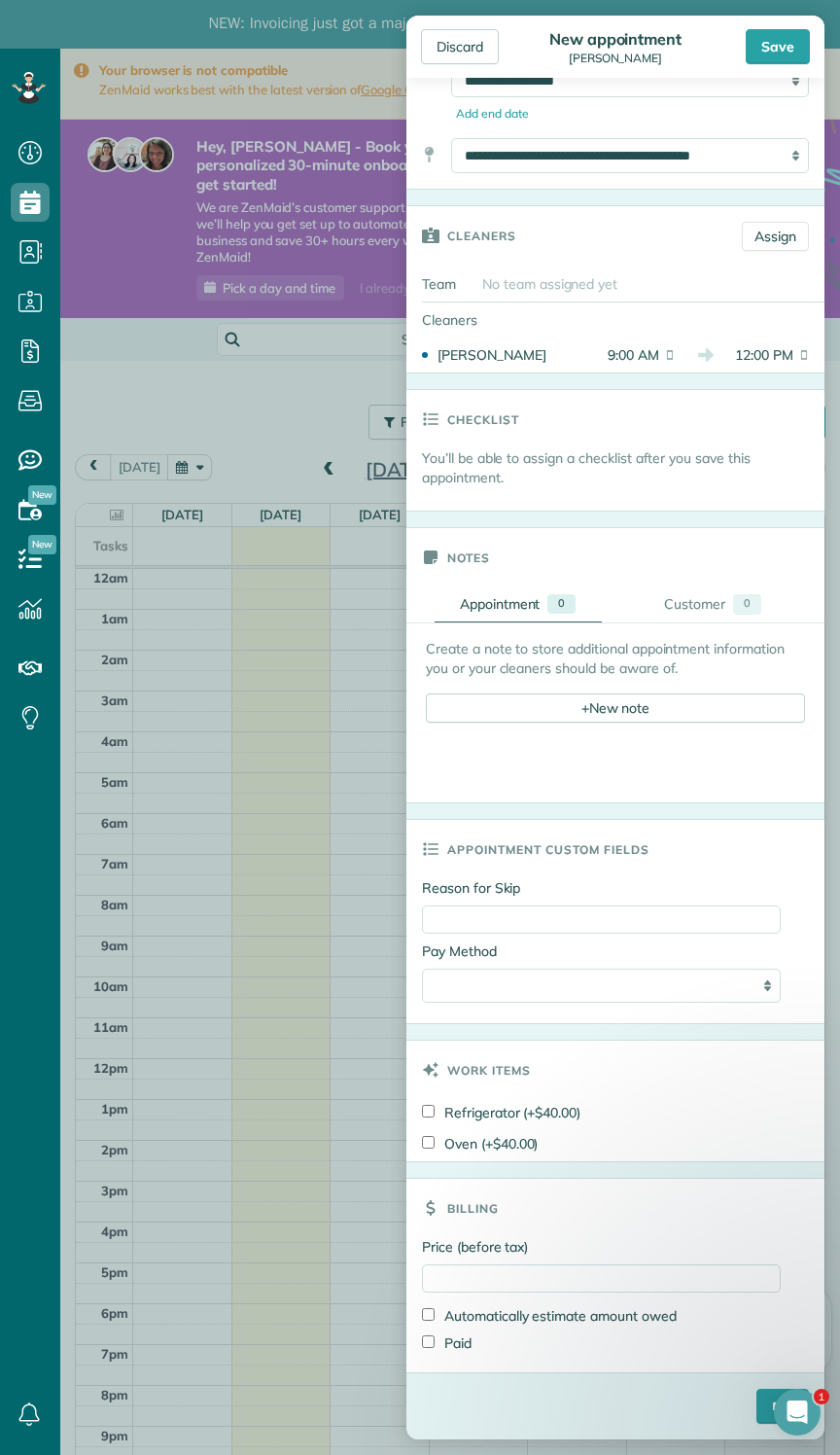 scroll, scrollTop: 327, scrollLeft: 0, axis: vertical 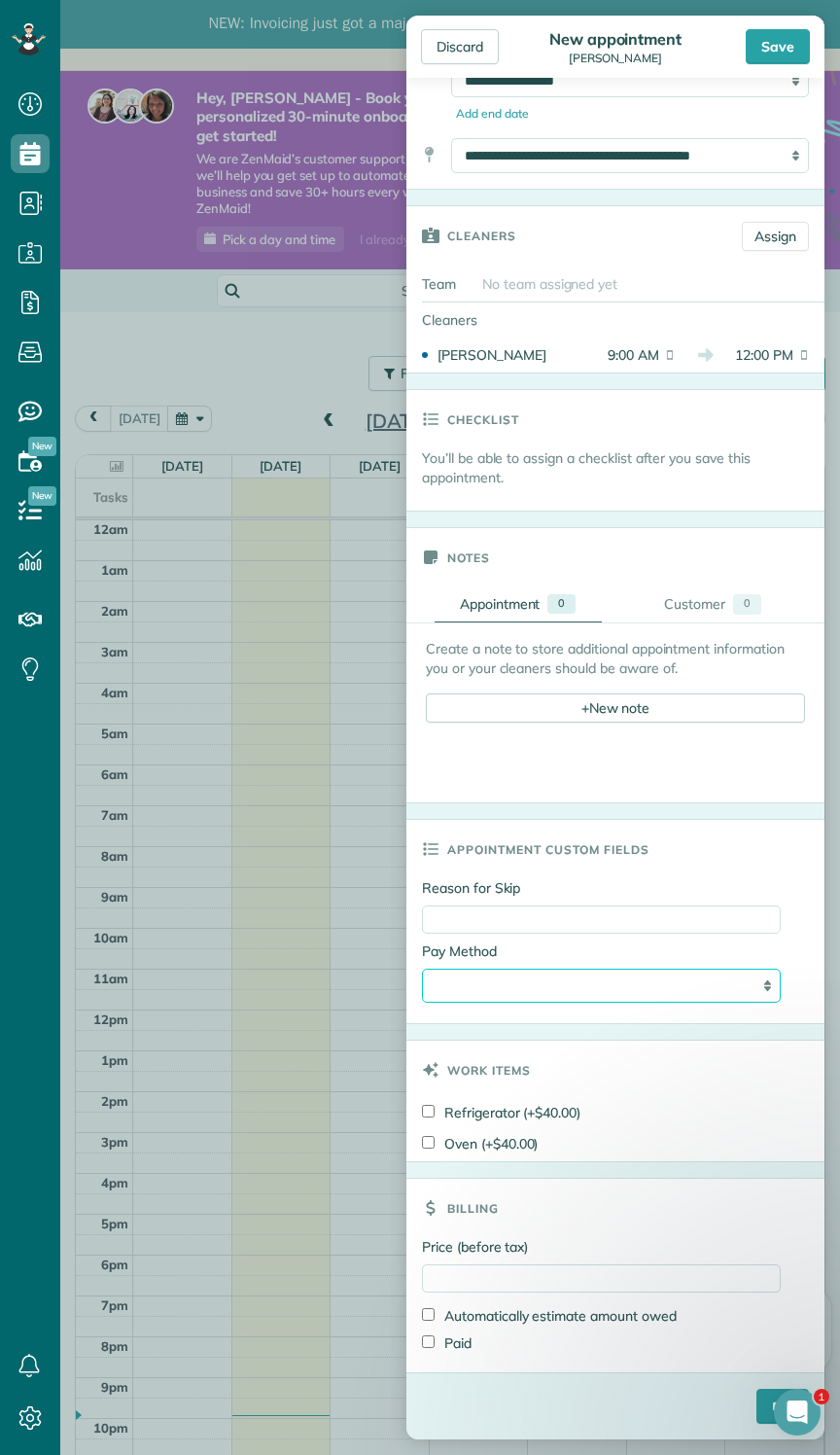 click on "**********" at bounding box center [601, 986] 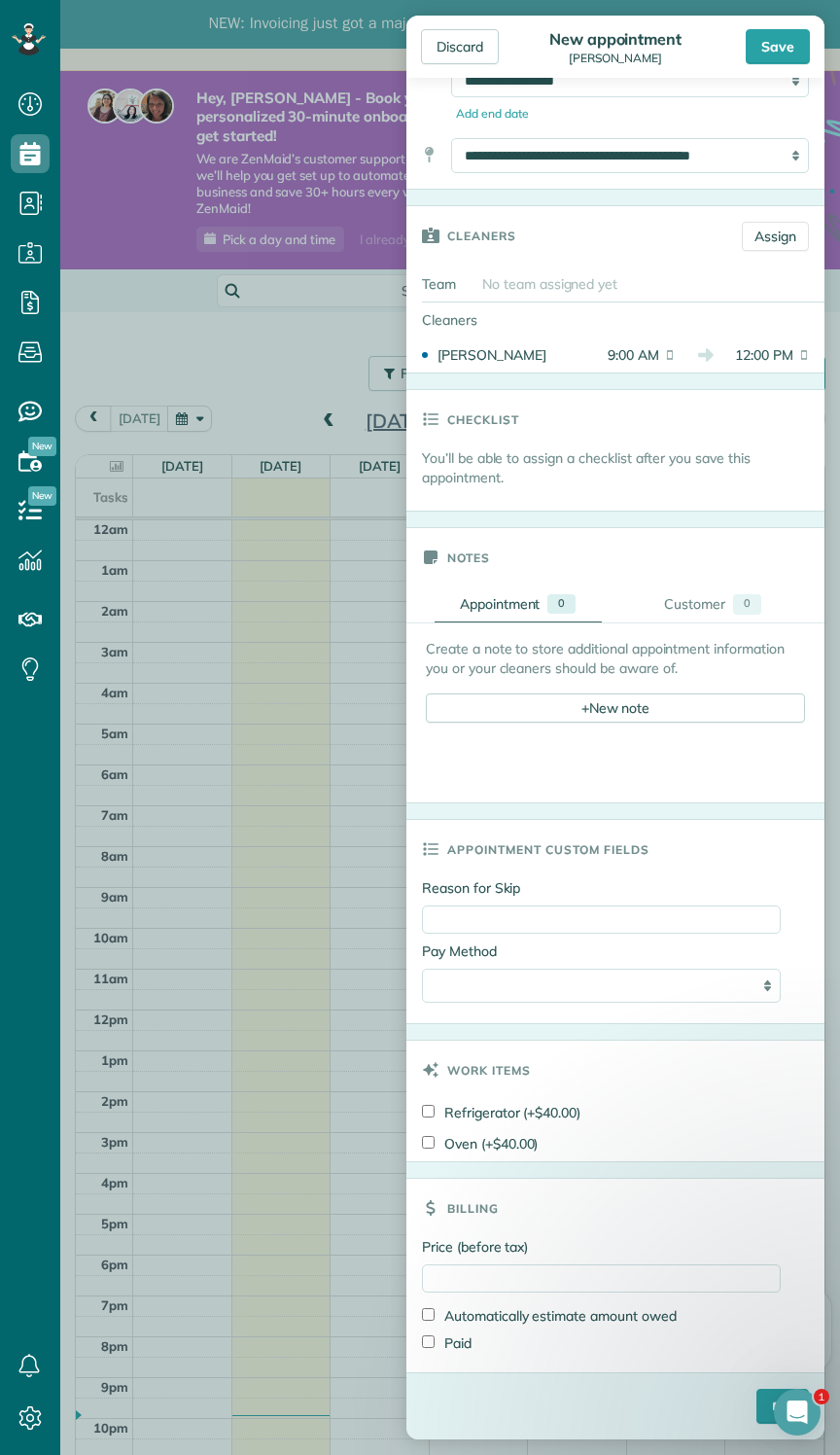 click on "Create a note to store additional appointment information you or your cleaners should be aware of.
+ New note
+
New note" at bounding box center [824, 713] 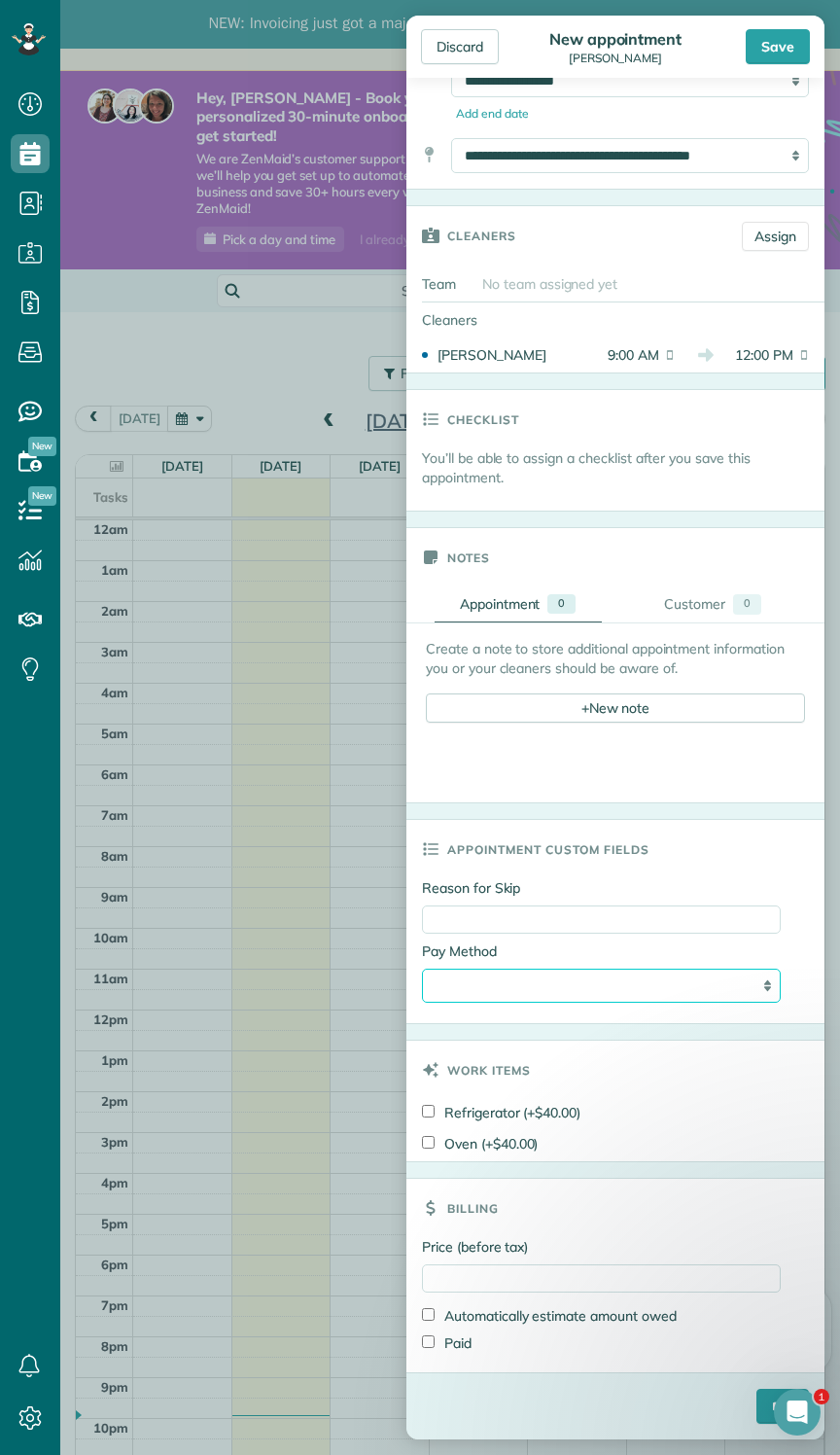click on "**********" at bounding box center (601, 986) 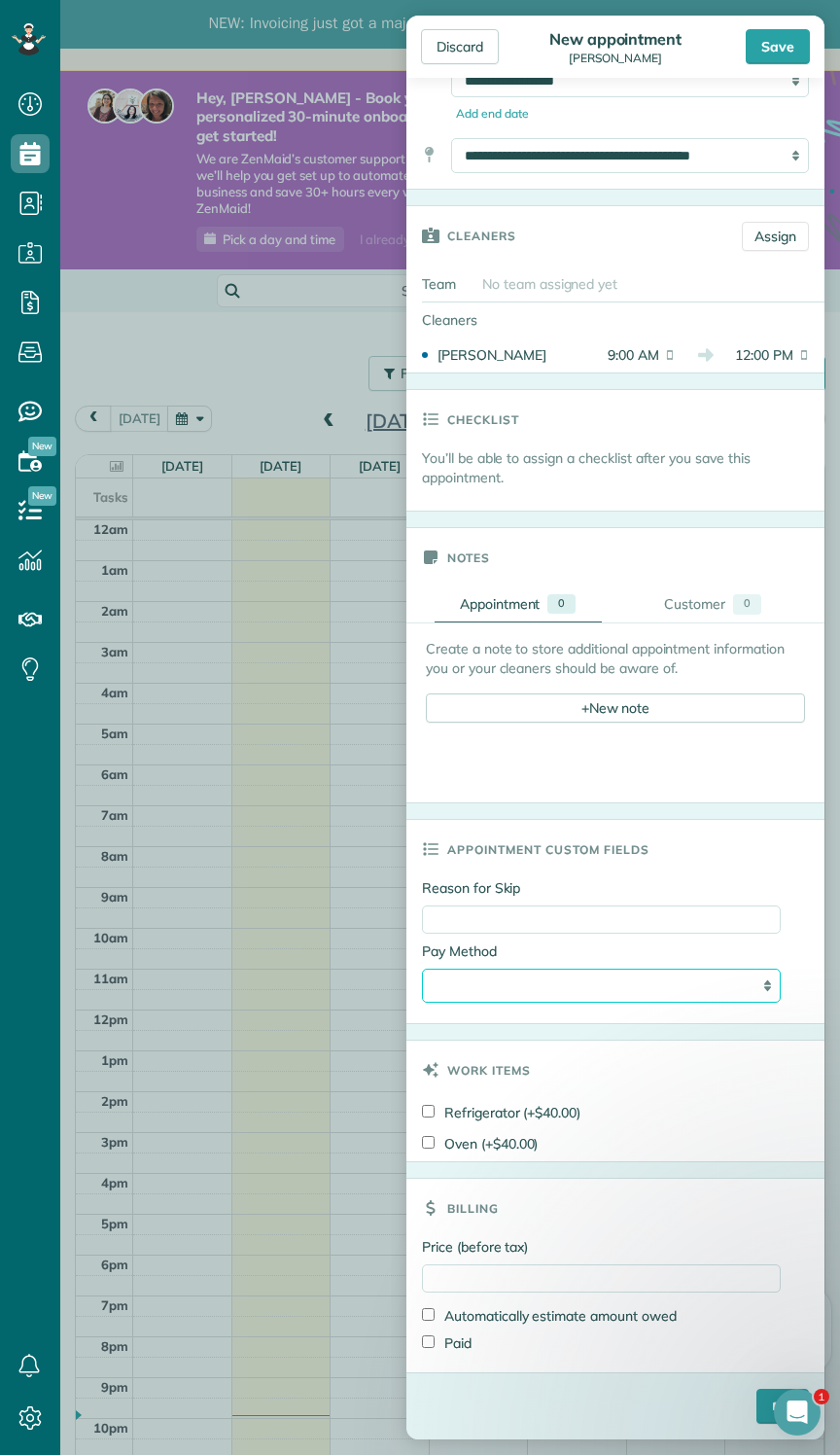 select on "**********" 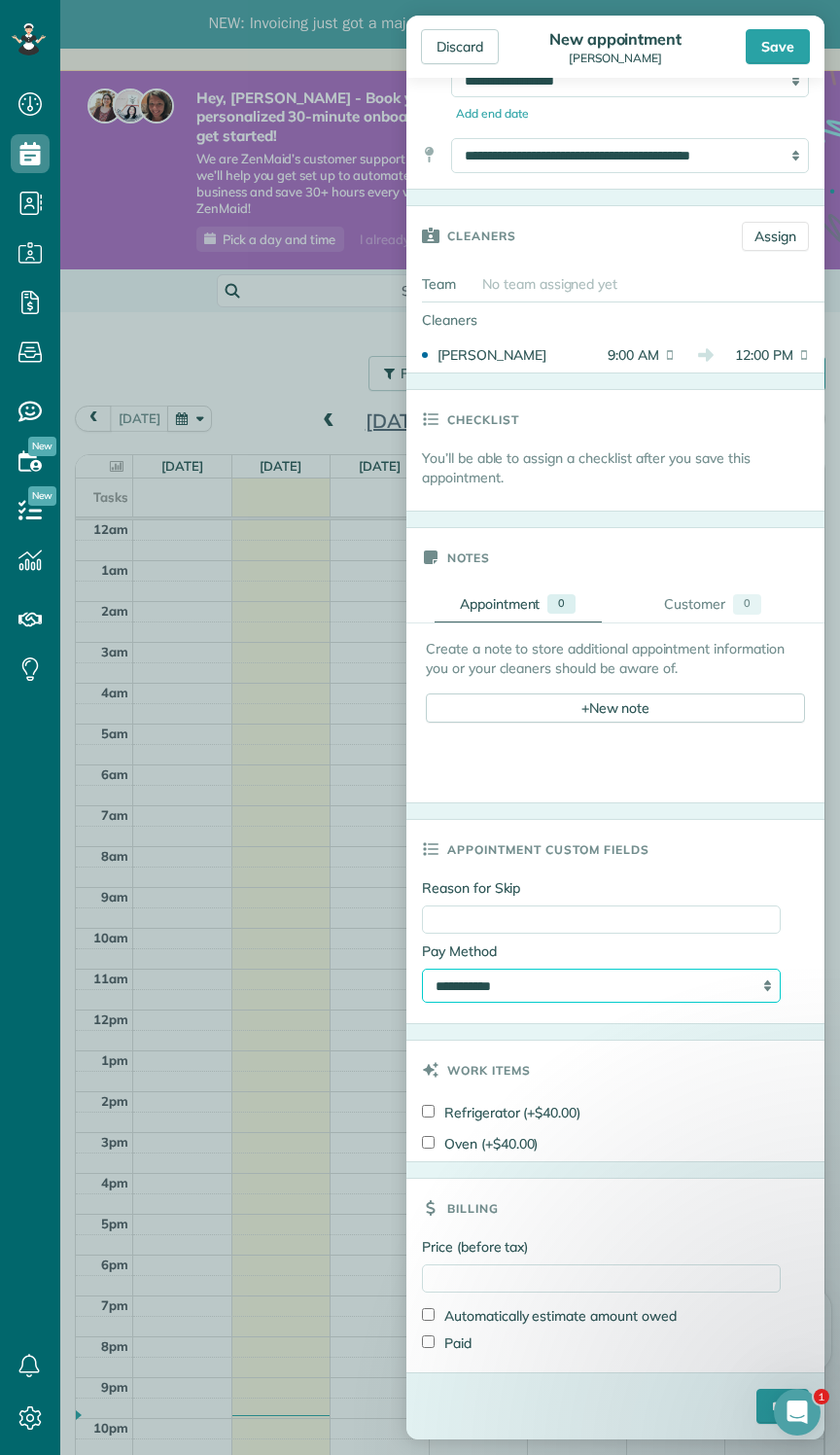click on "**********" at bounding box center (601, 986) 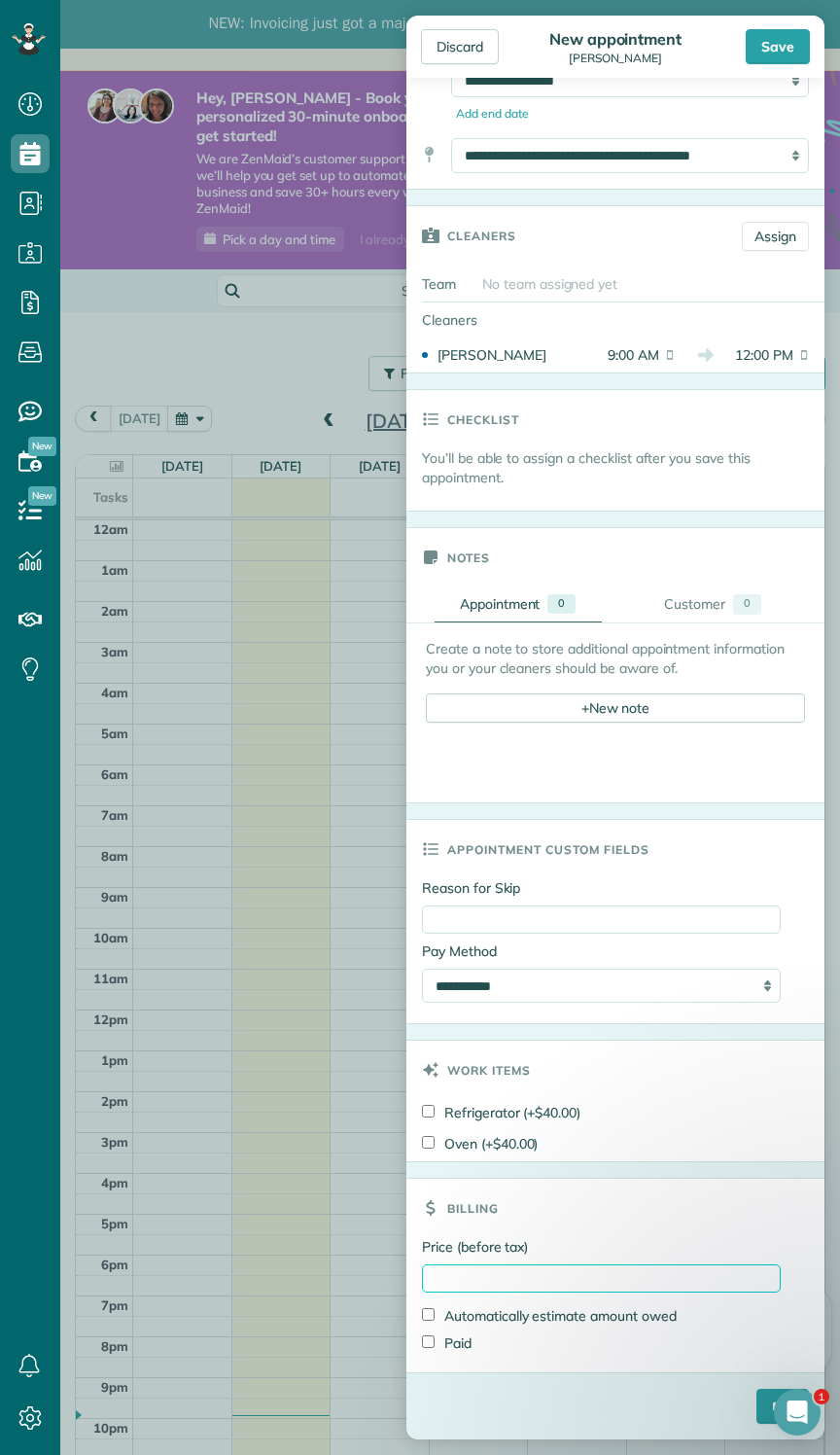 click on "Price (before tax)" at bounding box center (601, 1278) 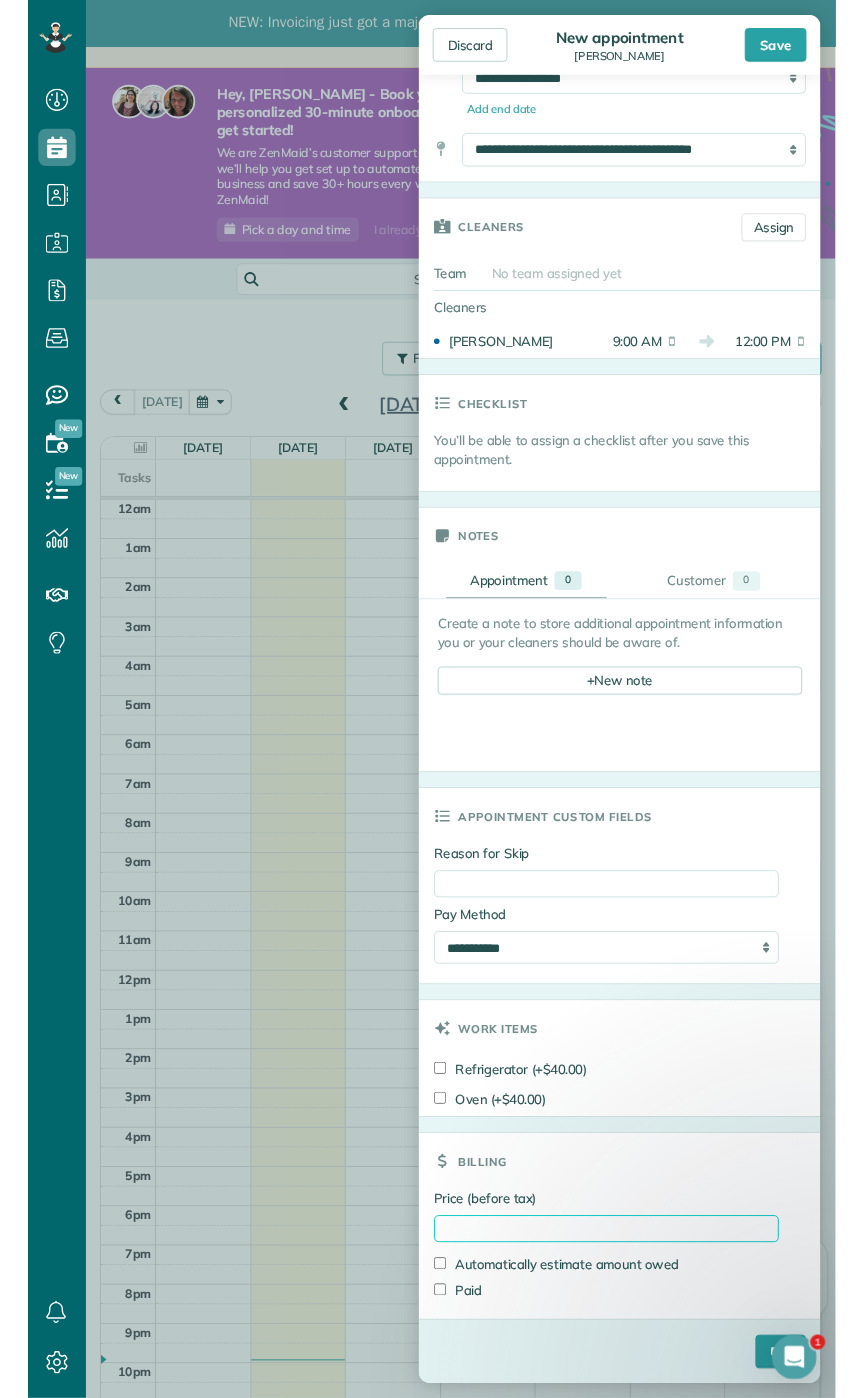 scroll, scrollTop: 128, scrollLeft: 0, axis: vertical 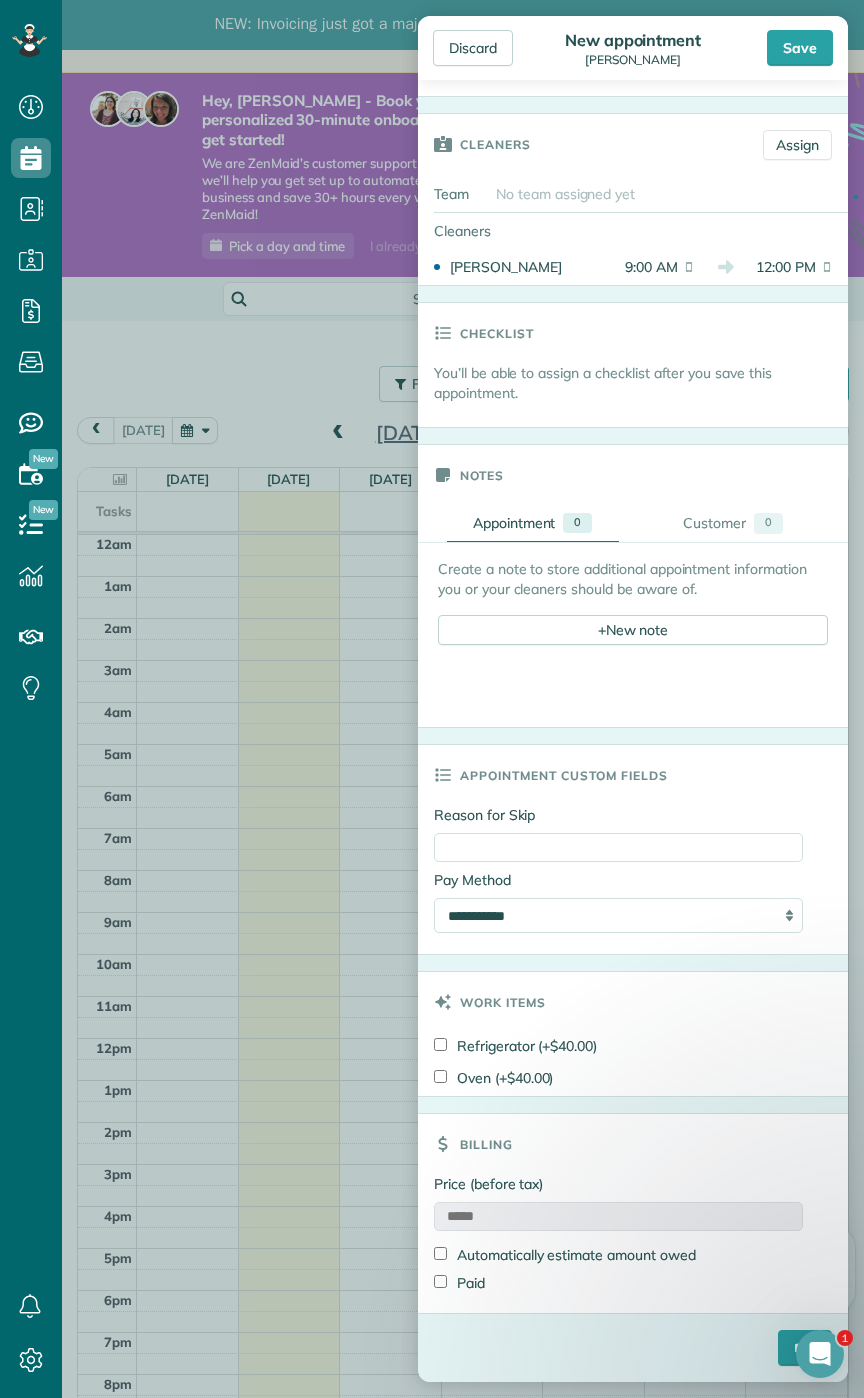 click on "*****" at bounding box center (618, 1216) 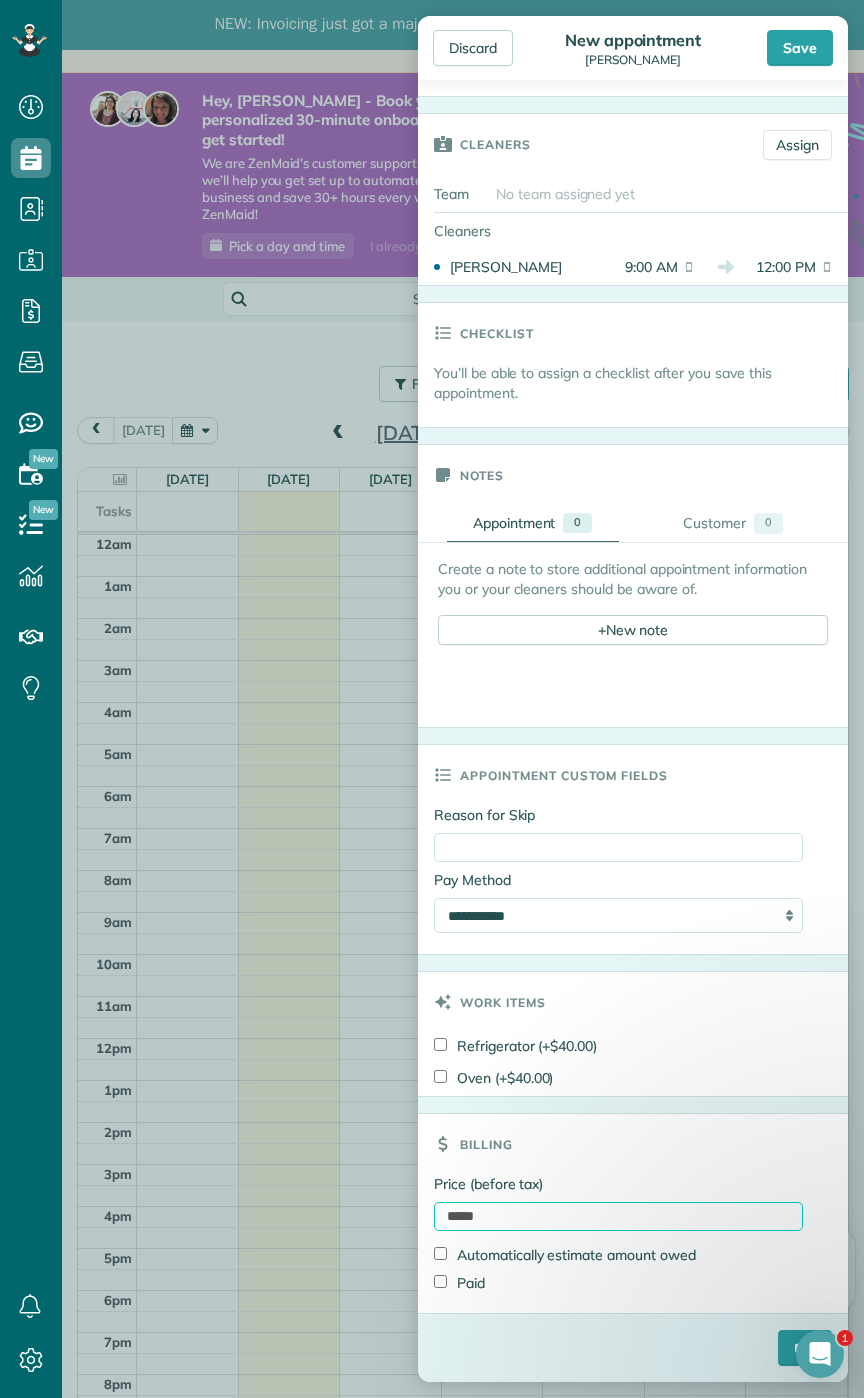 click on "*****" at bounding box center (618, 1216) 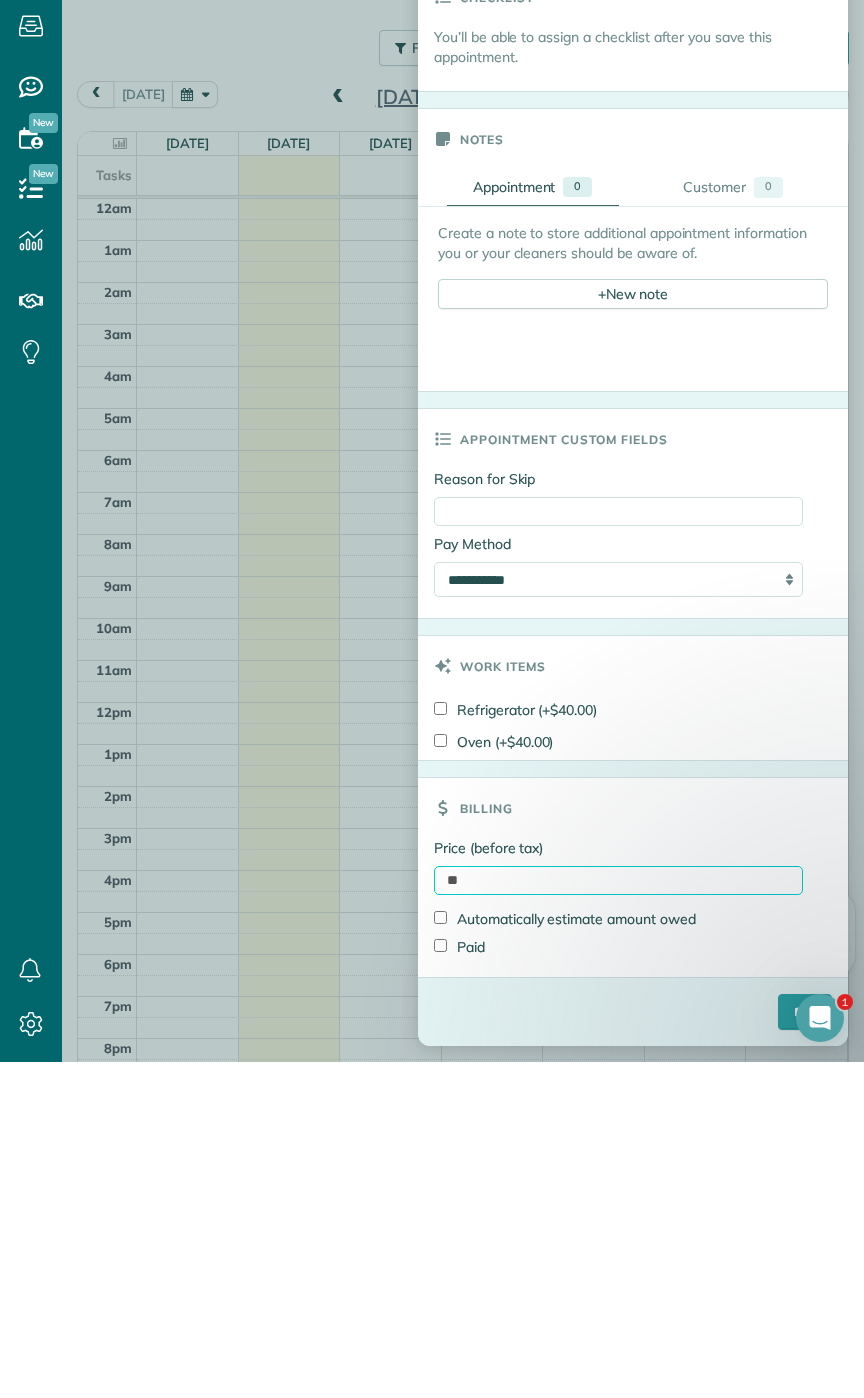 type on "*" 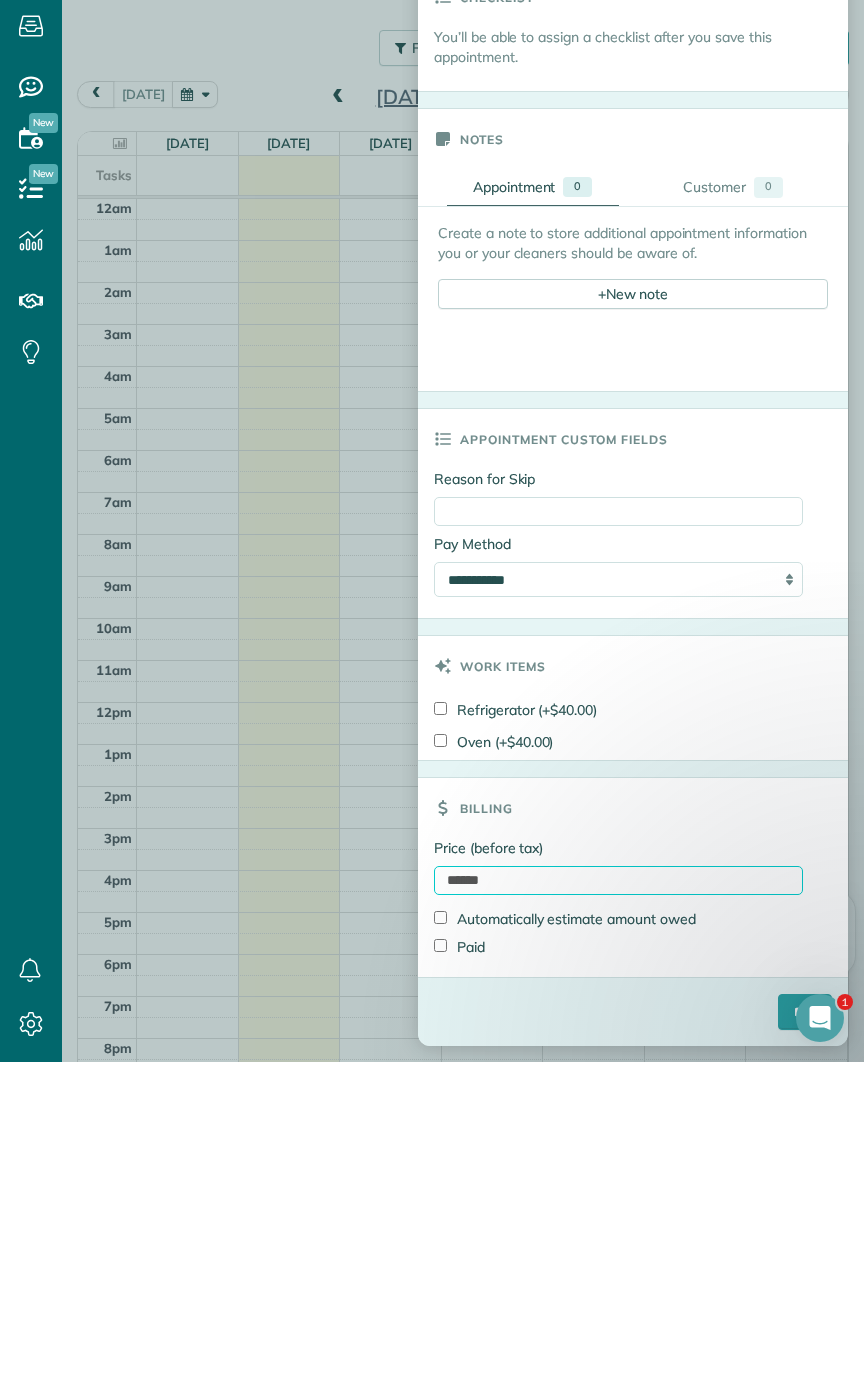 type on "******" 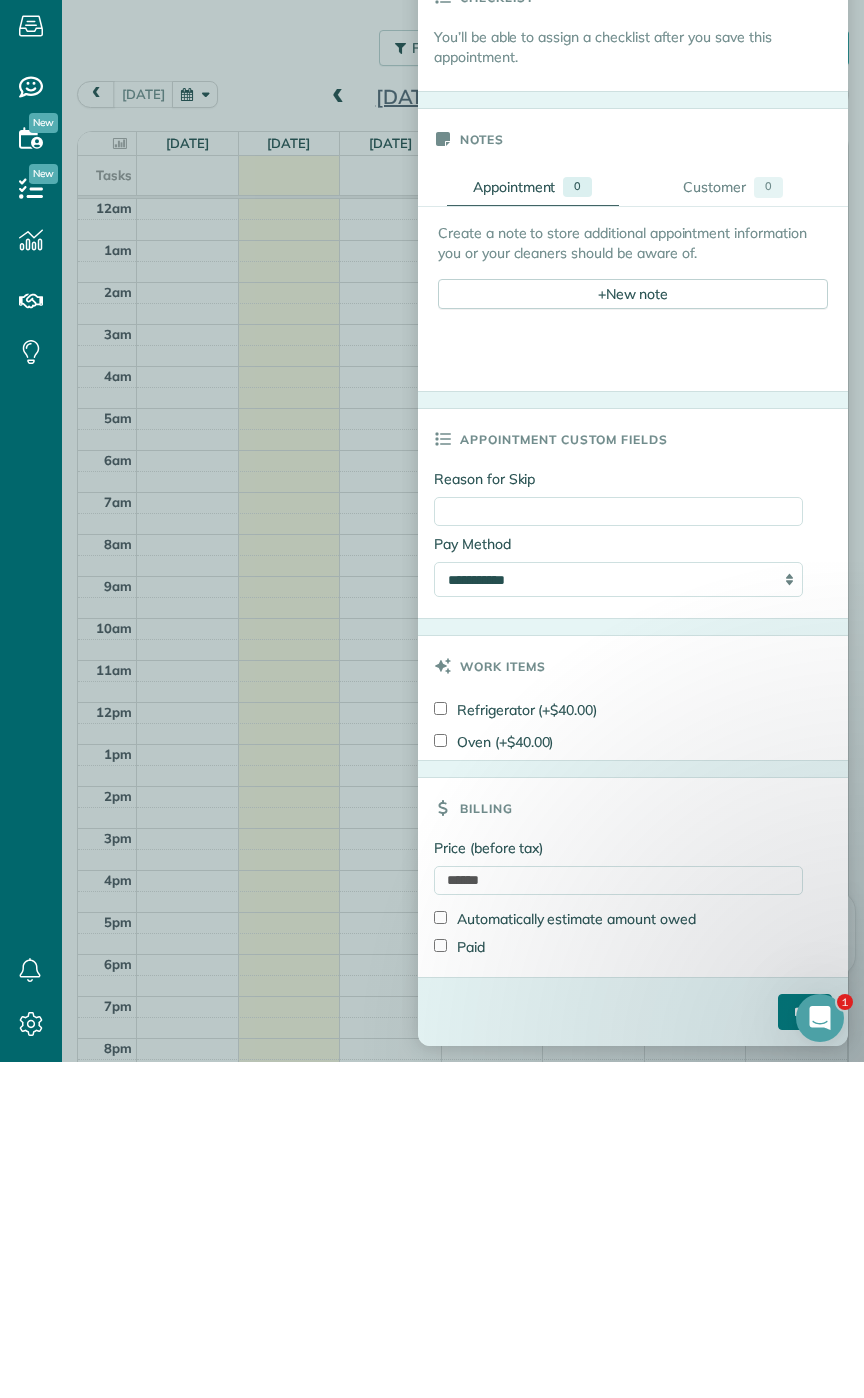 click on "****" at bounding box center (805, 1348) 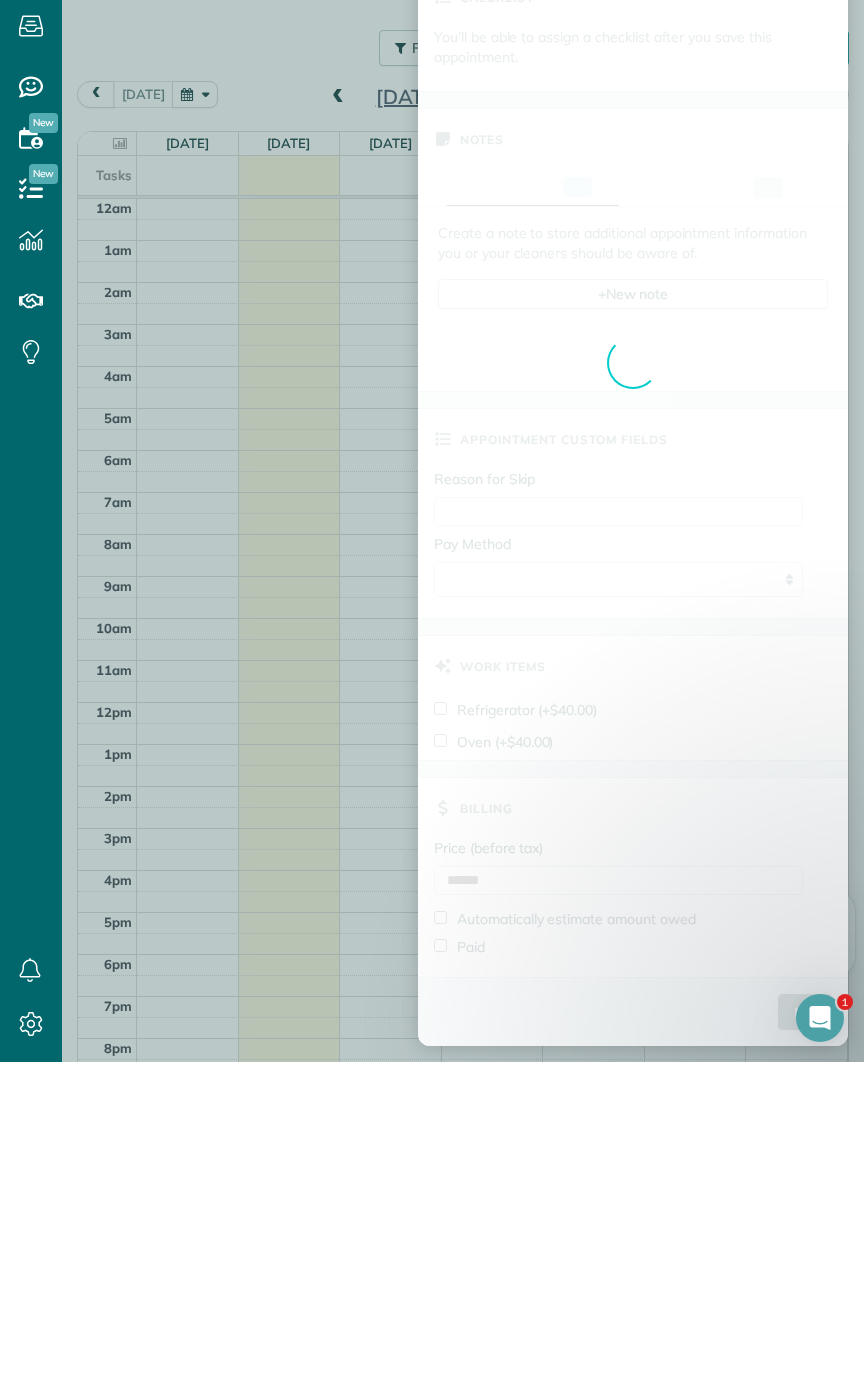 scroll, scrollTop: 128, scrollLeft: 0, axis: vertical 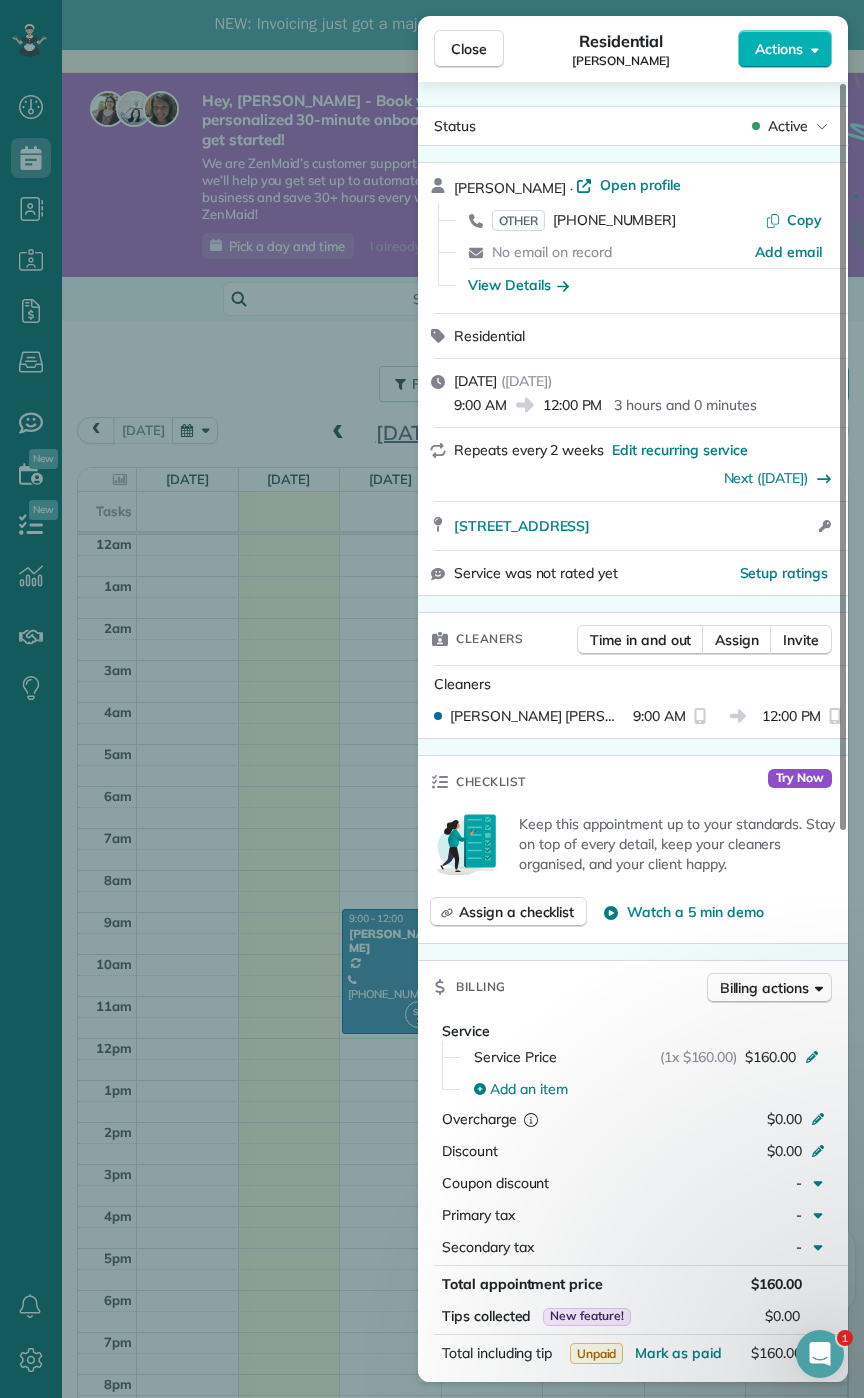 click on "Setup ratings" at bounding box center (784, 573) 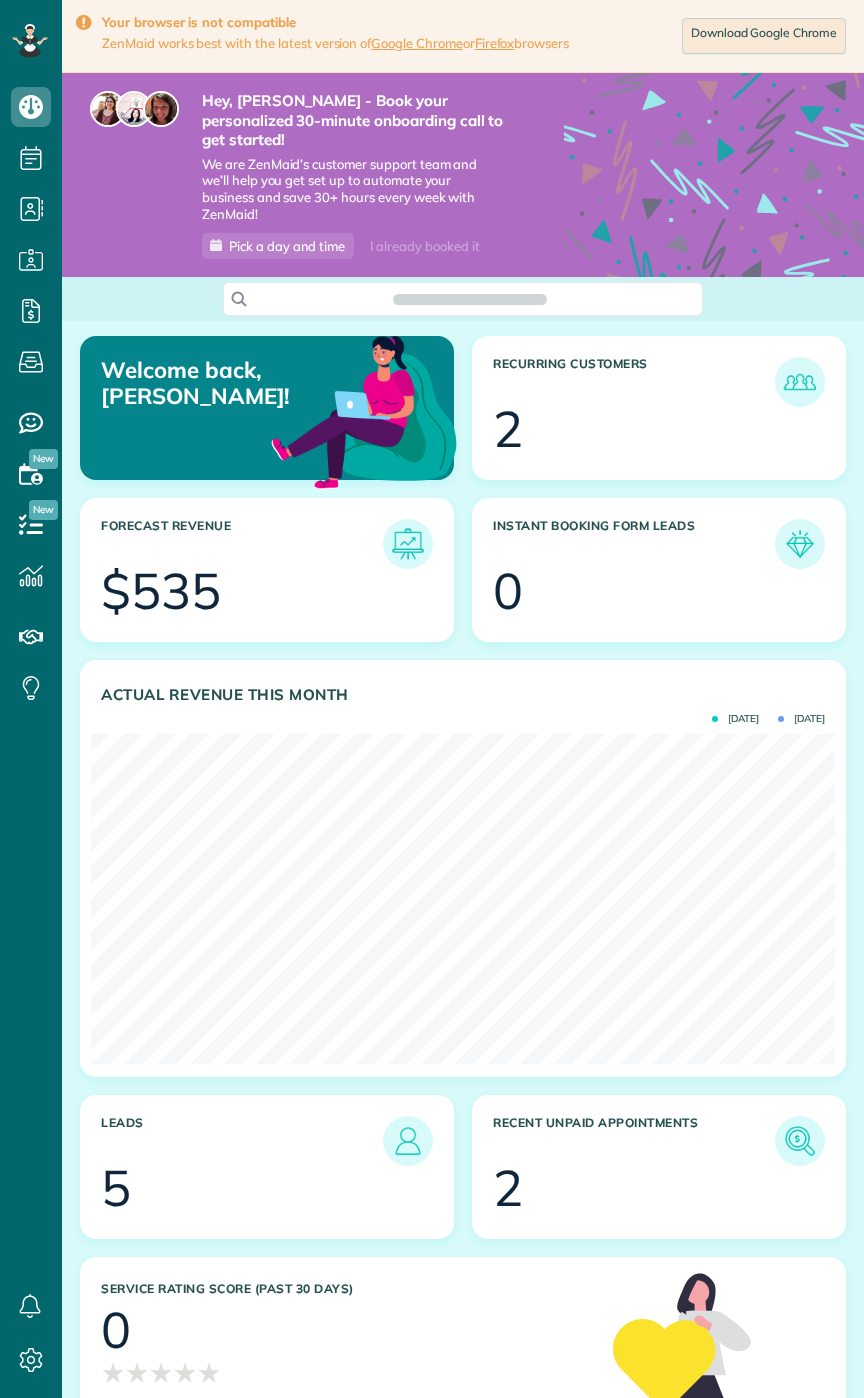 scroll, scrollTop: 0, scrollLeft: 0, axis: both 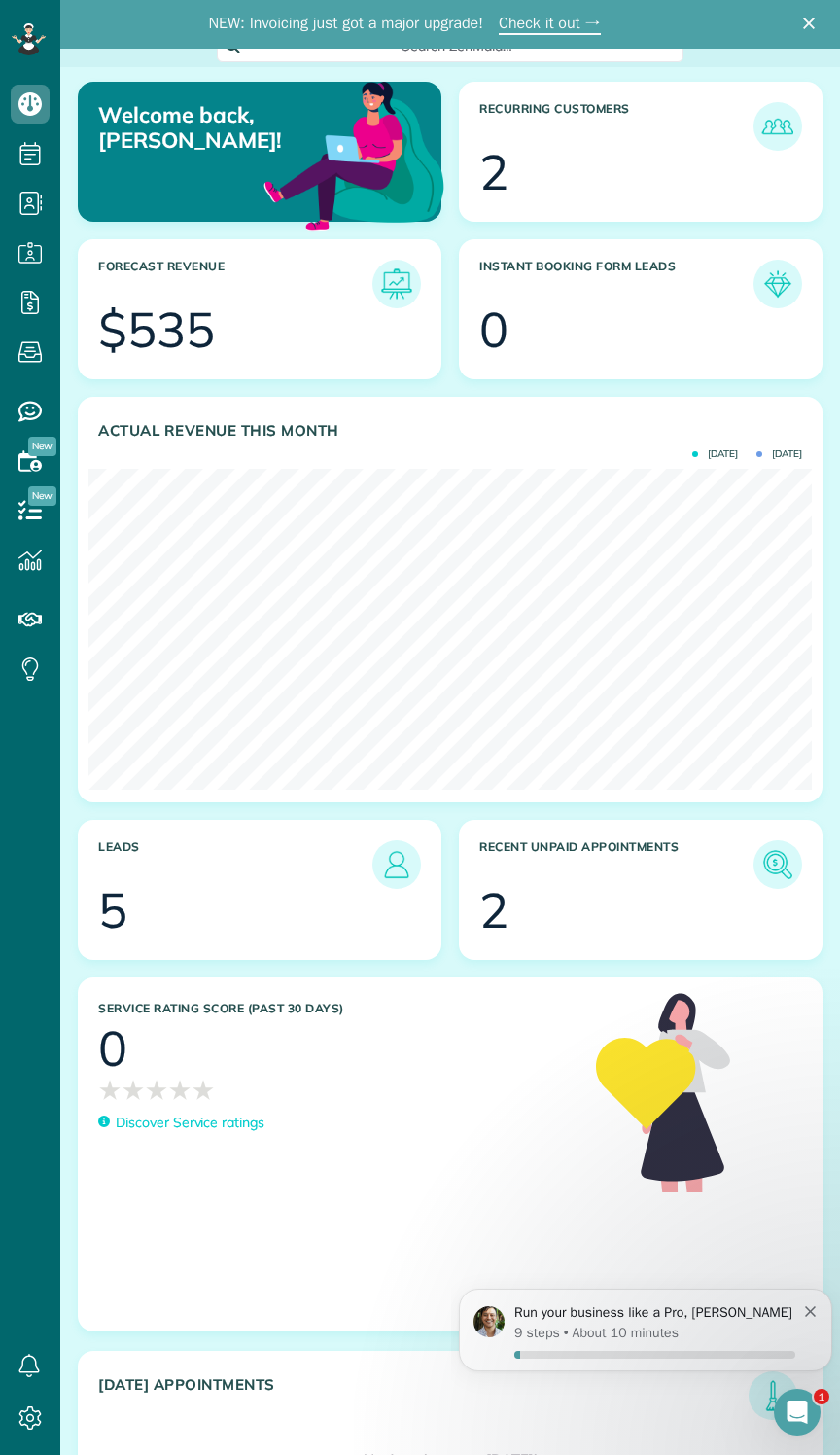 click on "2" at bounding box center [641, 910] 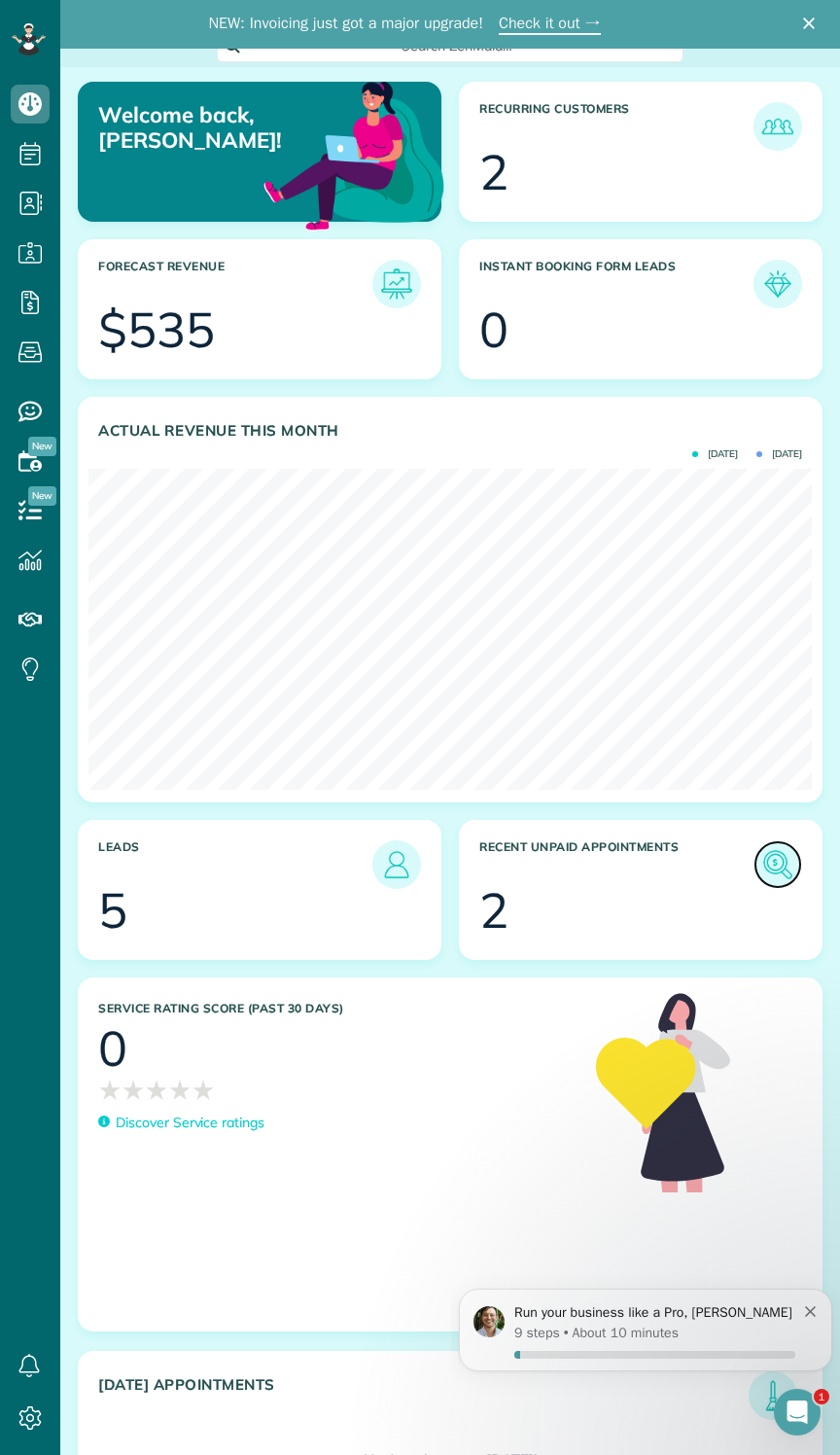click at bounding box center [778, 865] 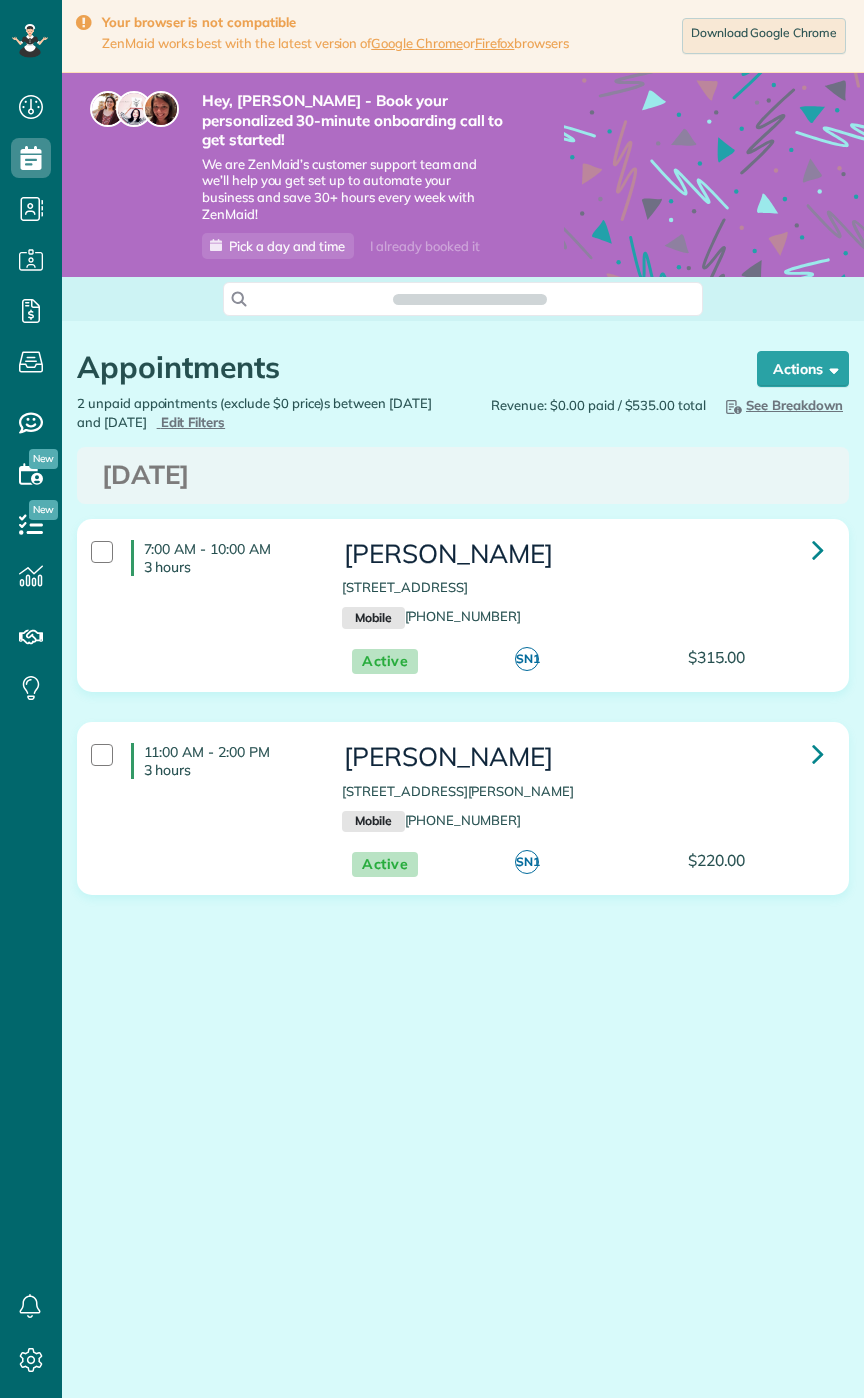 scroll, scrollTop: 0, scrollLeft: 0, axis: both 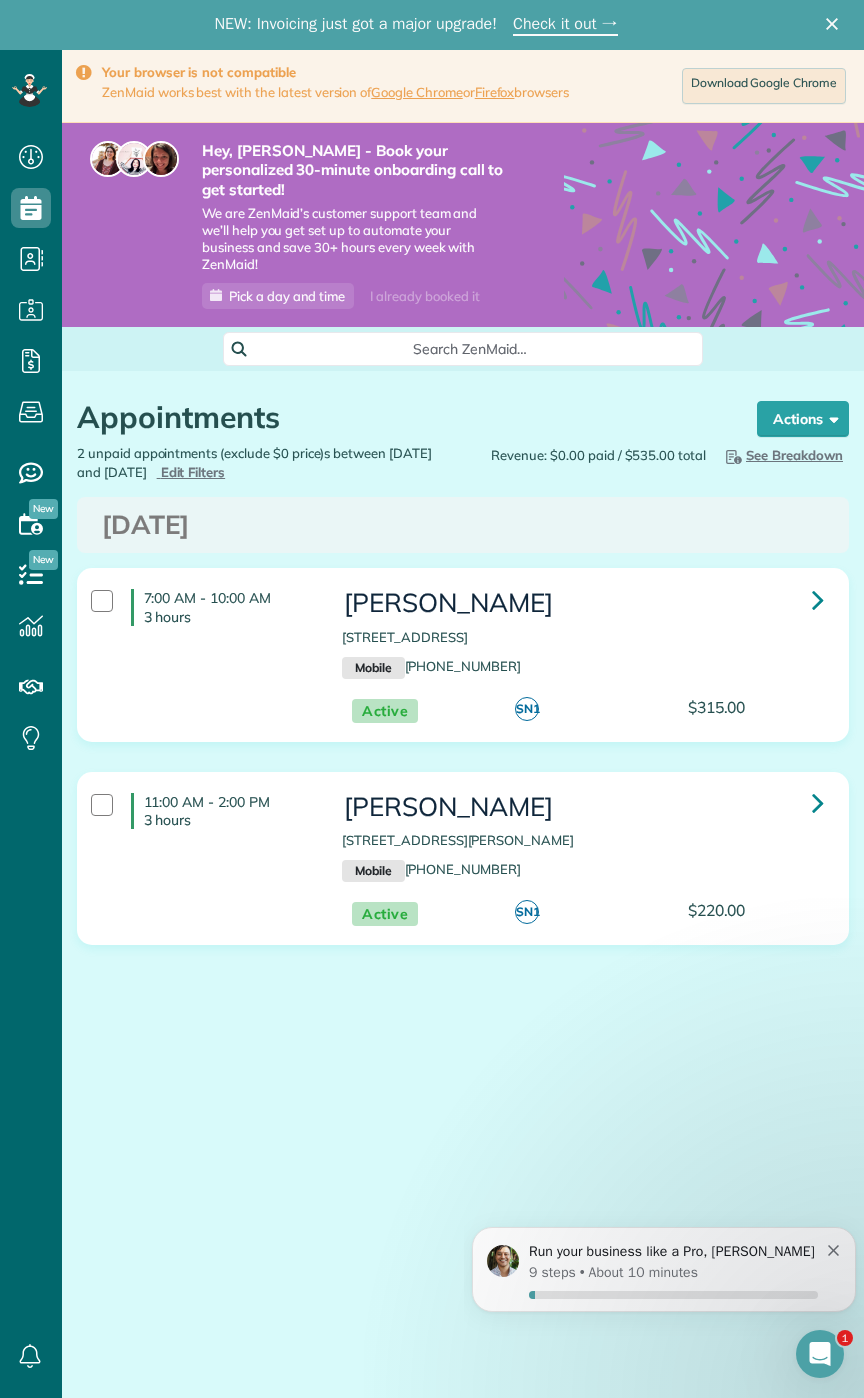 click at bounding box center (102, 601) 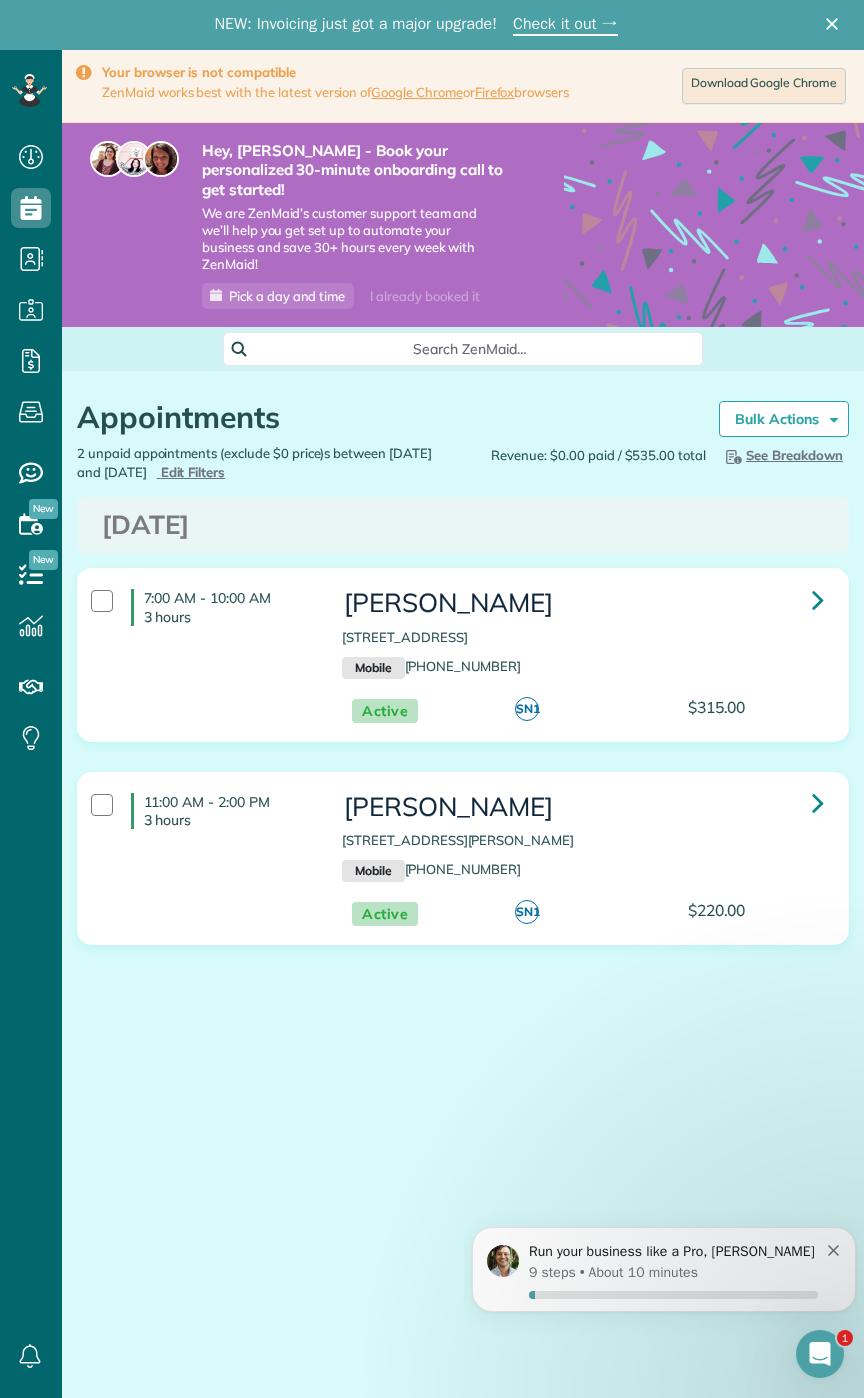 click at bounding box center [102, 805] 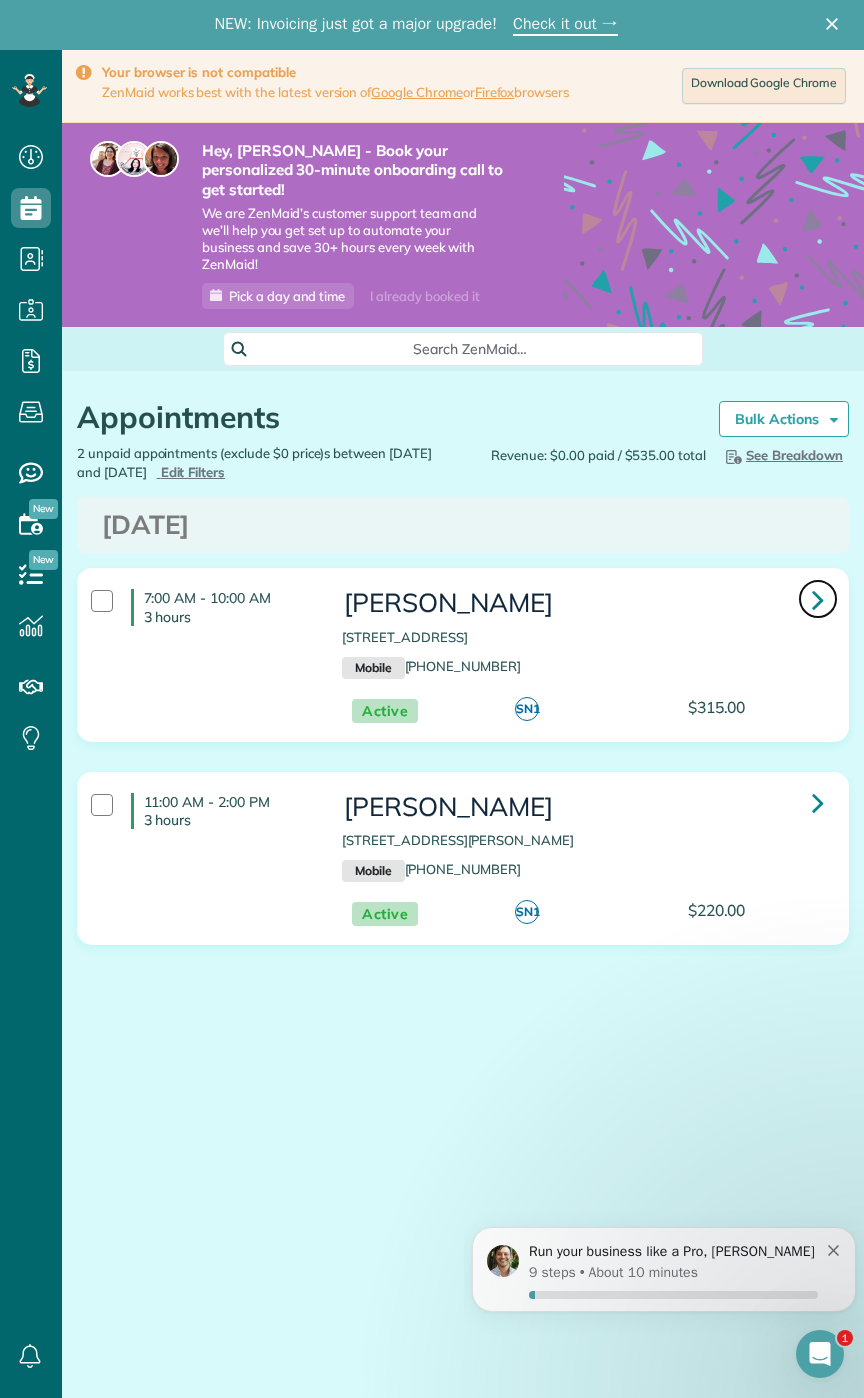 click at bounding box center (818, 599) 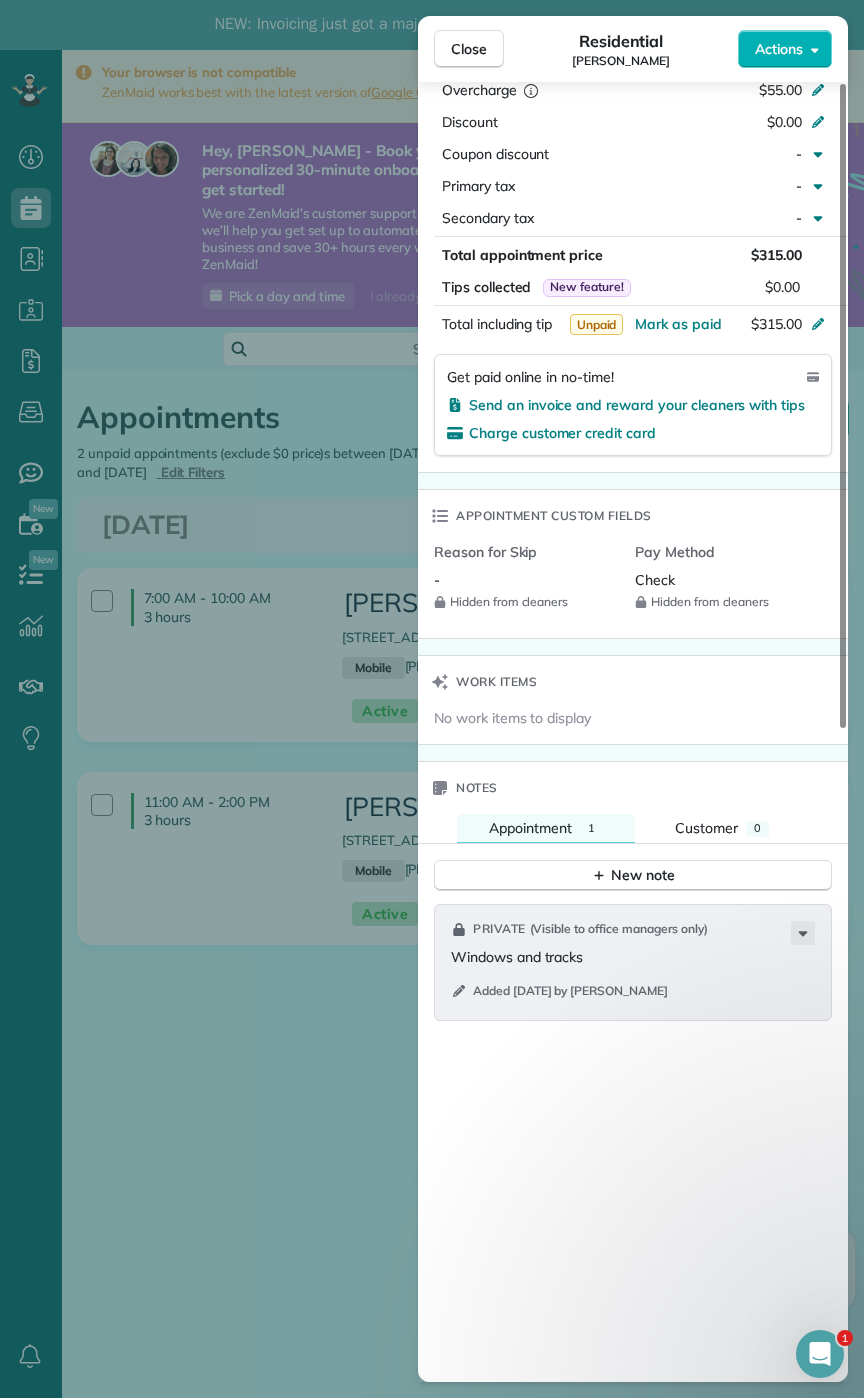 scroll, scrollTop: 1031, scrollLeft: 0, axis: vertical 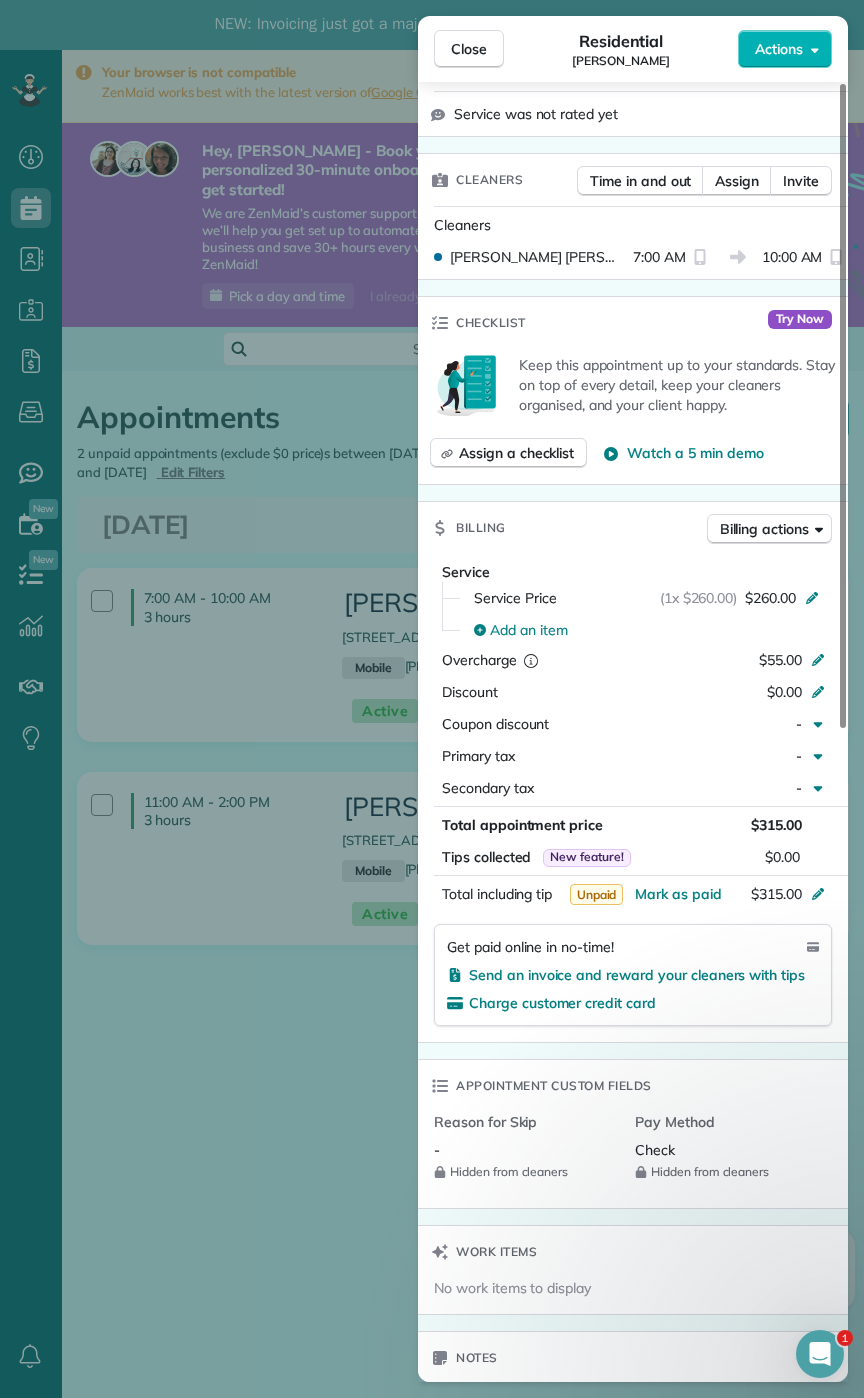 click on "Mark as paid" at bounding box center [678, 894] 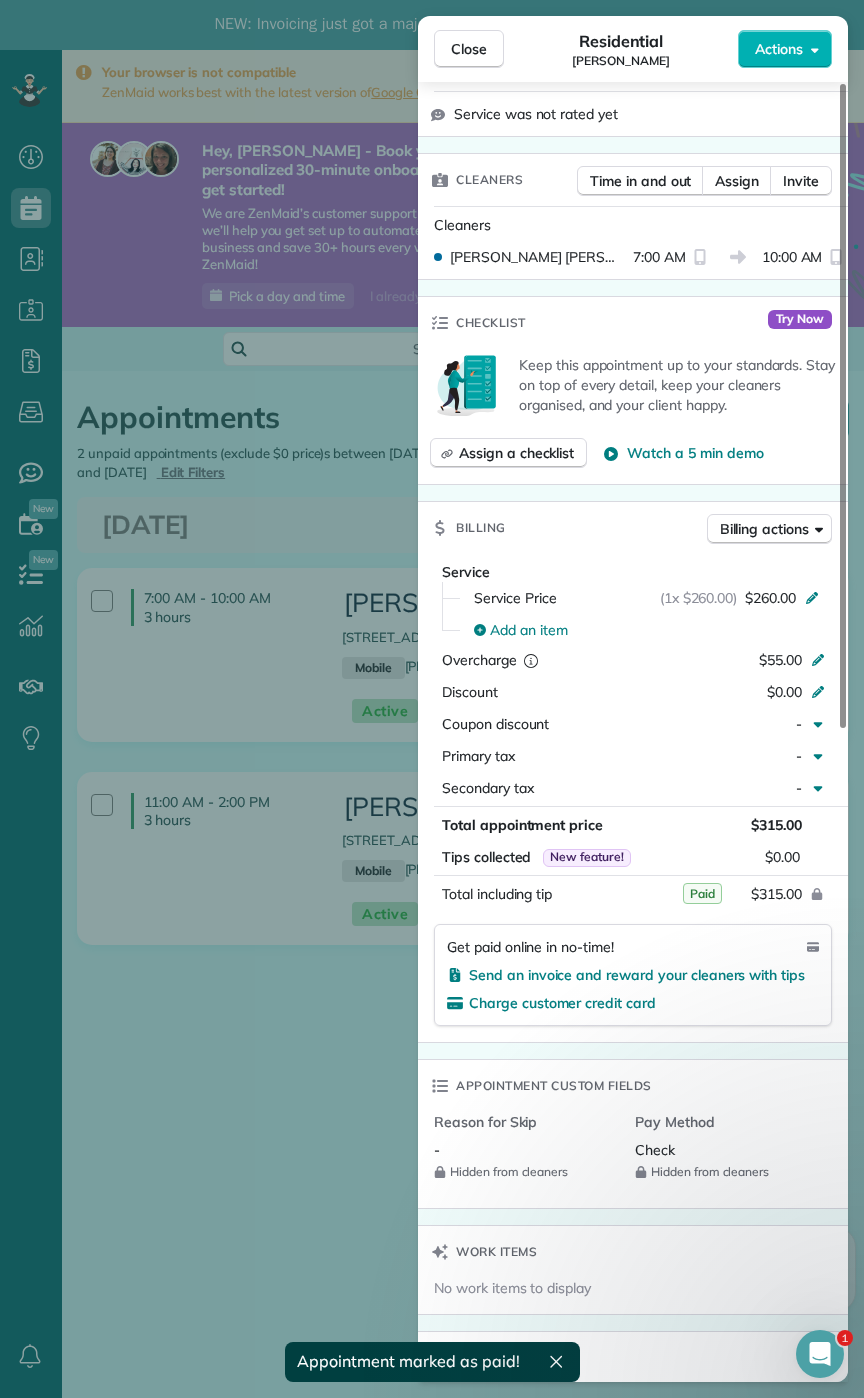 click on "Close" at bounding box center (469, 49) 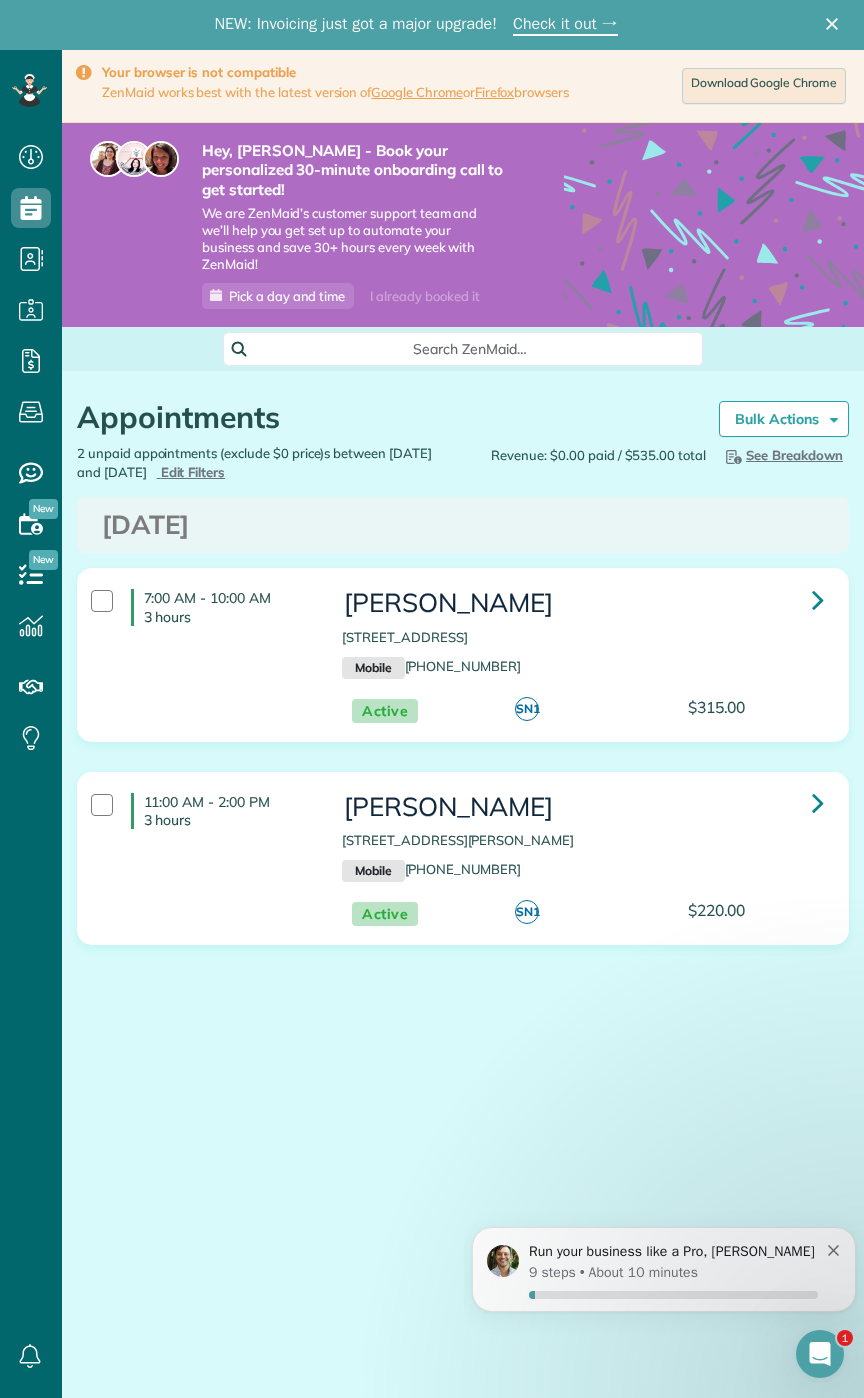 click on "Mrs. Kari Steinbrecher
13792 247th Avenue Northwest Zimmerman MN 55398
Mobile
(763) 286-5144" at bounding box center [586, 837] 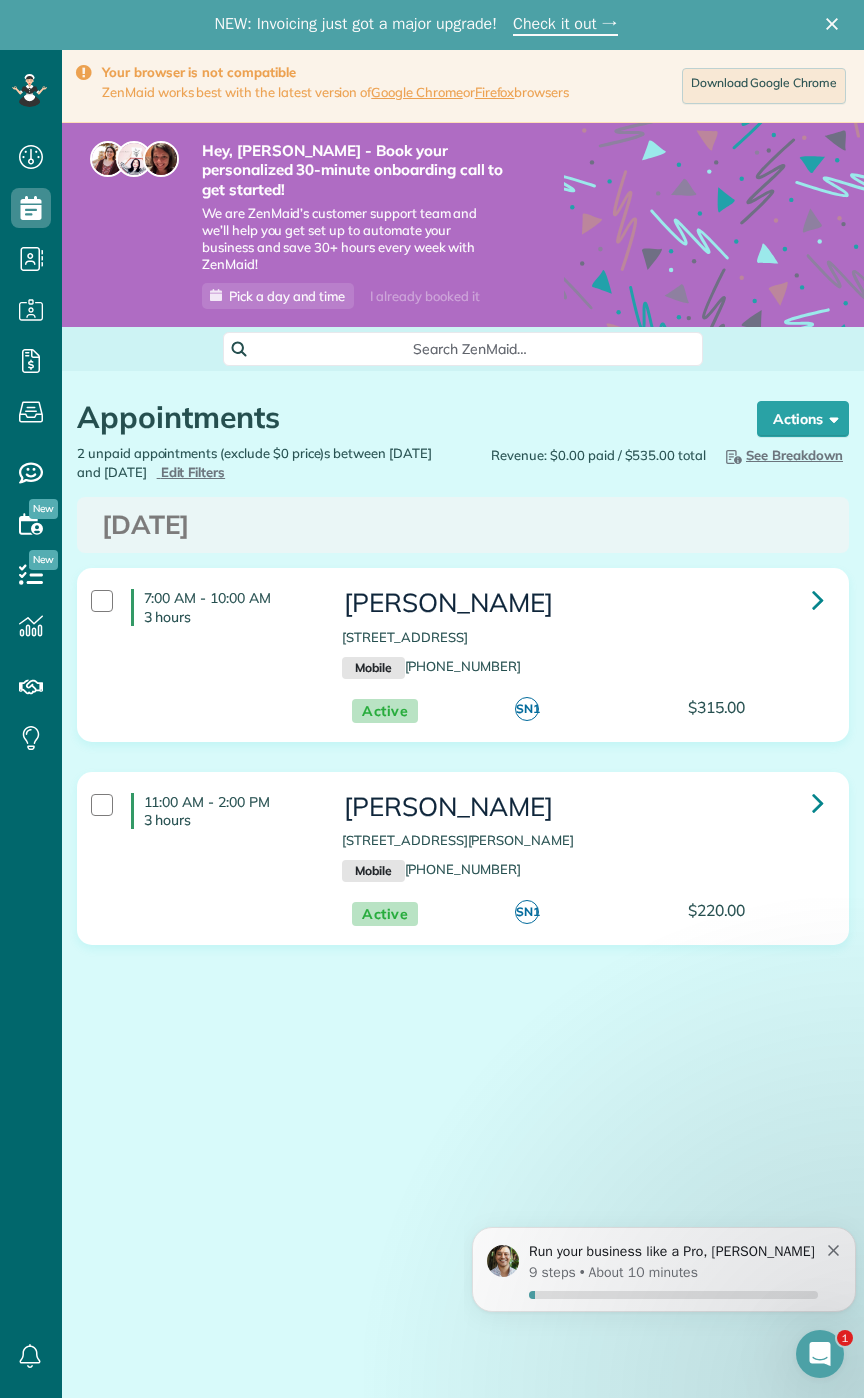 click on "Mrs. Kari Steinbrecher" at bounding box center (586, 807) 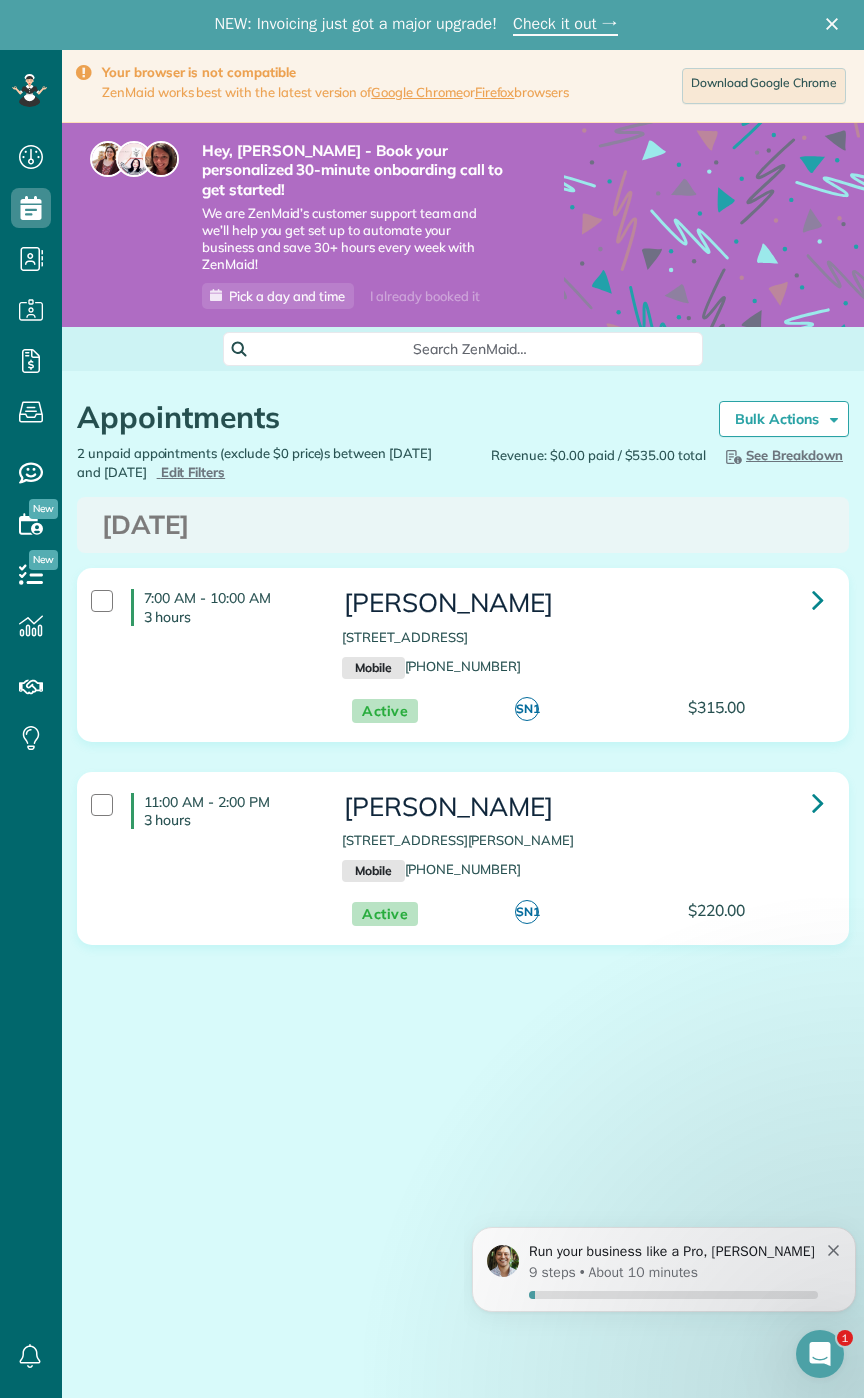 click on "Mrs. Kari Steinbrecher" at bounding box center (586, 807) 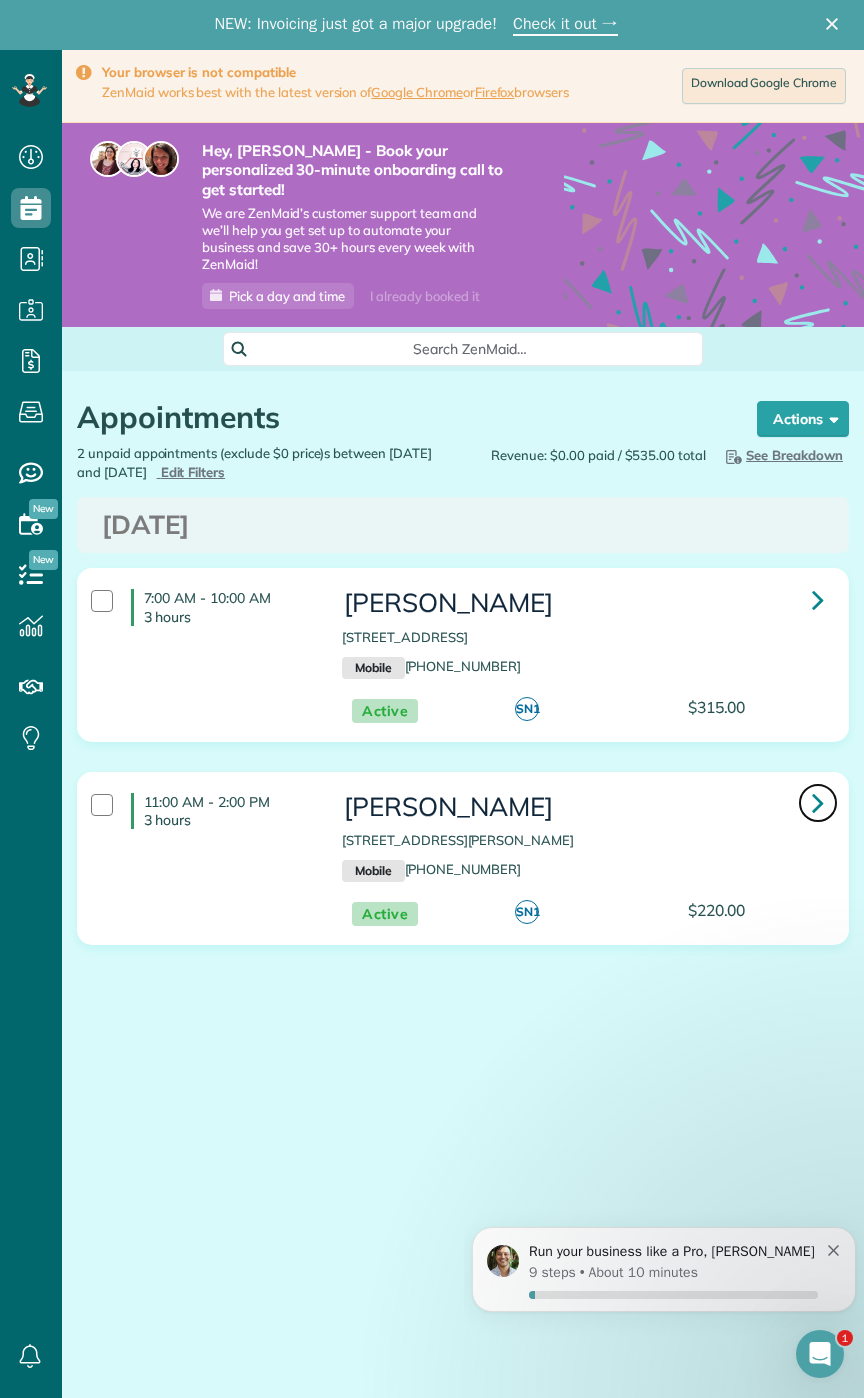 click at bounding box center (818, 803) 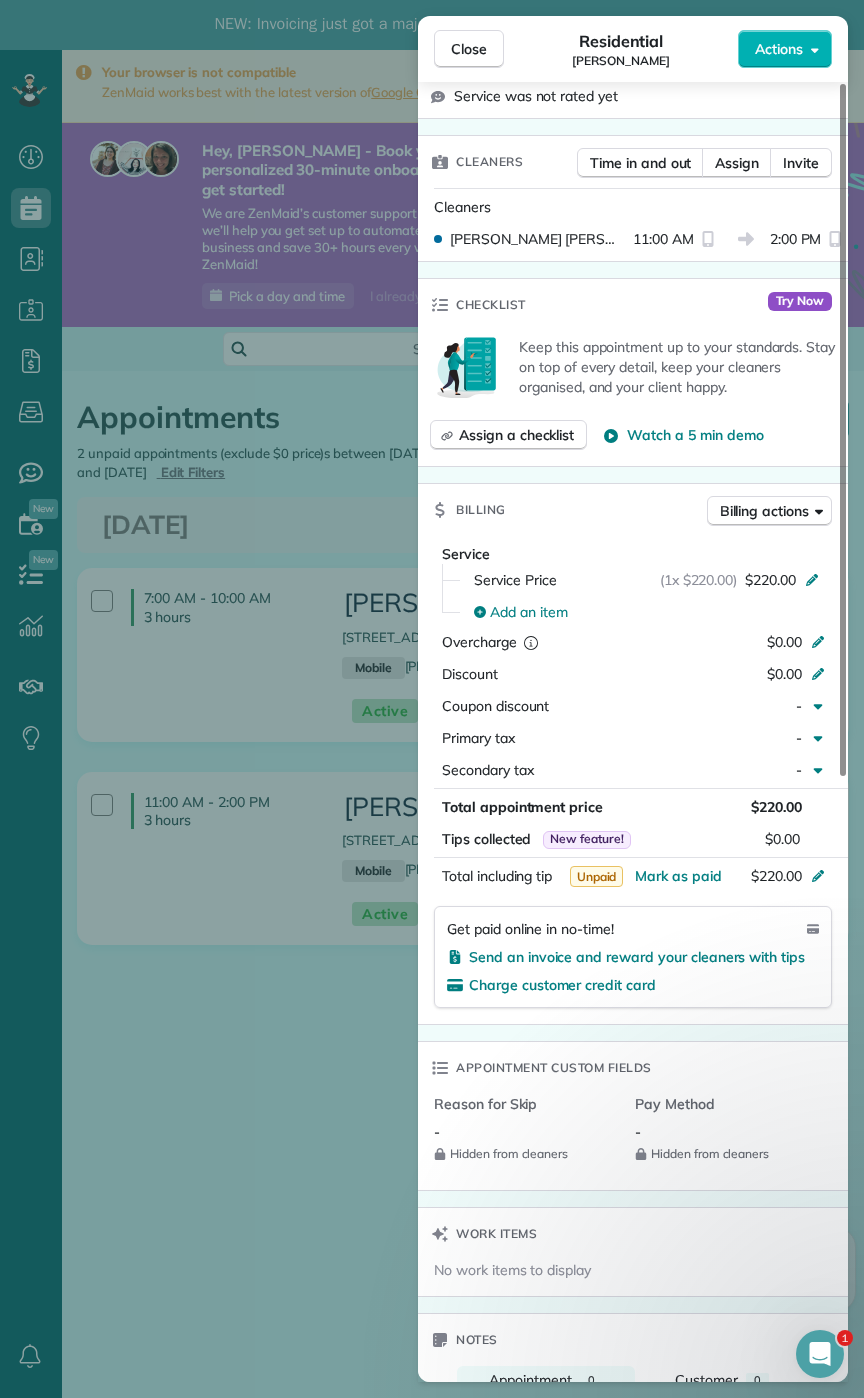 scroll, scrollTop: 496, scrollLeft: 0, axis: vertical 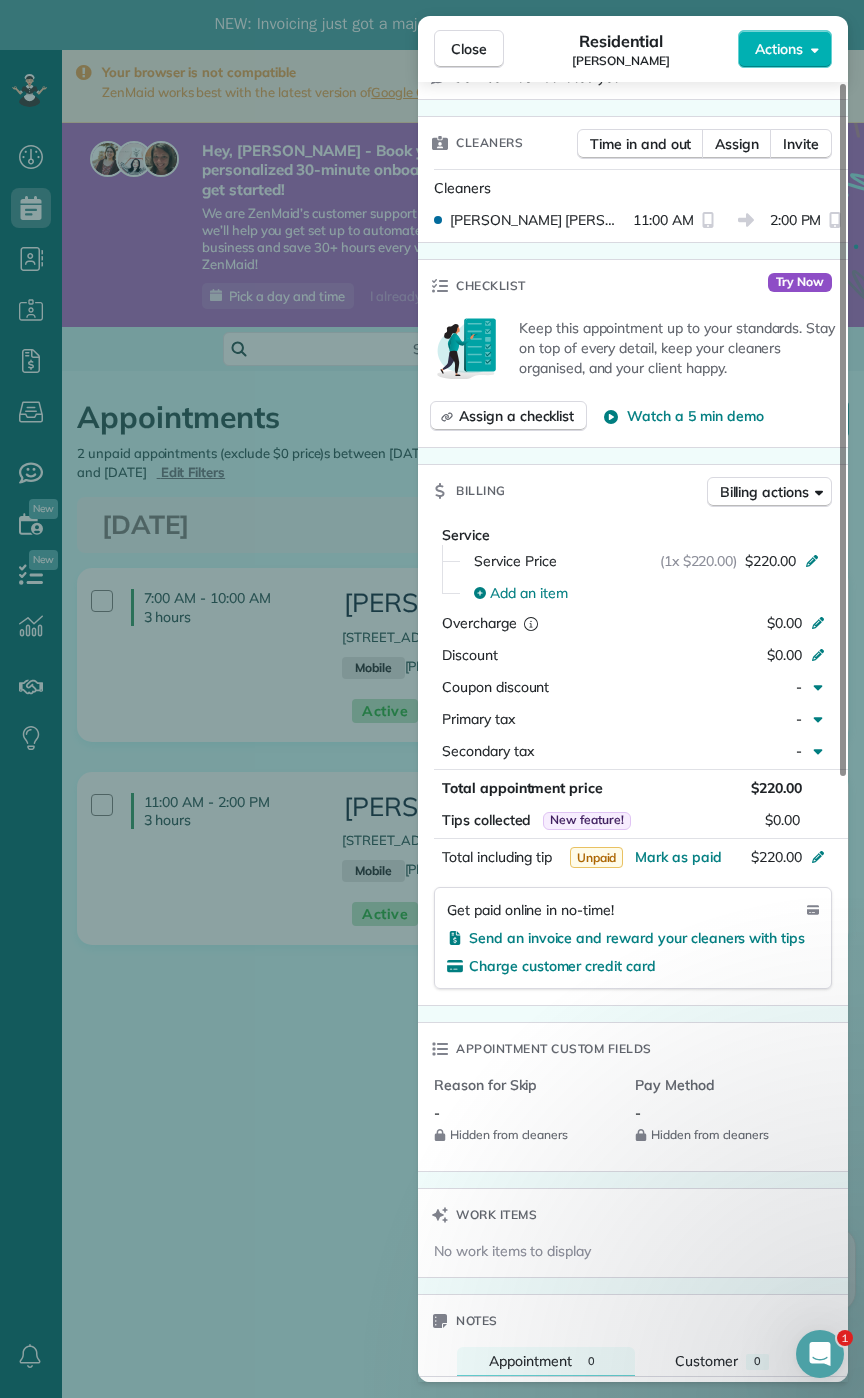click on "Mark as paid" at bounding box center (678, 857) 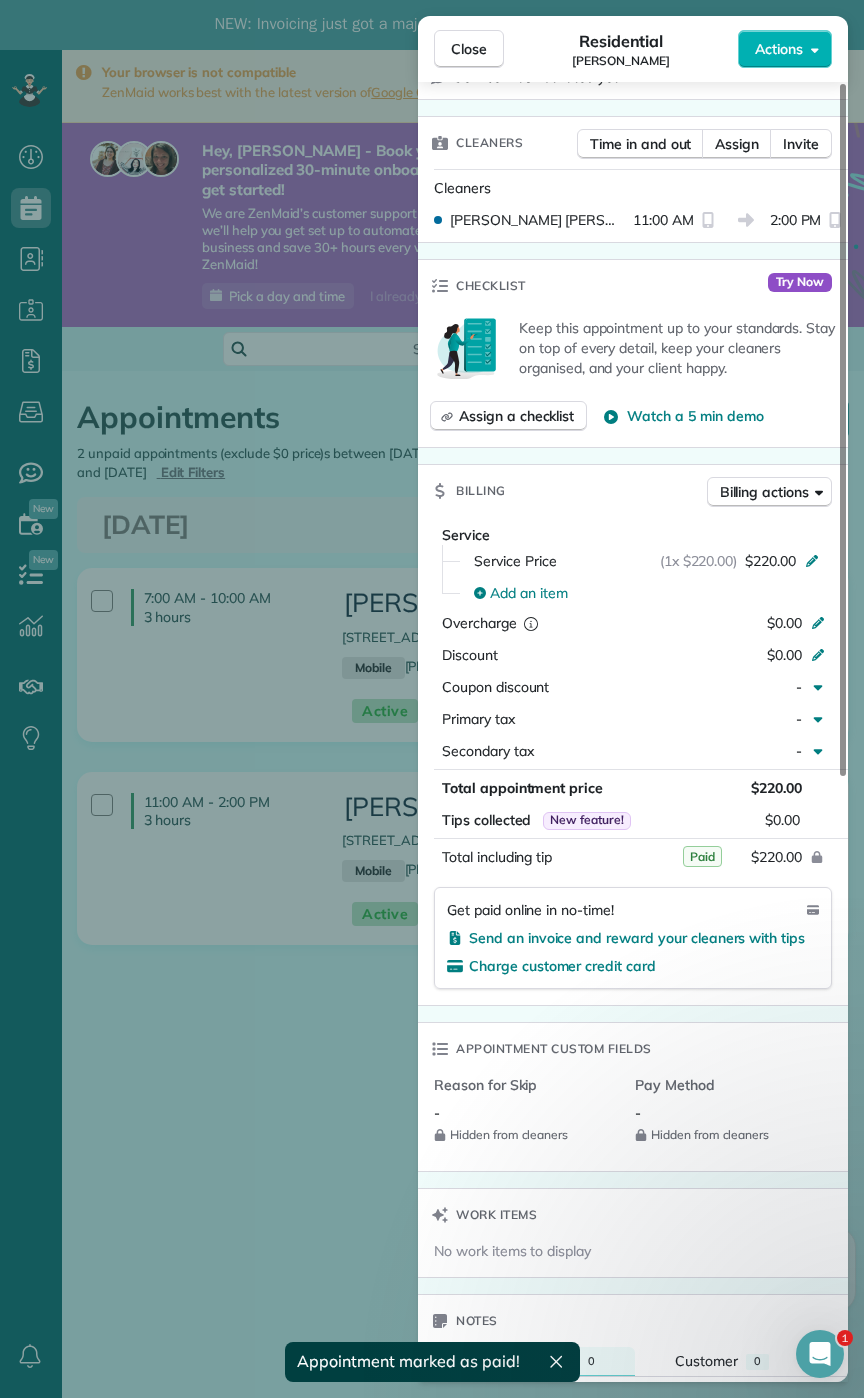 click on "Close" at bounding box center (469, 49) 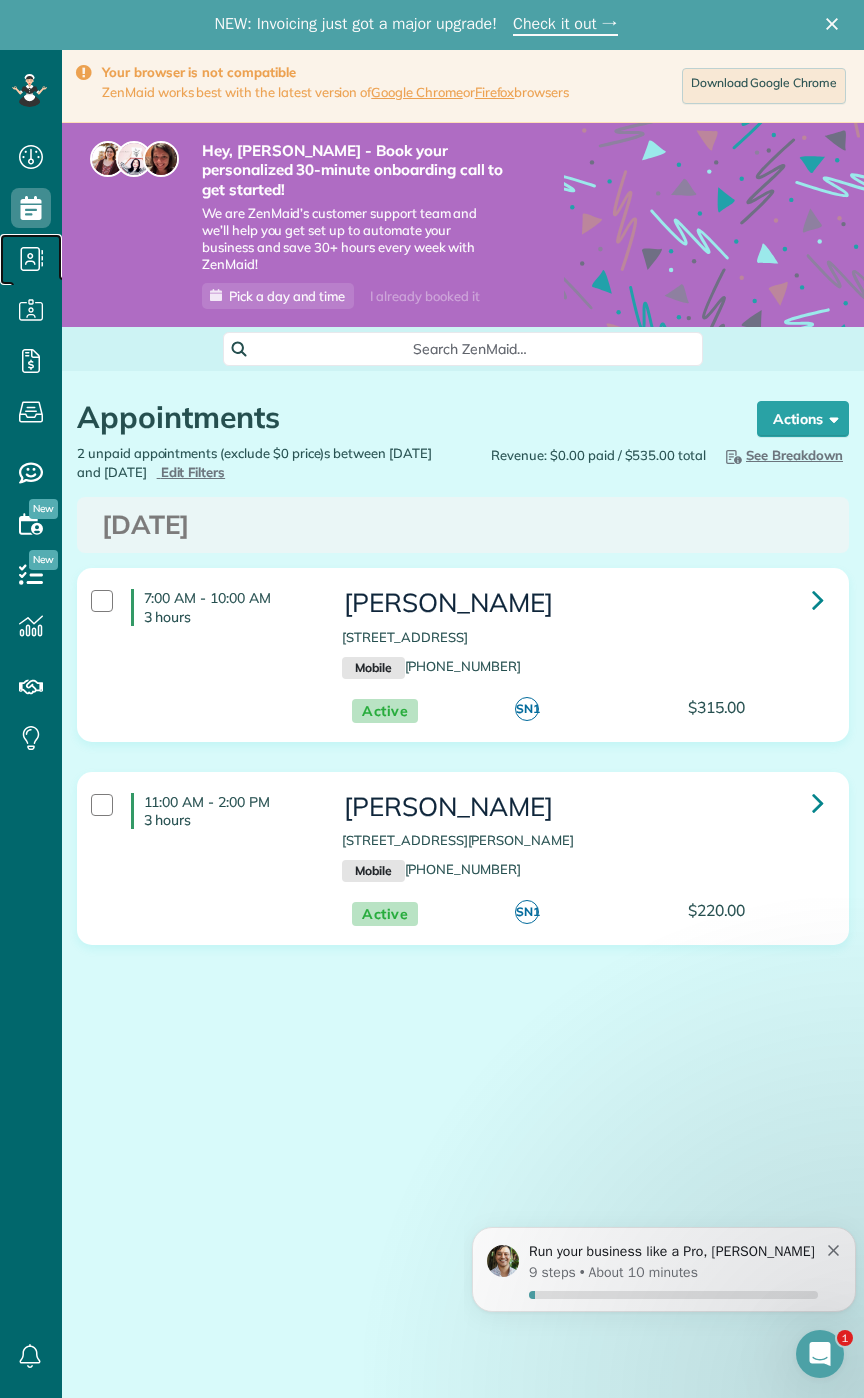 click 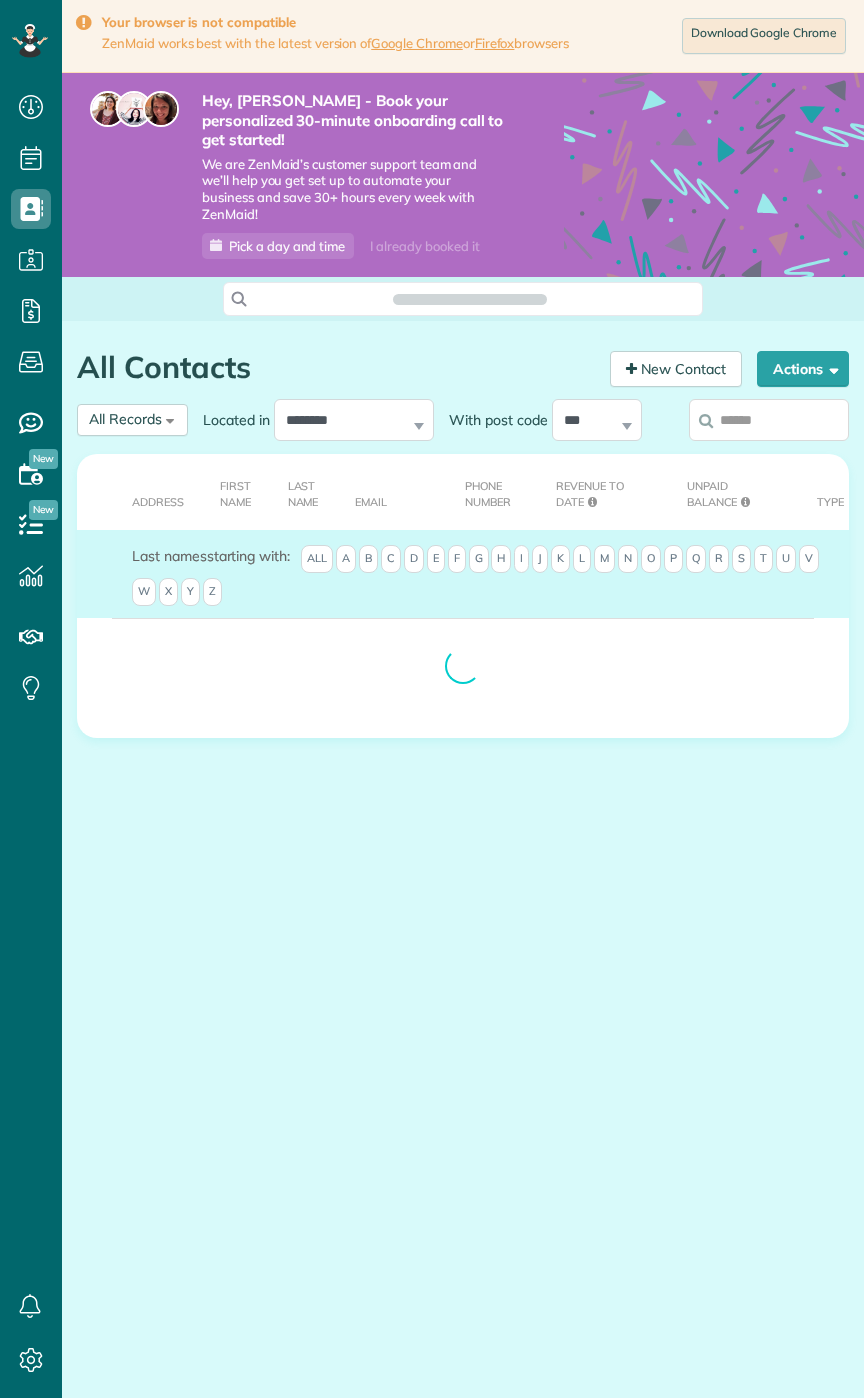 scroll, scrollTop: 0, scrollLeft: 0, axis: both 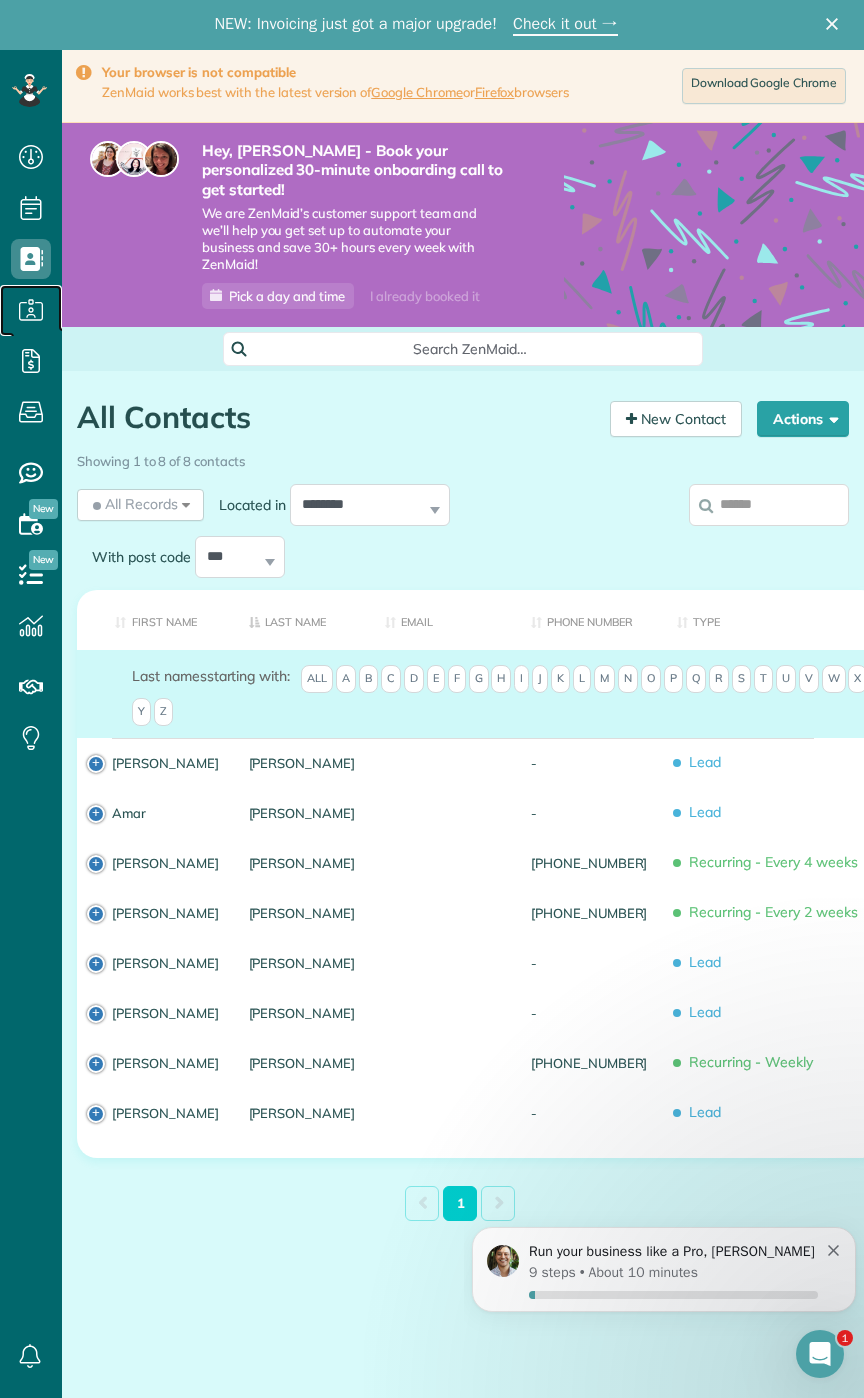 click on "Cleaners" at bounding box center [31, 330] 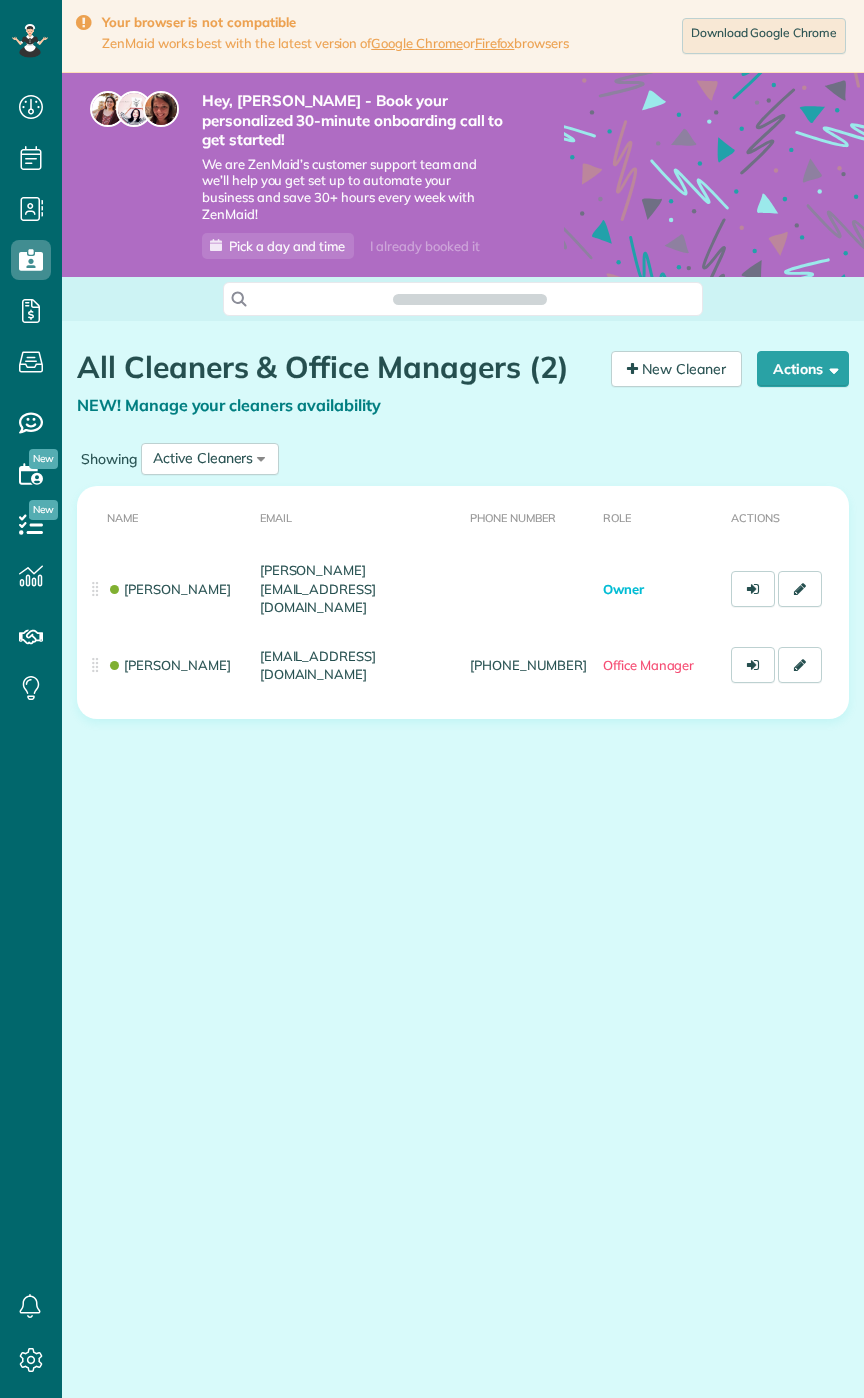 scroll, scrollTop: 0, scrollLeft: 0, axis: both 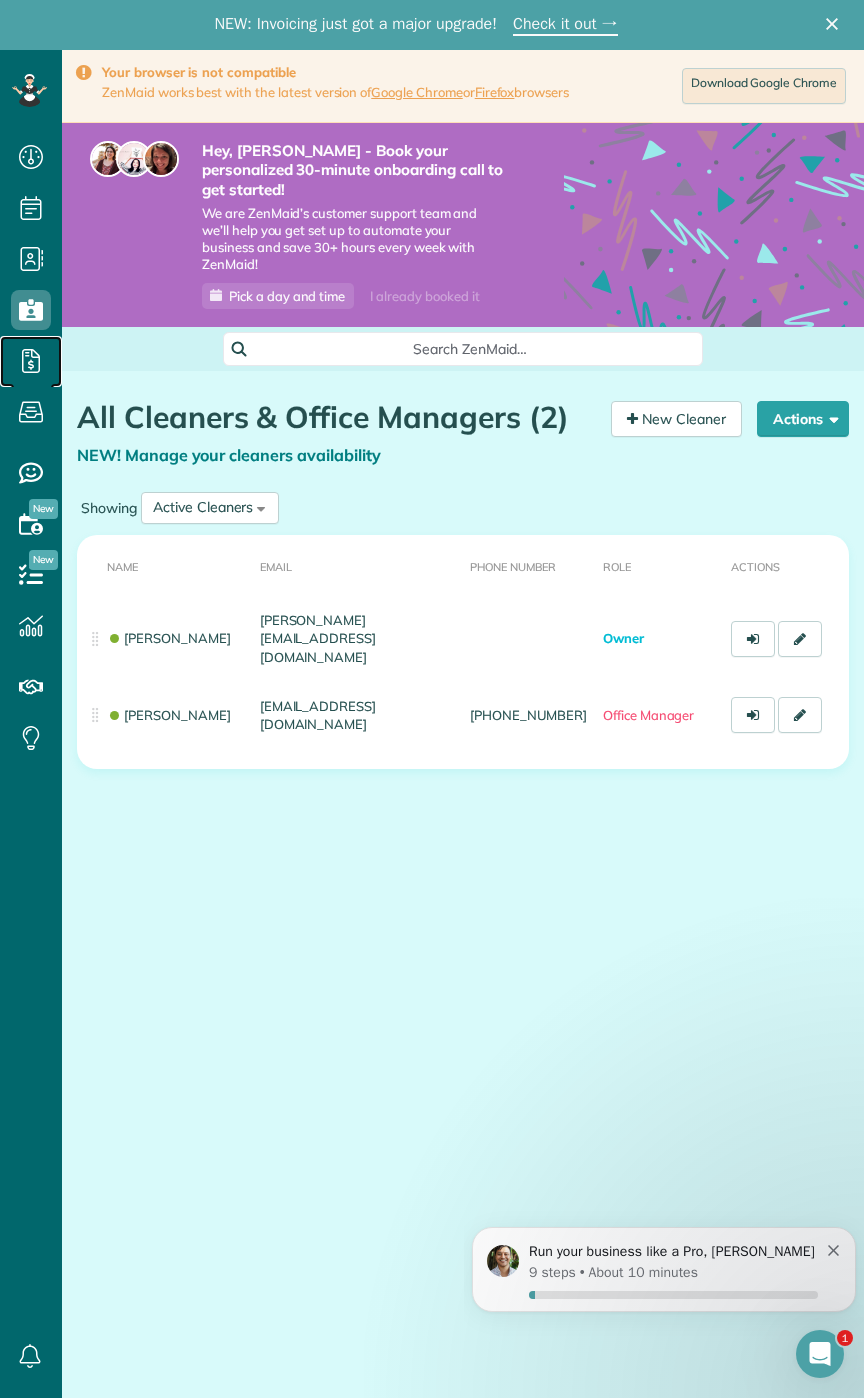 click 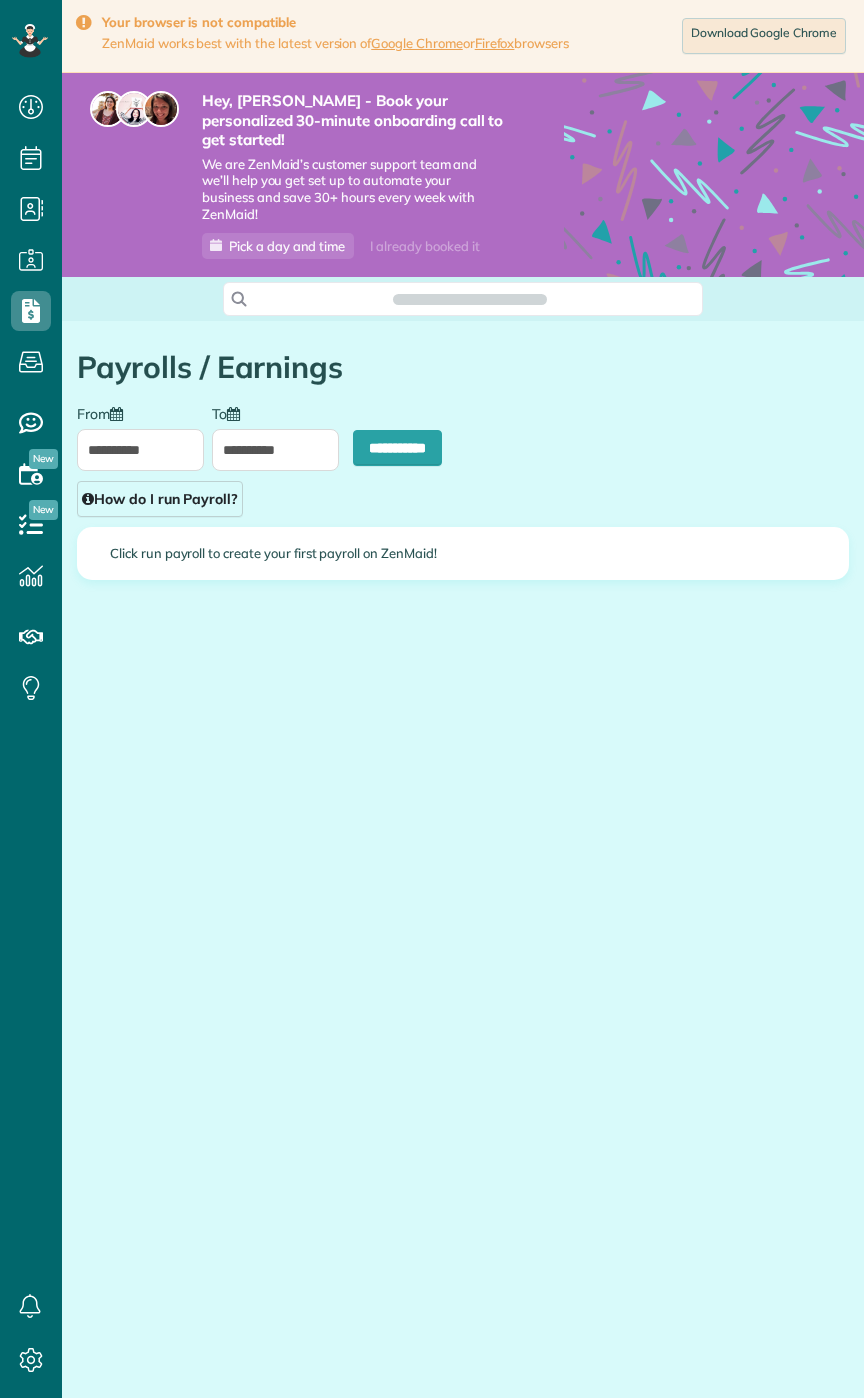 scroll, scrollTop: 0, scrollLeft: 0, axis: both 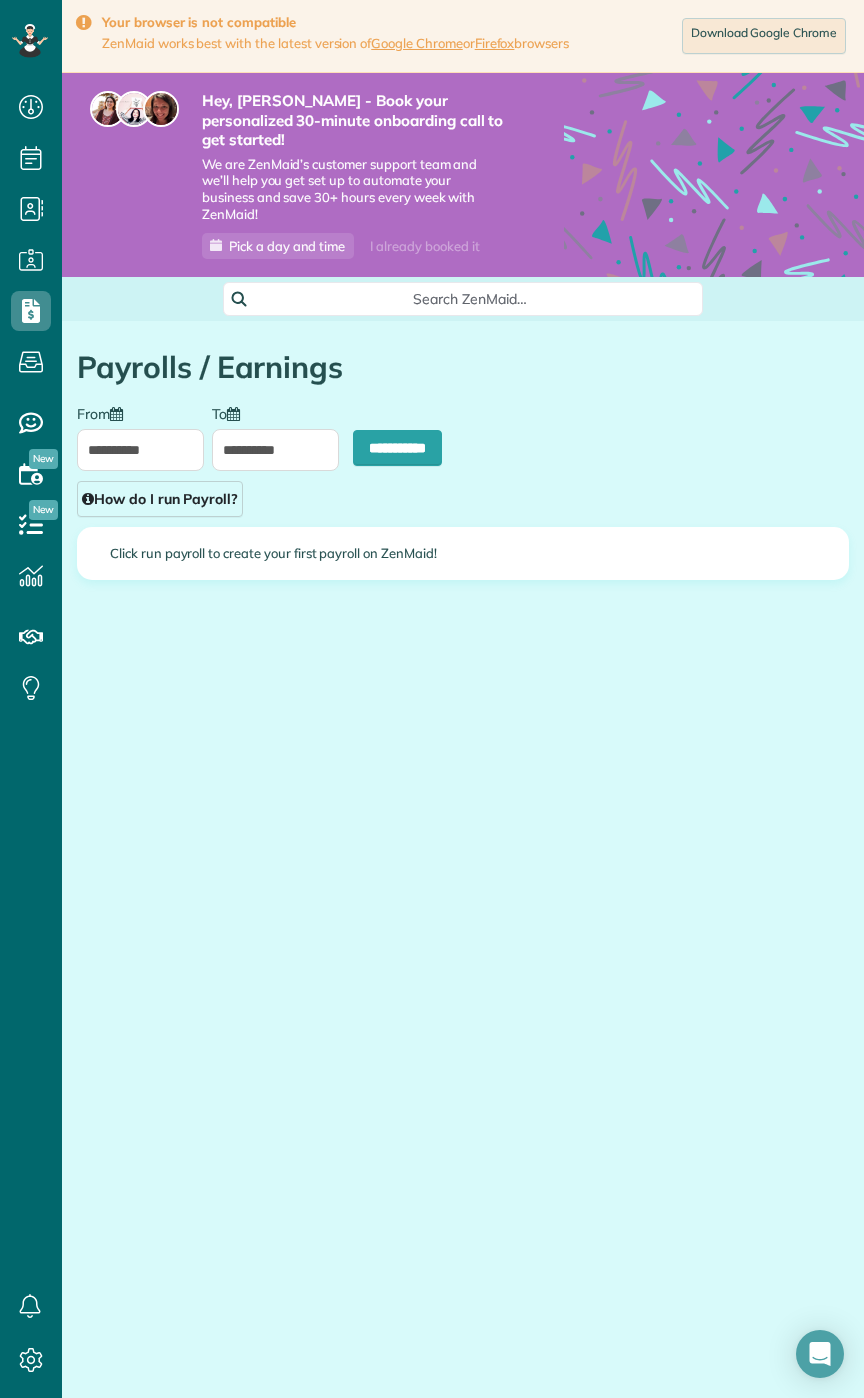 type on "**********" 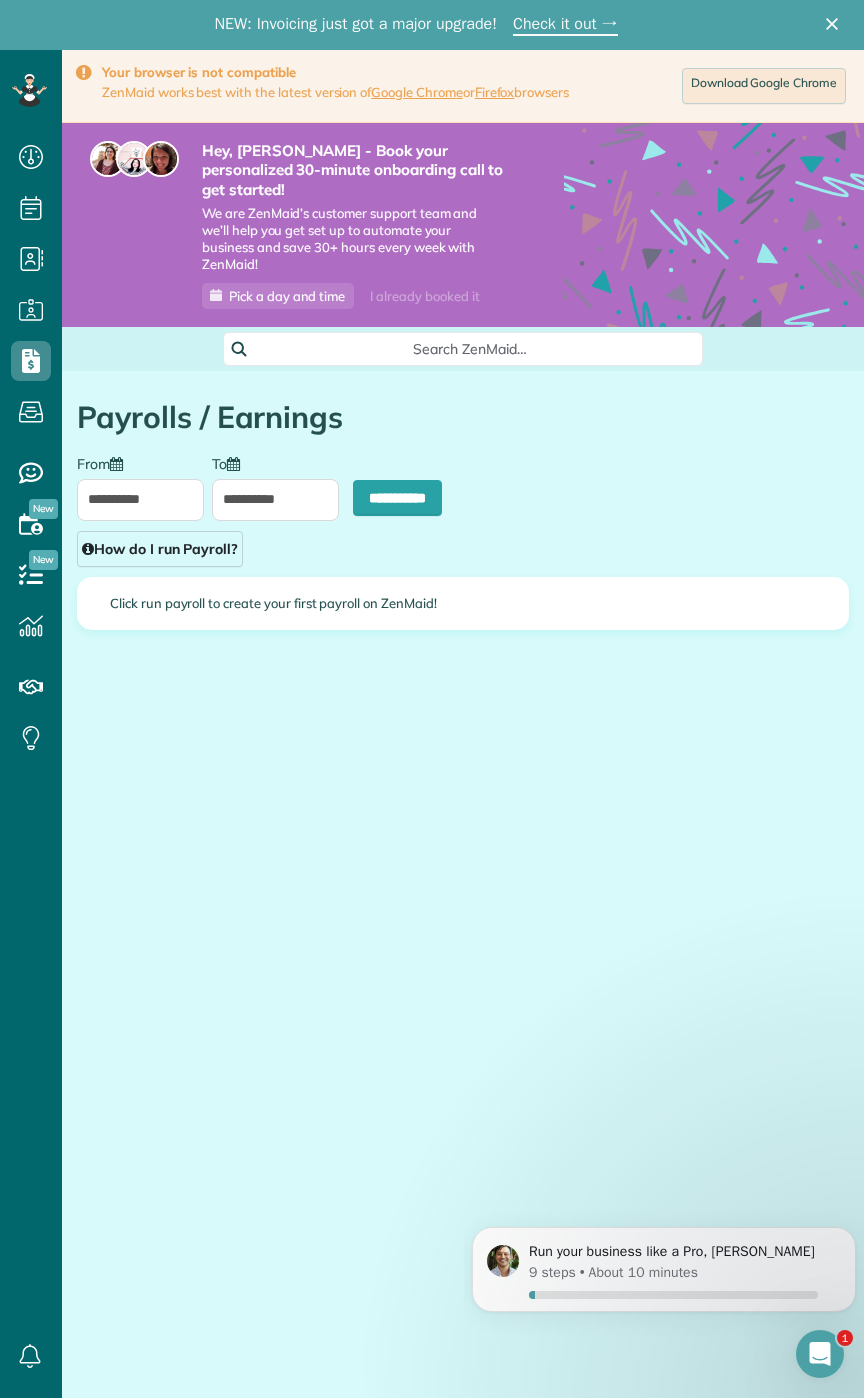 scroll, scrollTop: 0, scrollLeft: 0, axis: both 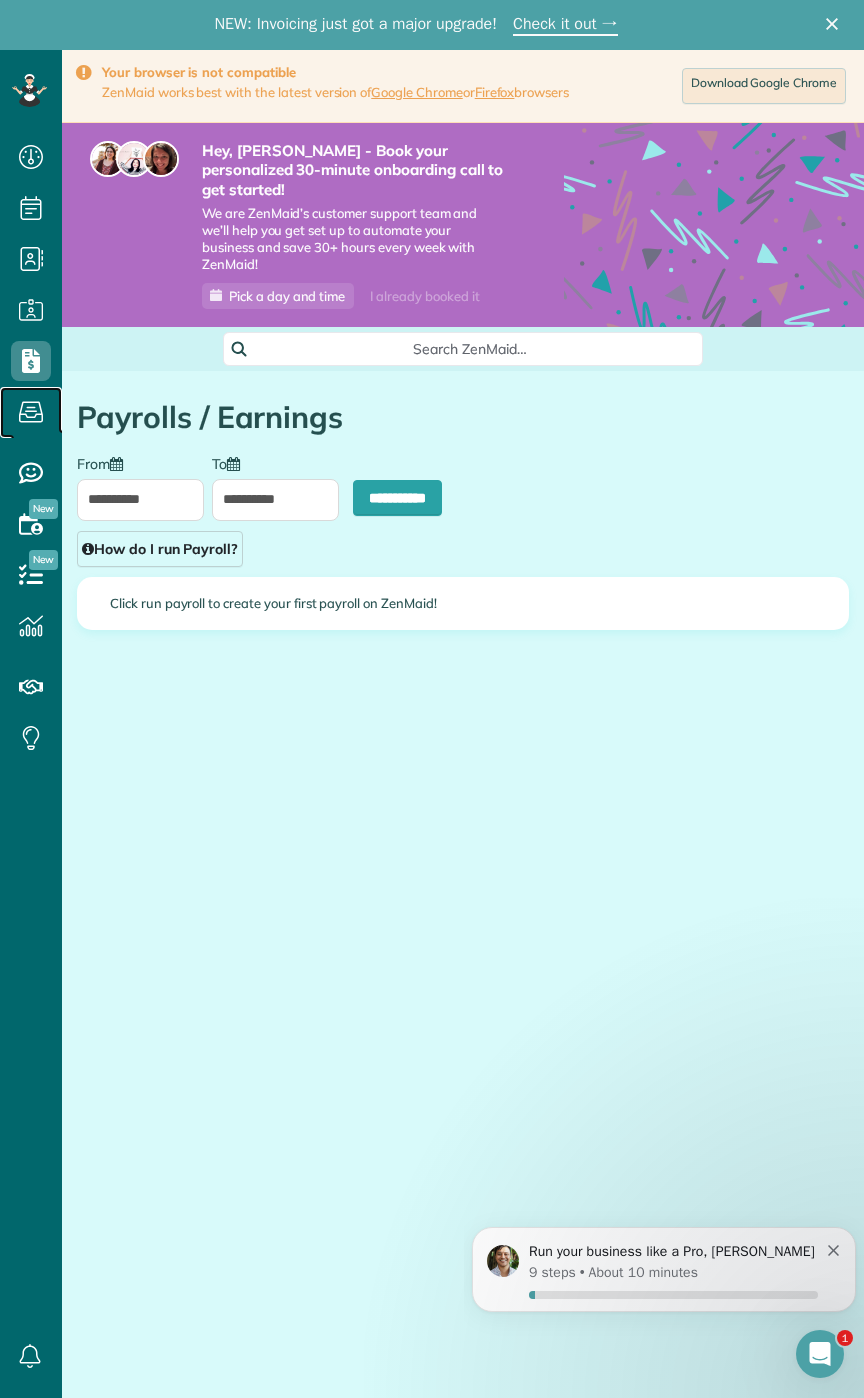 click 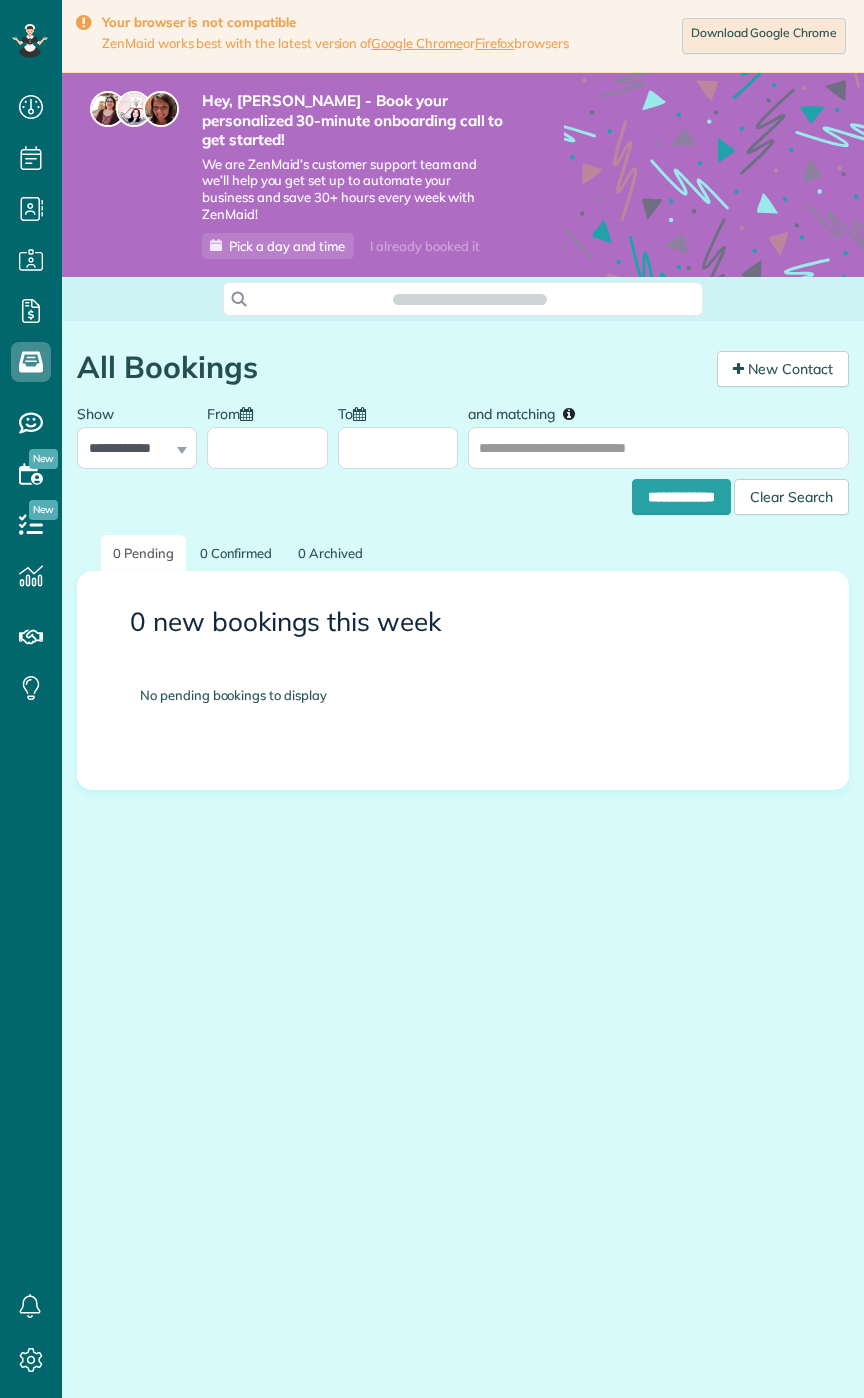 scroll, scrollTop: 0, scrollLeft: 0, axis: both 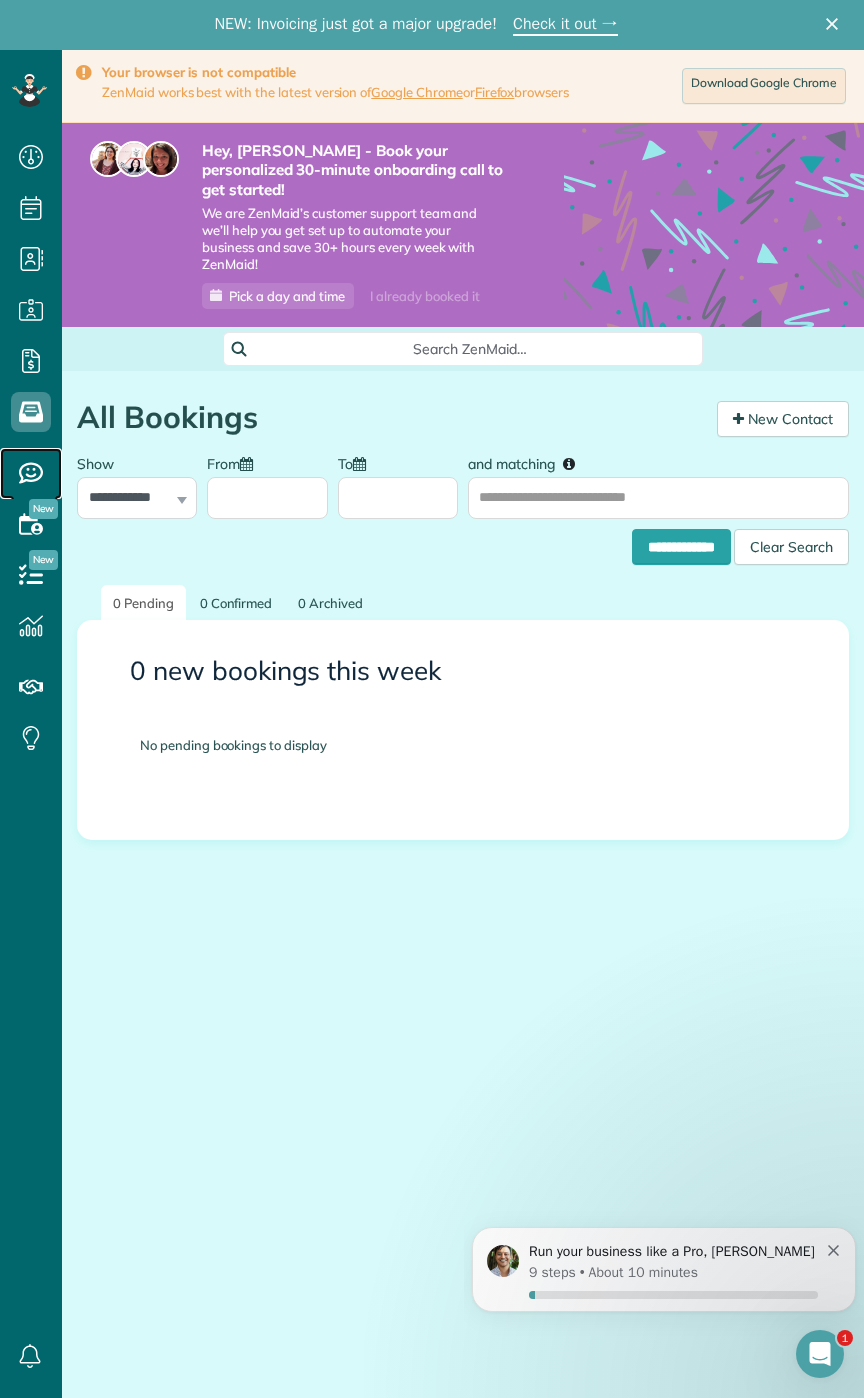 click 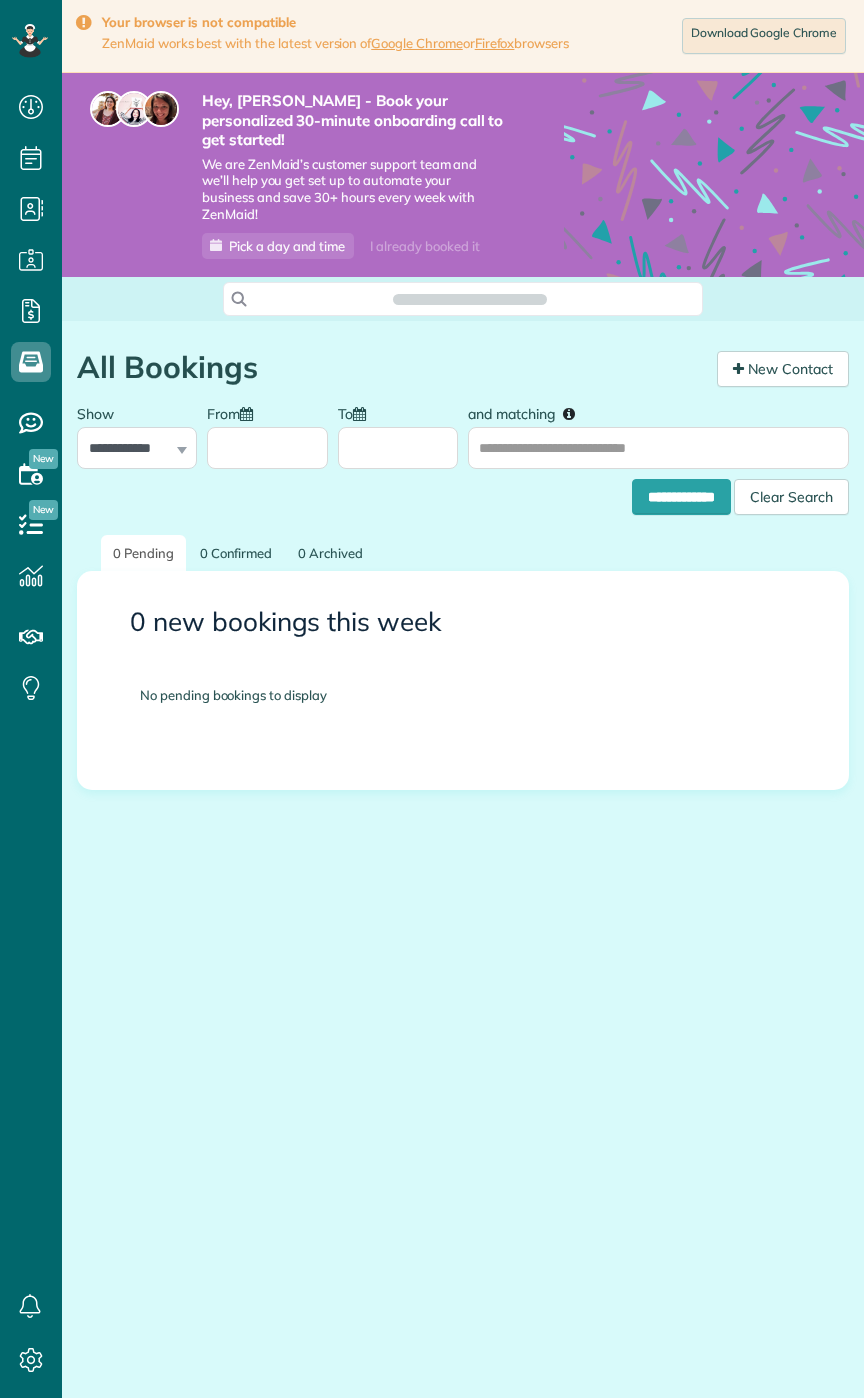 scroll, scrollTop: 0, scrollLeft: 0, axis: both 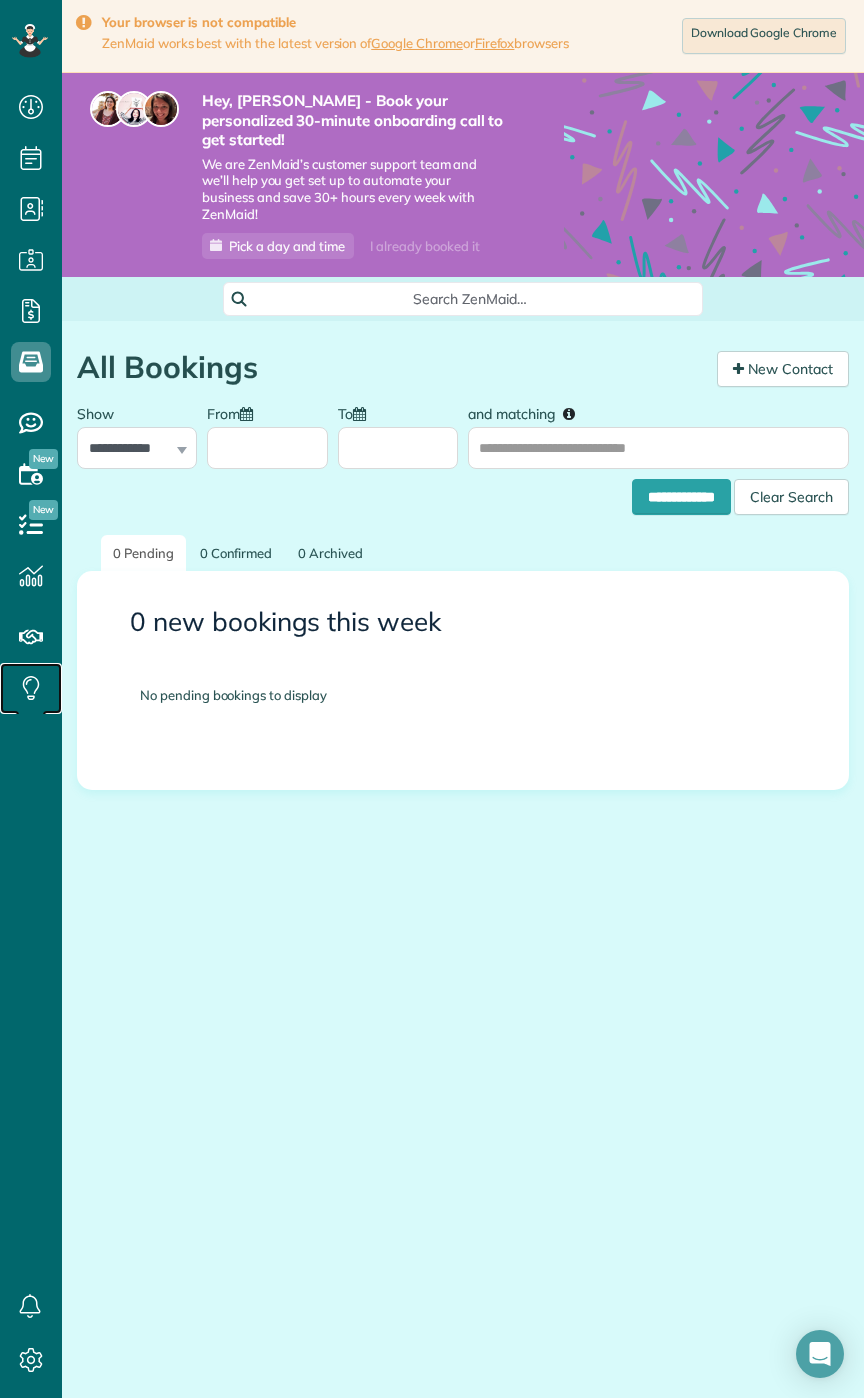 click 